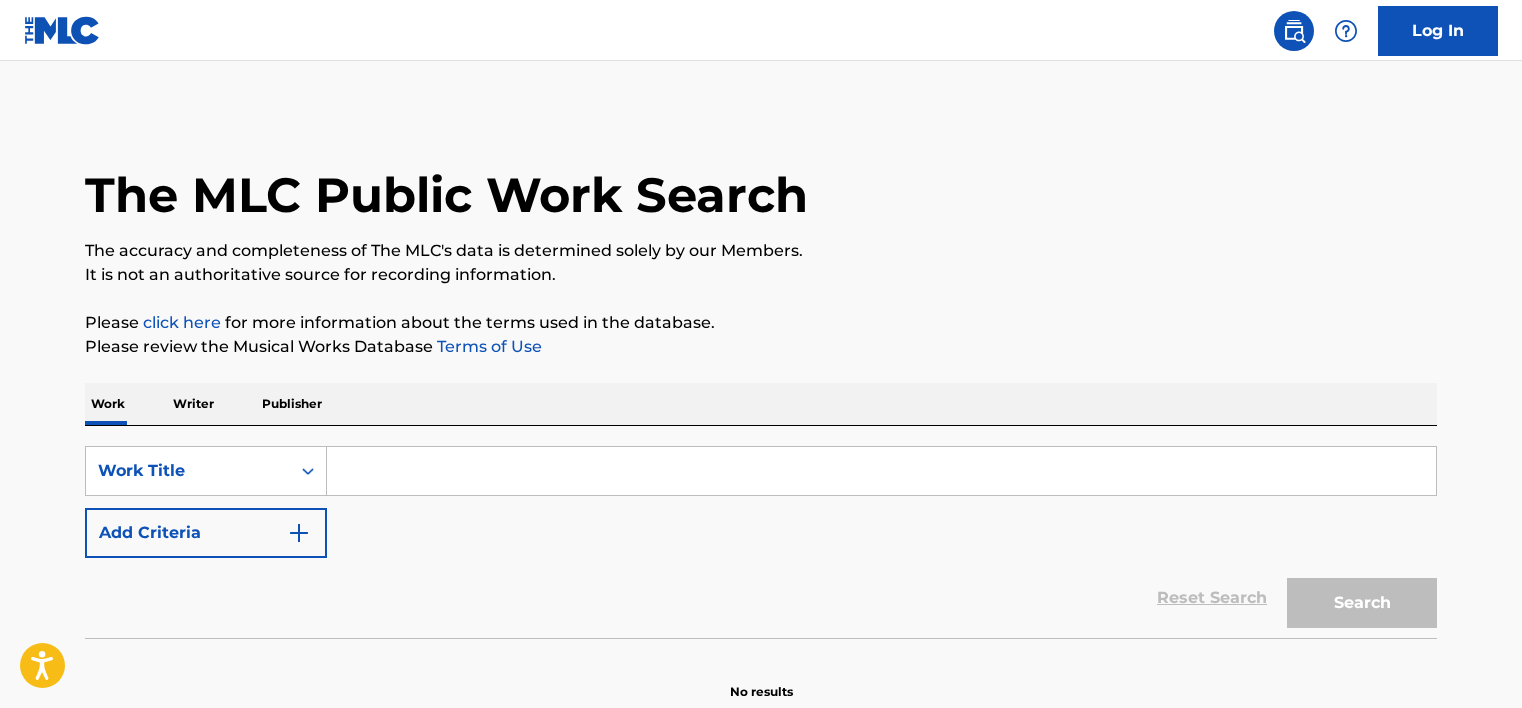 scroll, scrollTop: 0, scrollLeft: 0, axis: both 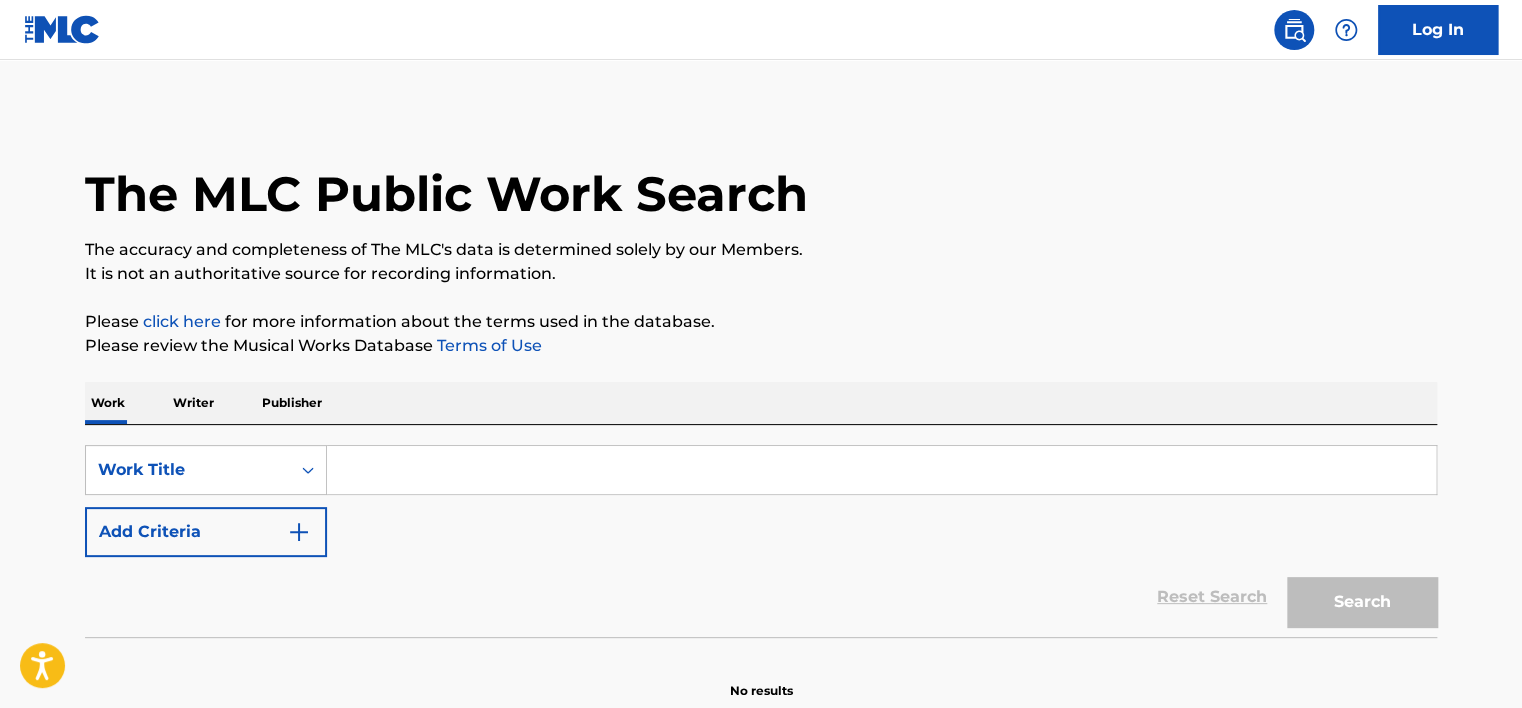 click at bounding box center [881, 470] 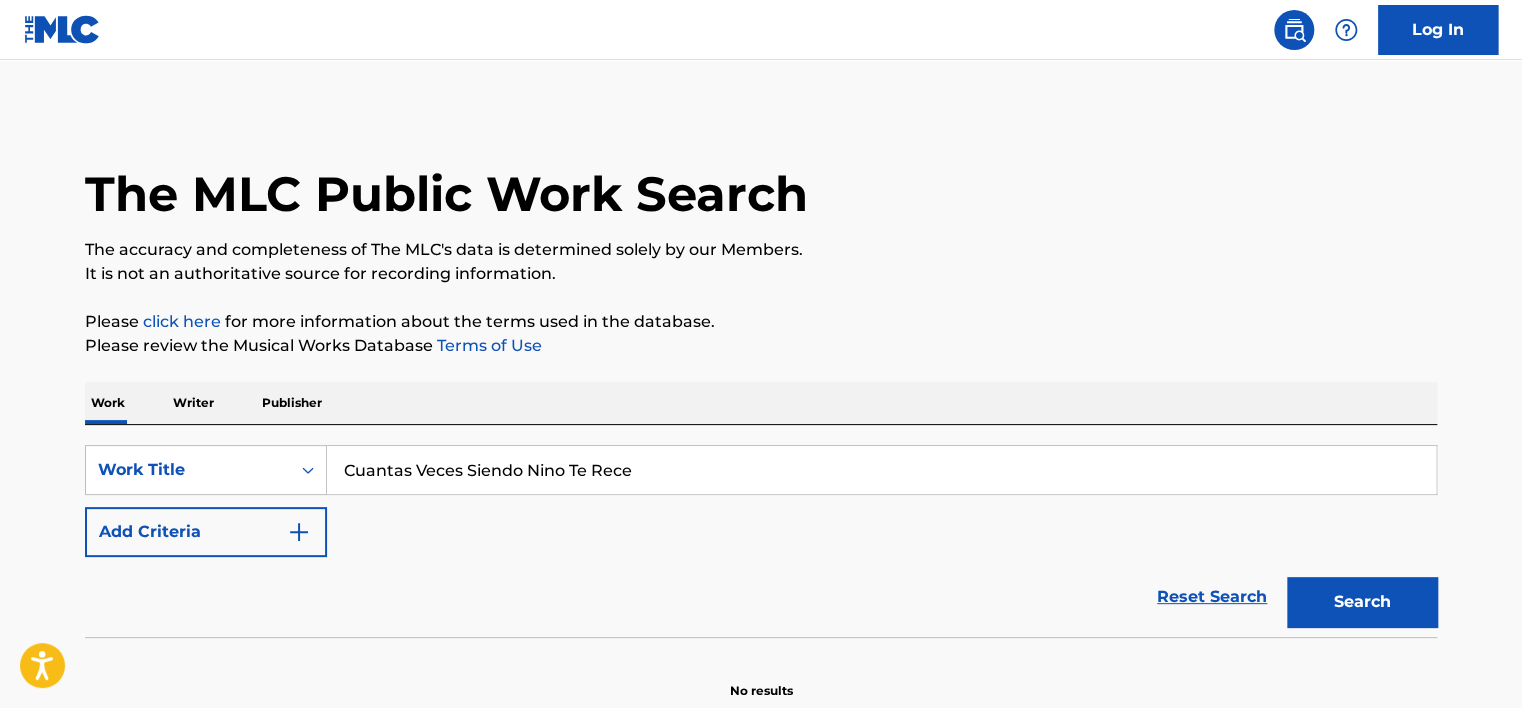 click on "Search" at bounding box center [1362, 602] 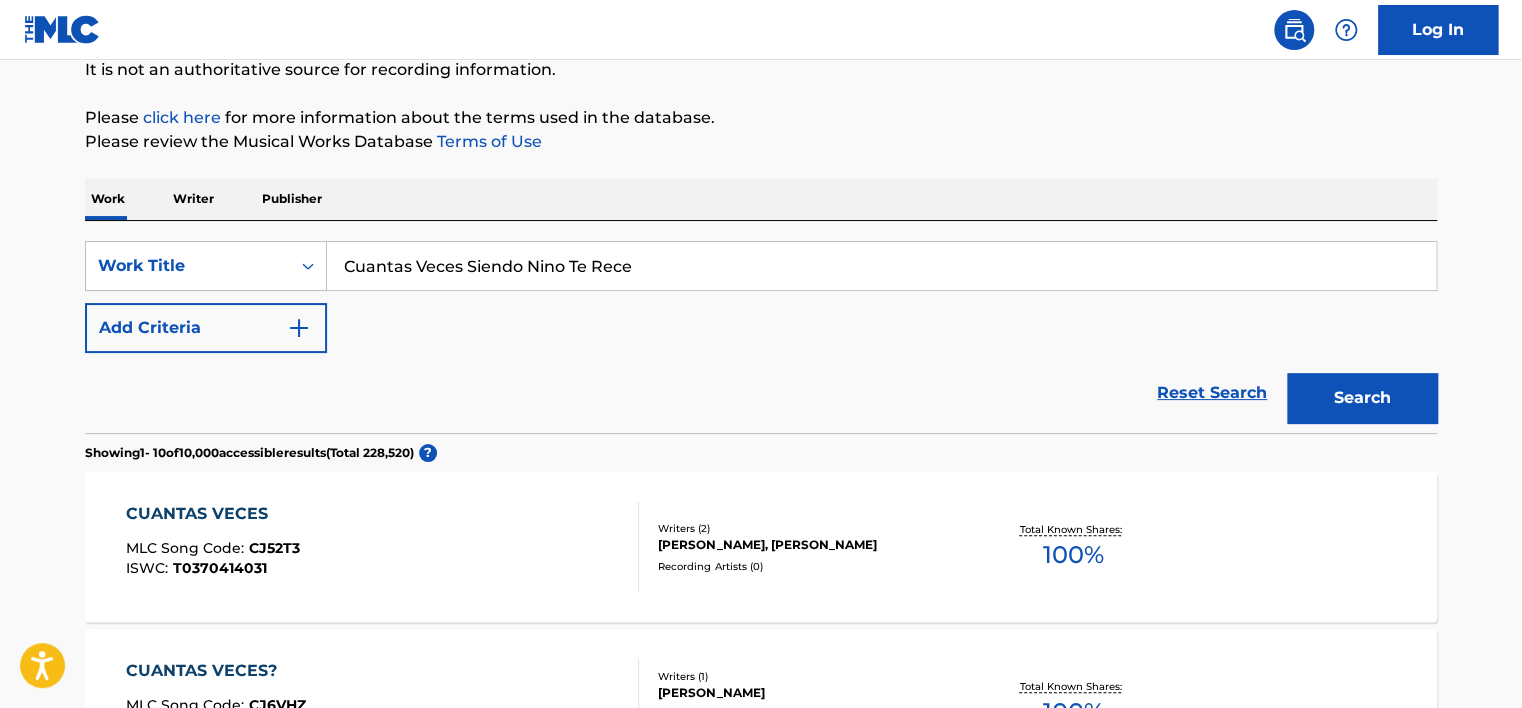 scroll, scrollTop: 200, scrollLeft: 0, axis: vertical 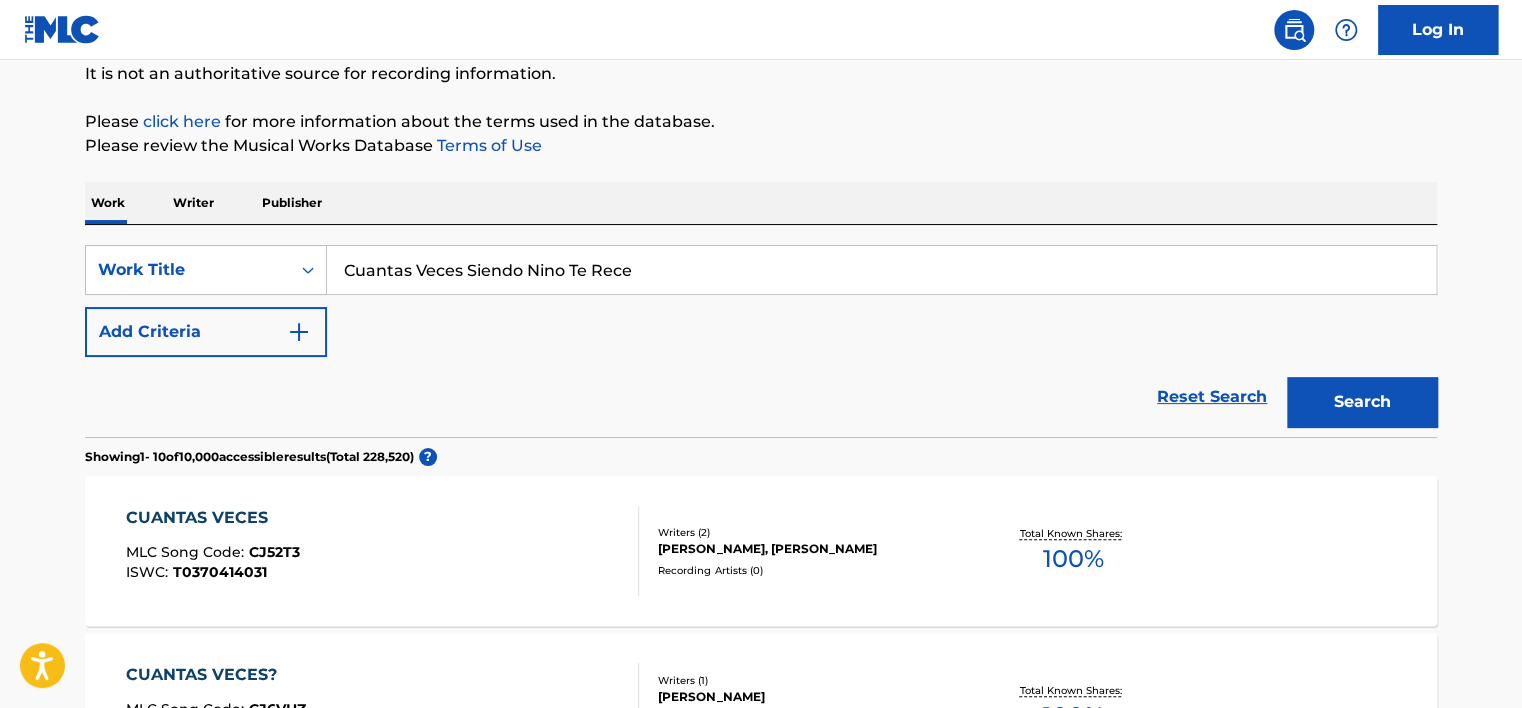 click on "SearchWithCriteria086ebf29-2d19-498c-9cb5-cc346ad2ec08 Work Title Cuantas Veces Siendo Nino Te Rece Add Criteria Reset Search Search" at bounding box center [761, 331] 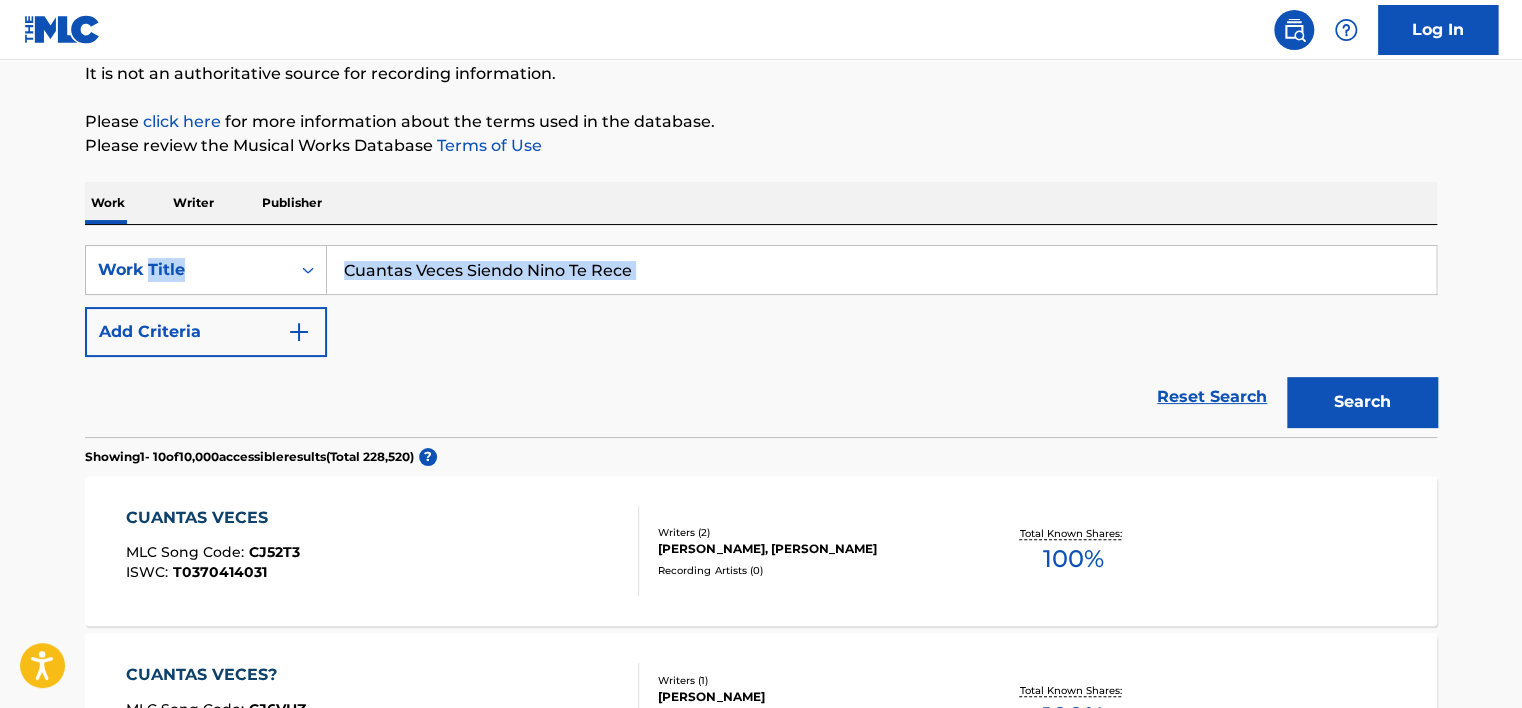click on "SearchWithCriteria086ebf29-2d19-498c-9cb5-cc346ad2ec08 Work Title Cuantas Veces Siendo Nino Te Rece Add Criteria Reset Search Search" at bounding box center (761, 331) 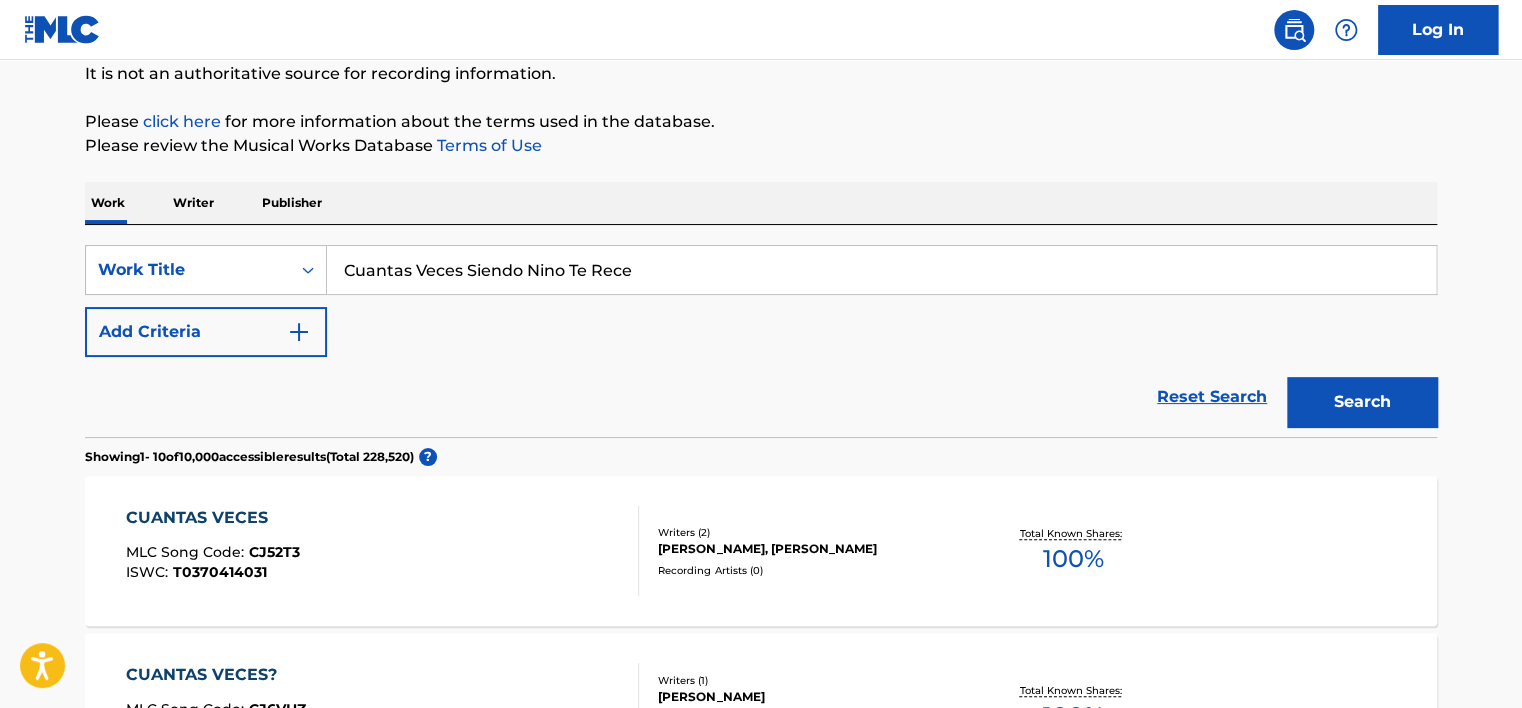 click on "Cuantas Veces Siendo Nino Te Rece" at bounding box center [881, 270] 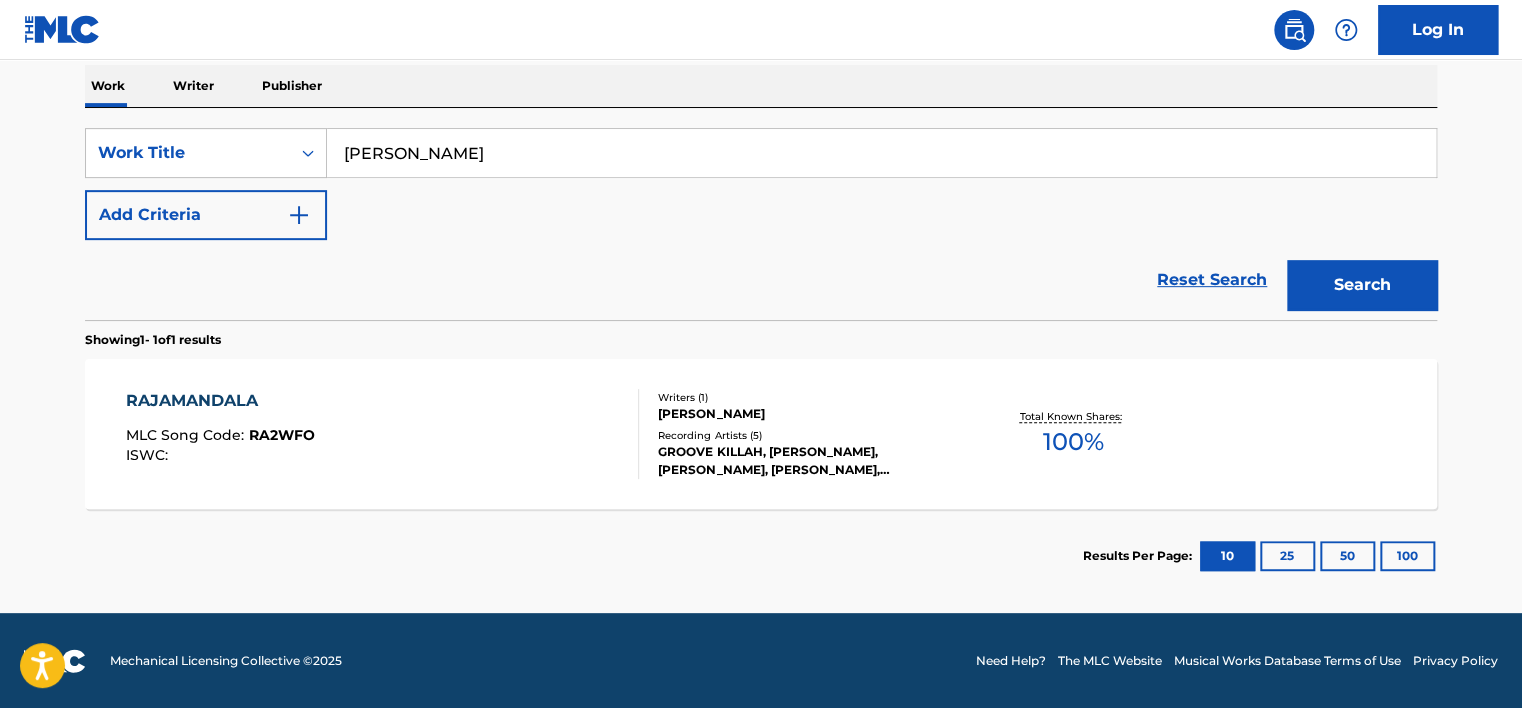 click on "[PERSON_NAME]" at bounding box center (881, 153) 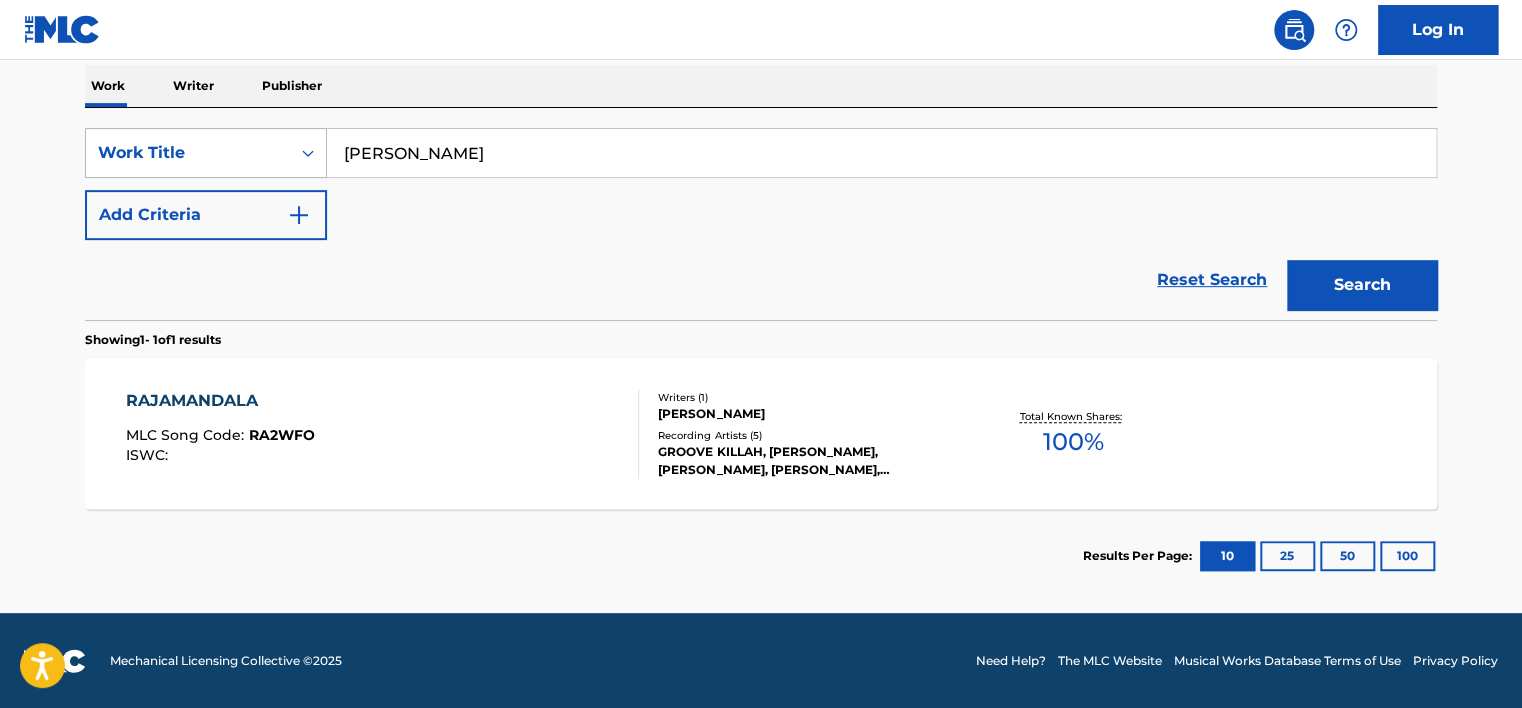 drag, startPoint x: 413, startPoint y: 143, endPoint x: 270, endPoint y: 141, distance: 143.01399 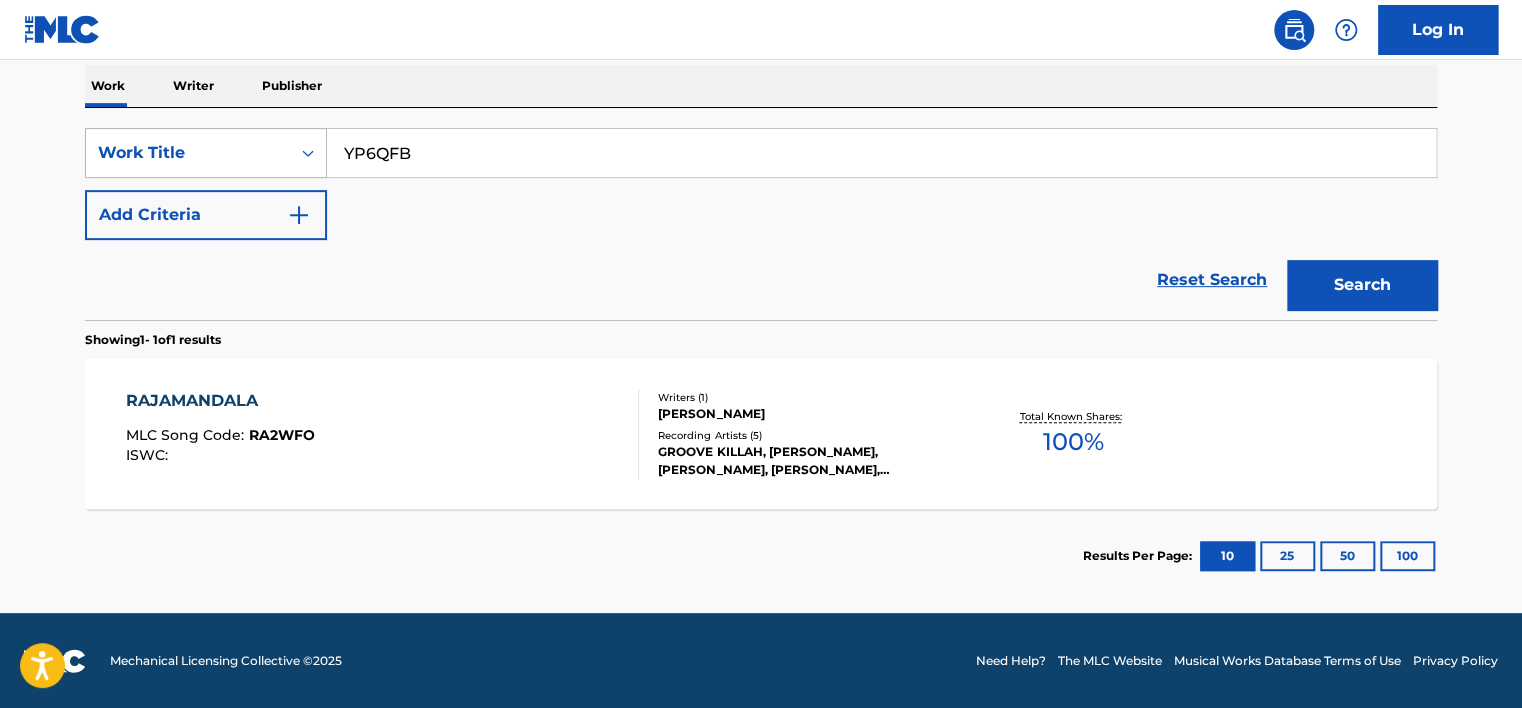 type on "YP6QFB" 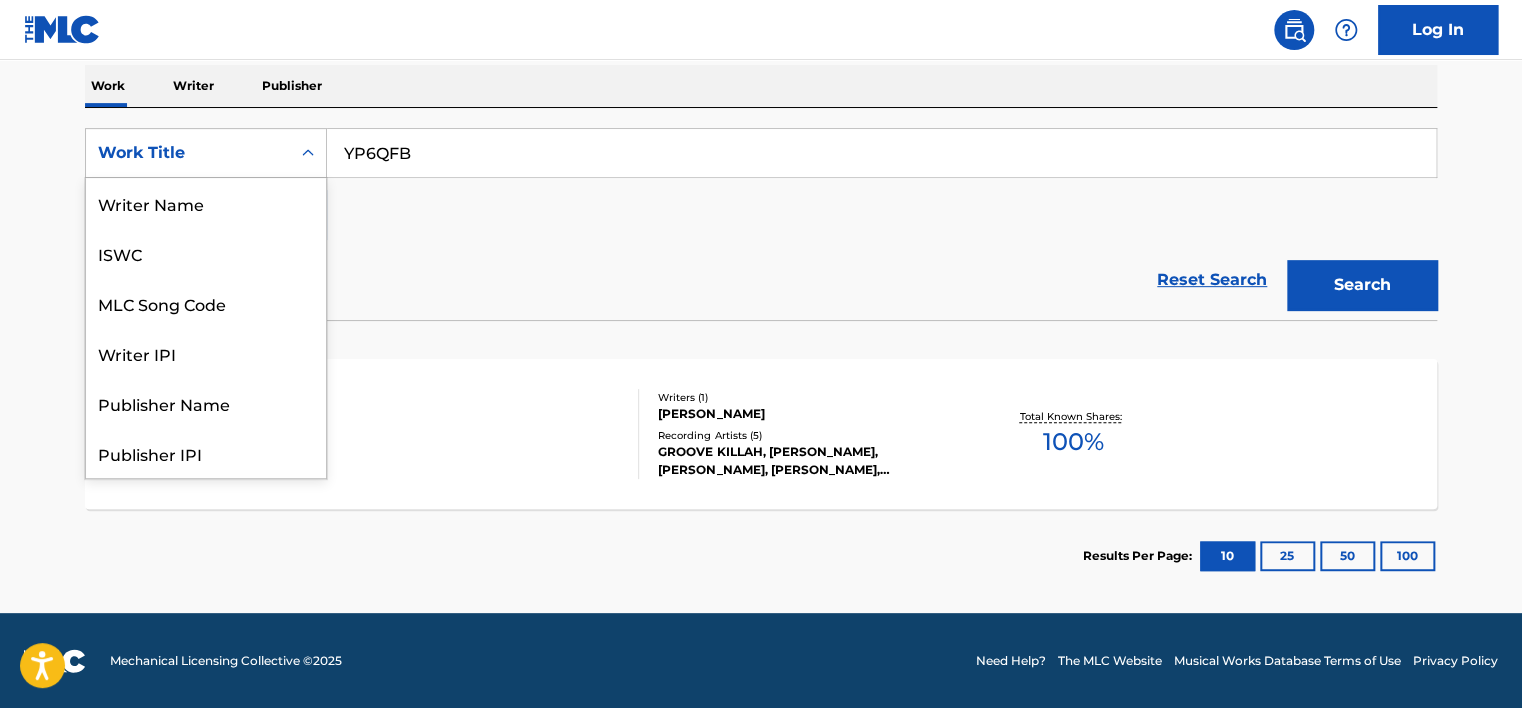 scroll, scrollTop: 100, scrollLeft: 0, axis: vertical 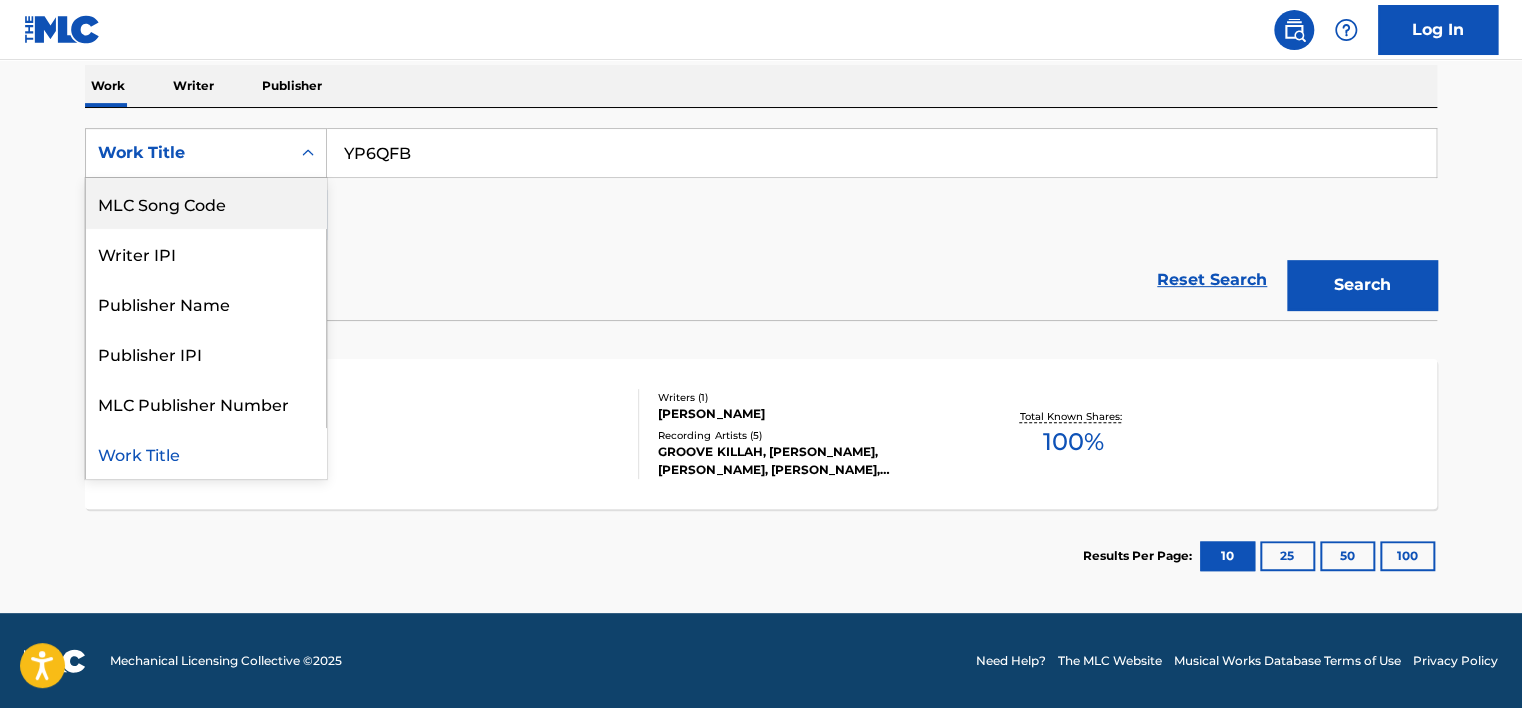 click on "MLC Song Code" at bounding box center [206, 203] 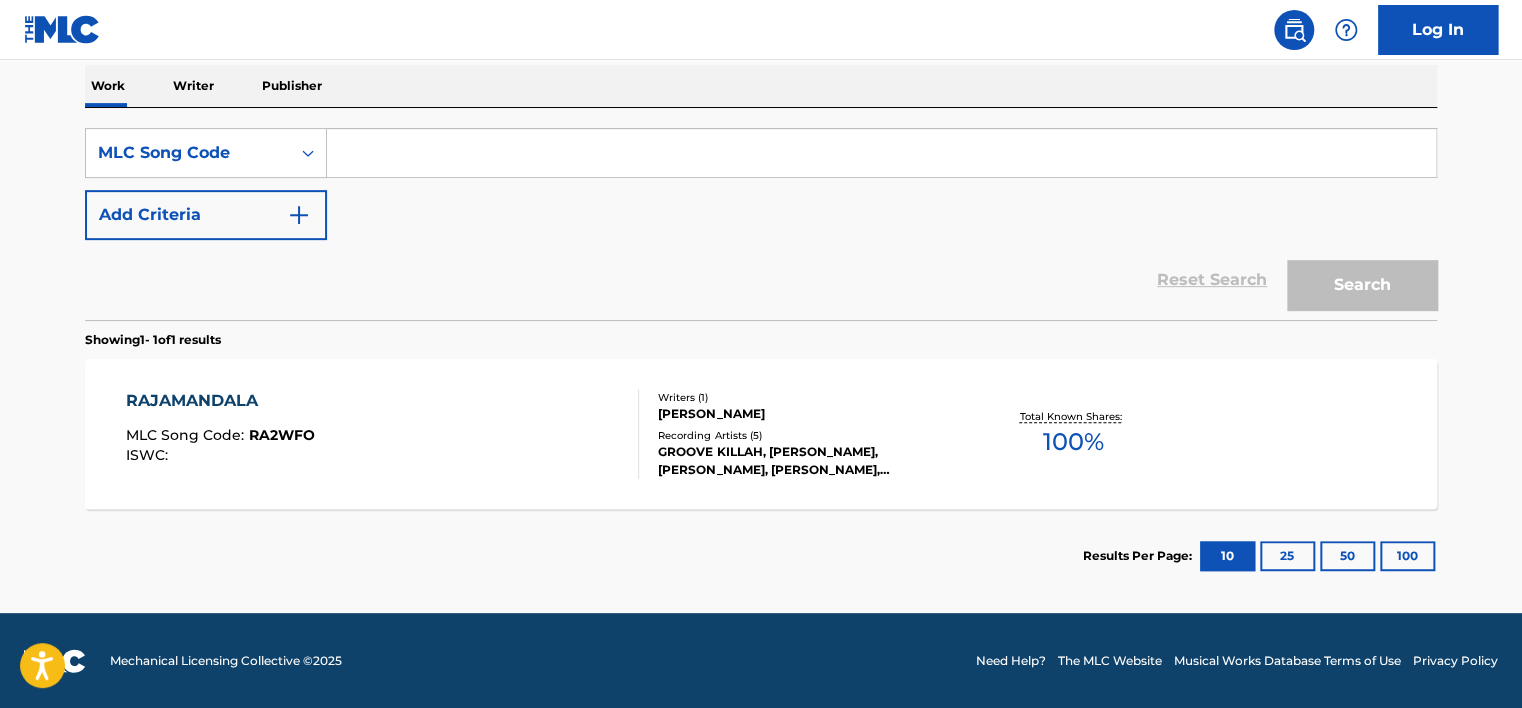 click at bounding box center (881, 153) 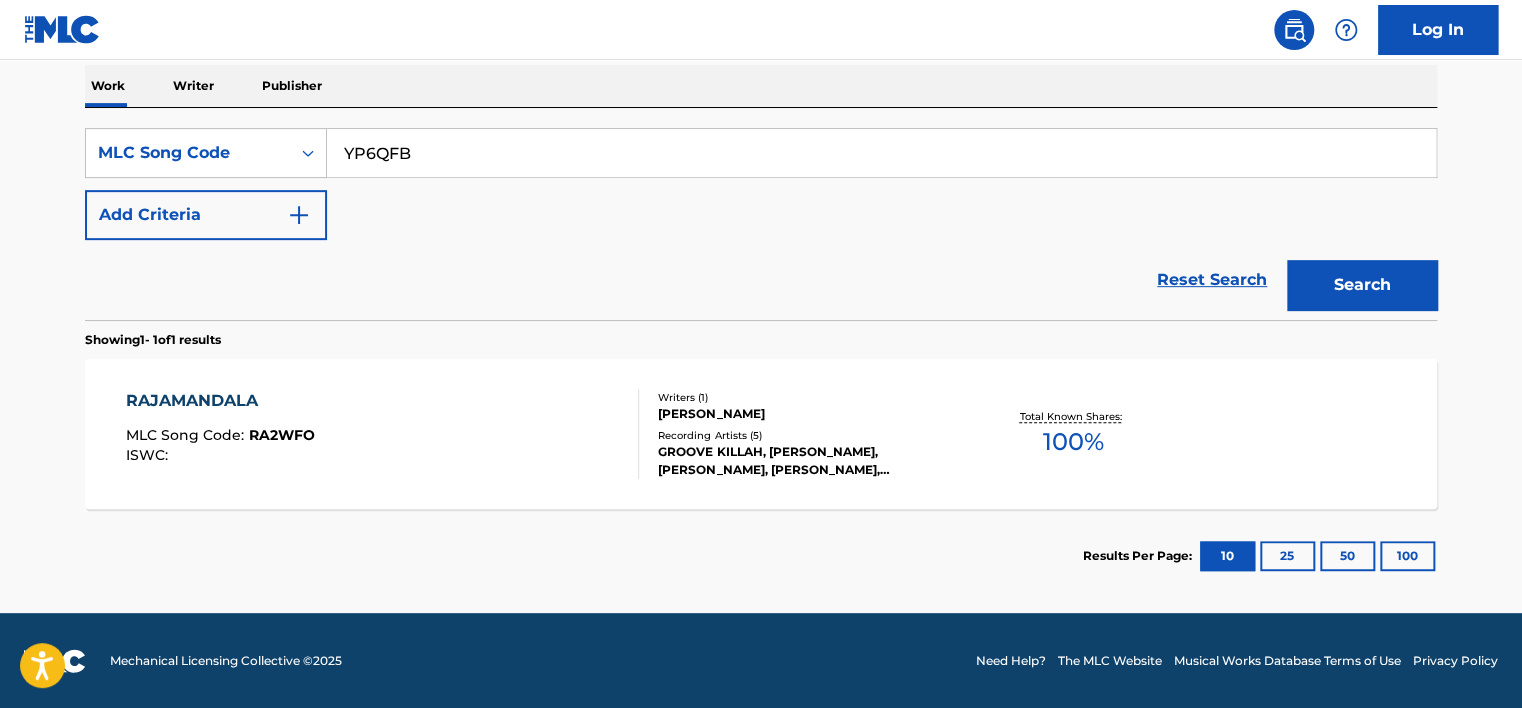 click on "Search" at bounding box center [1362, 285] 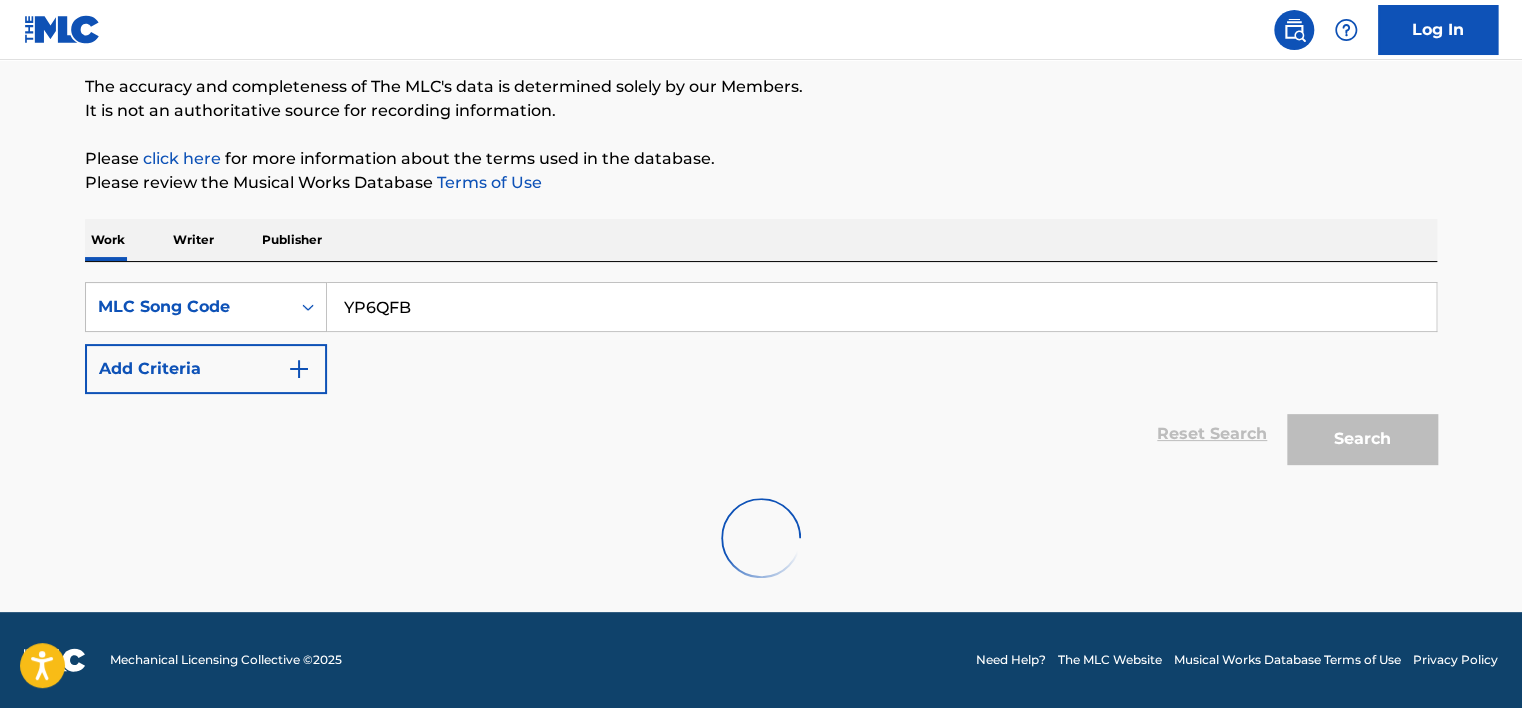 scroll, scrollTop: 97, scrollLeft: 0, axis: vertical 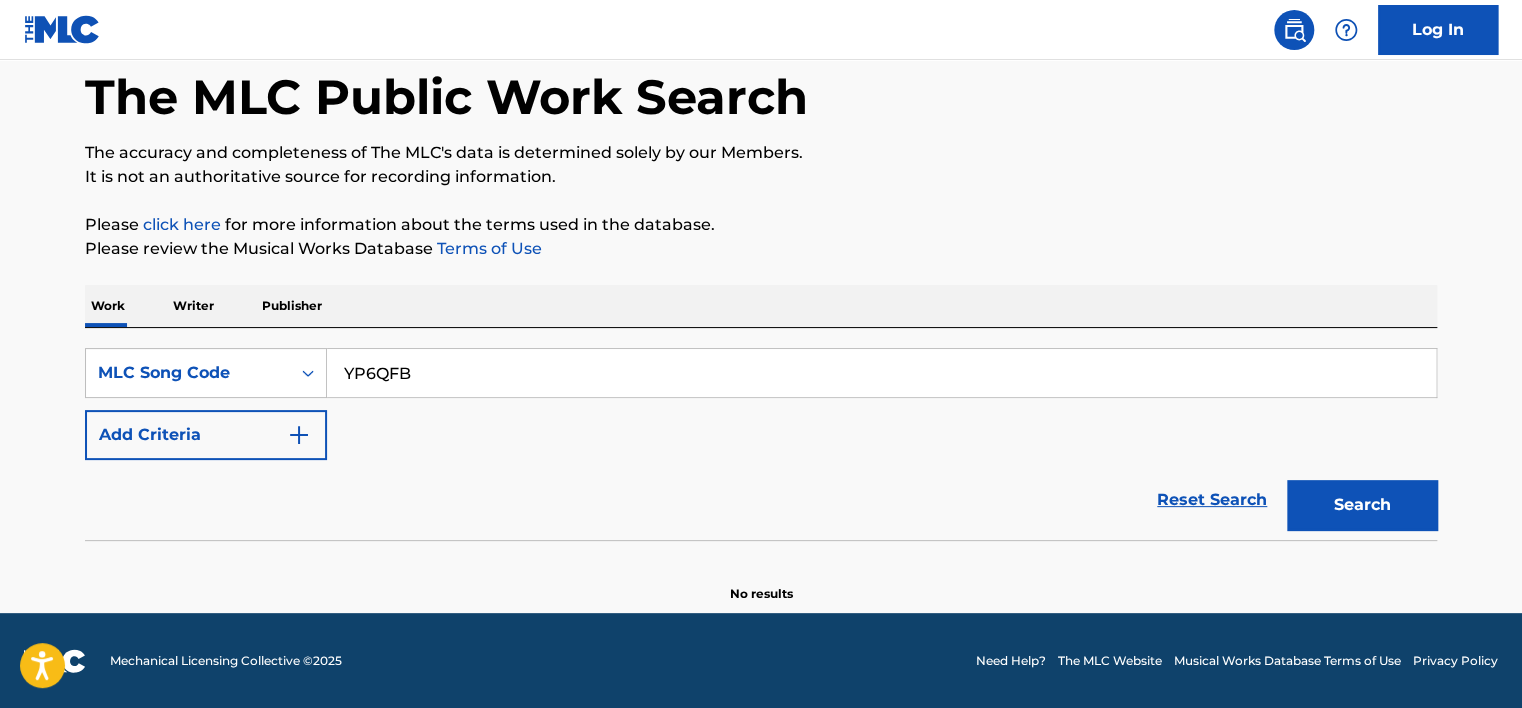 click on "YP6QFB" at bounding box center (881, 373) 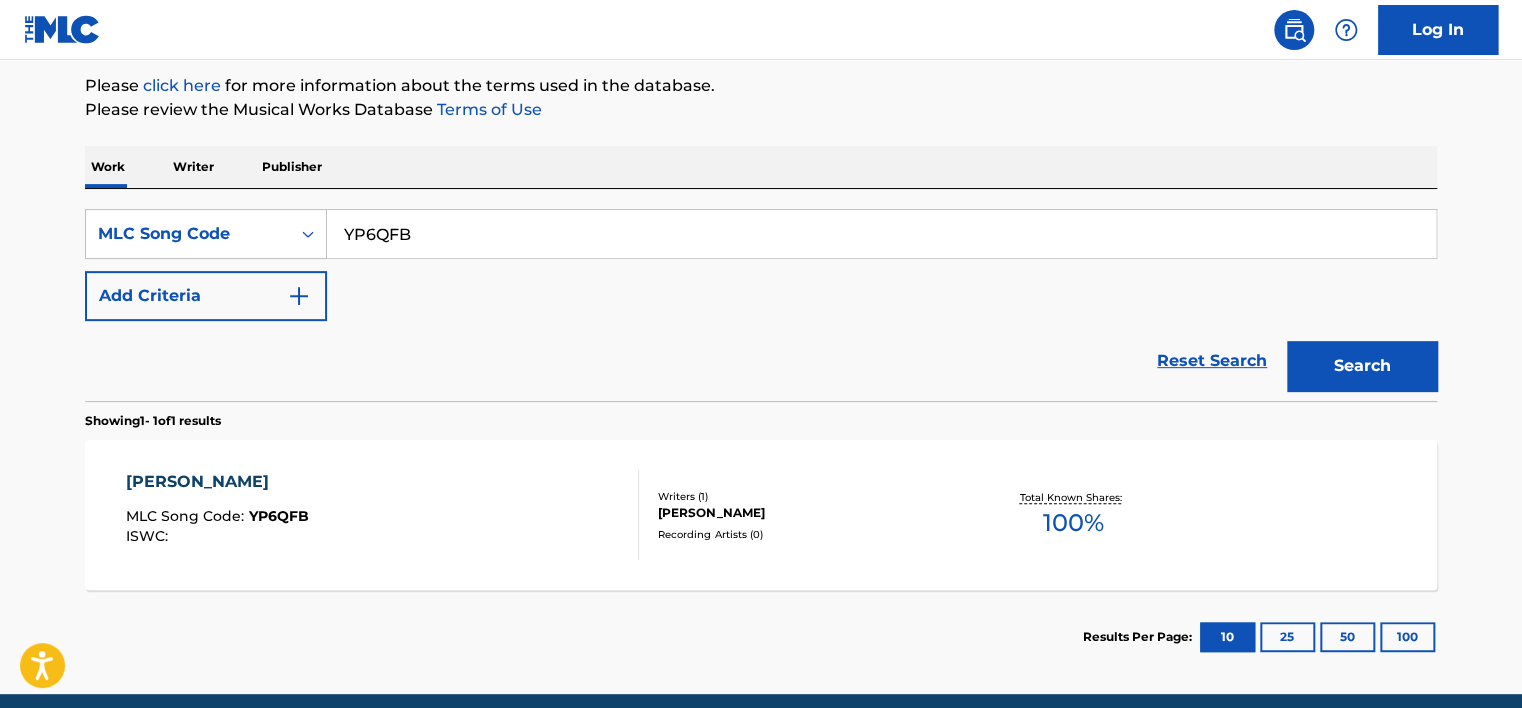 scroll, scrollTop: 317, scrollLeft: 0, axis: vertical 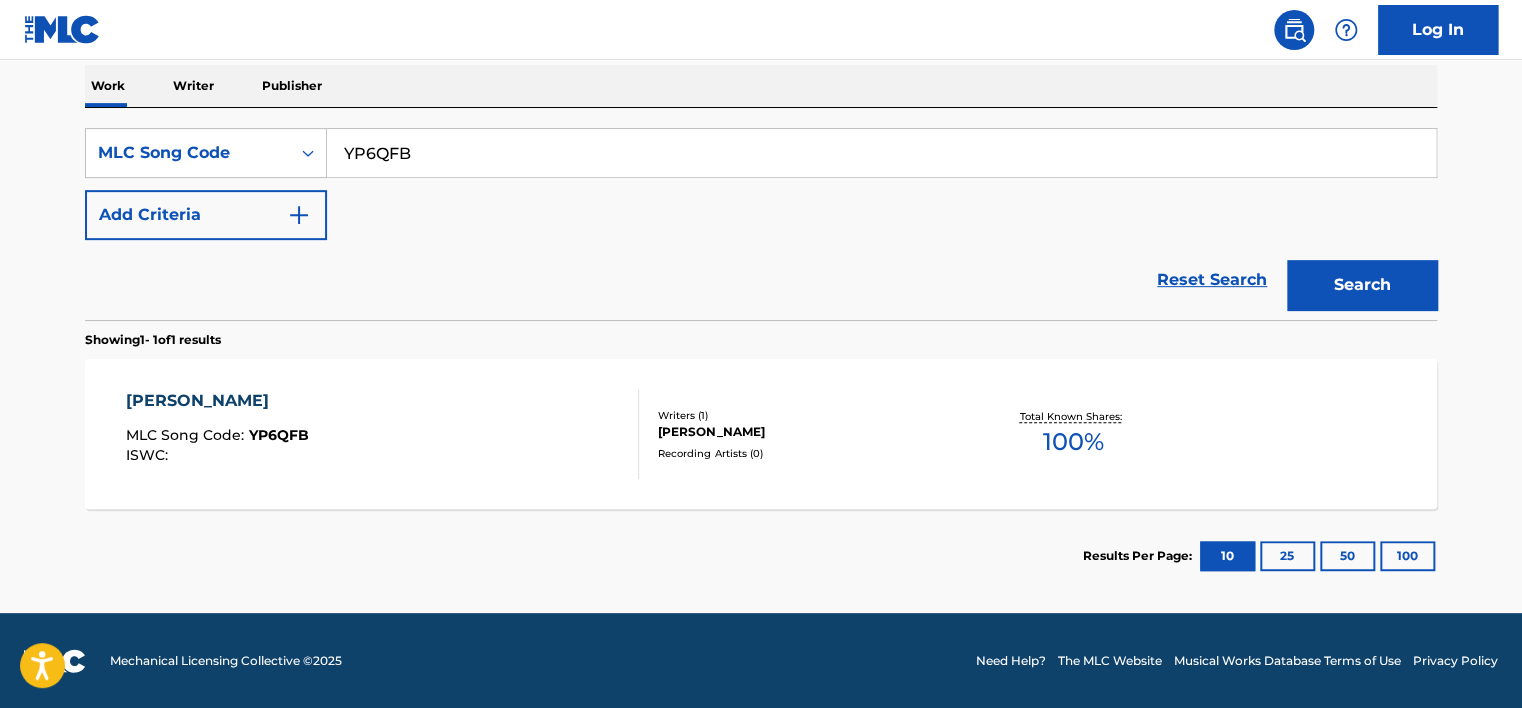 click on "YP6QFB" at bounding box center (881, 153) 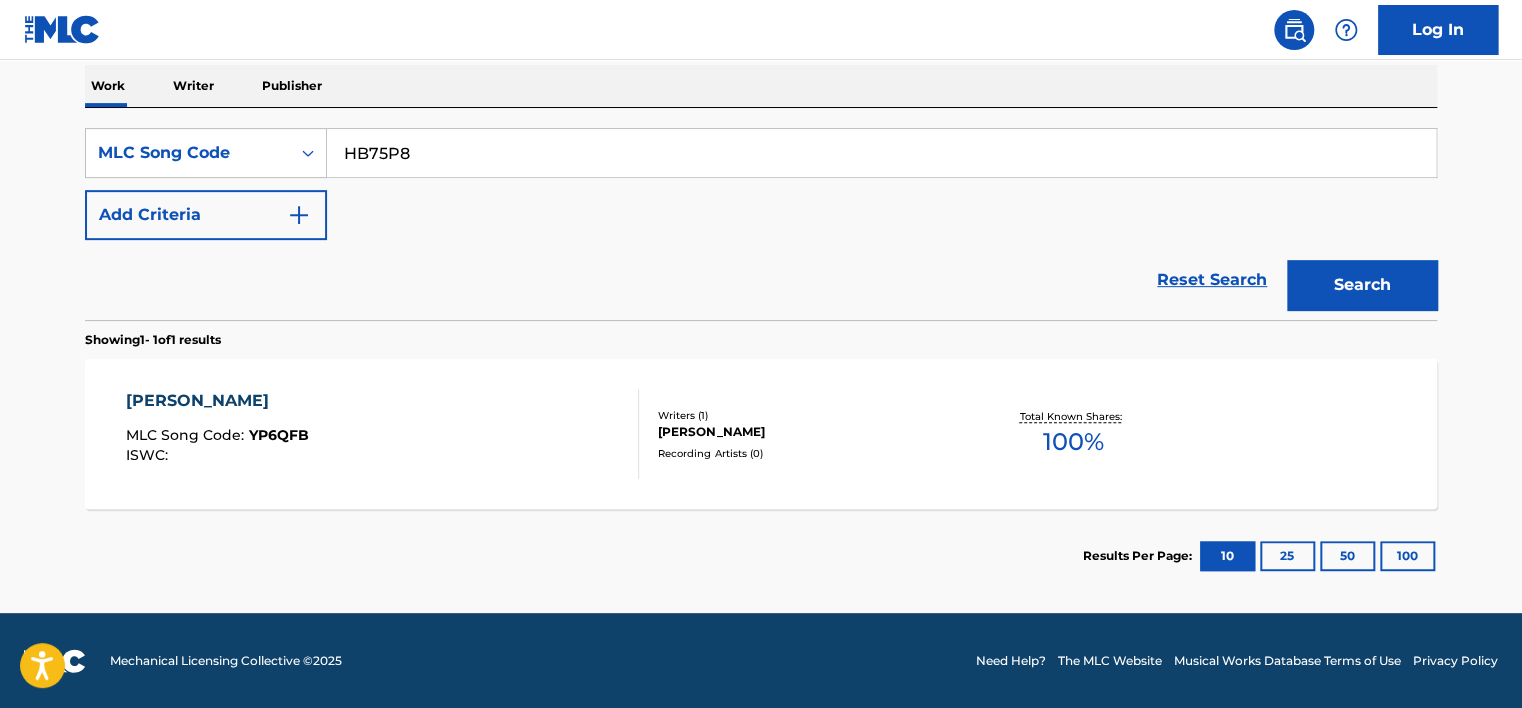 type on "HB75P8" 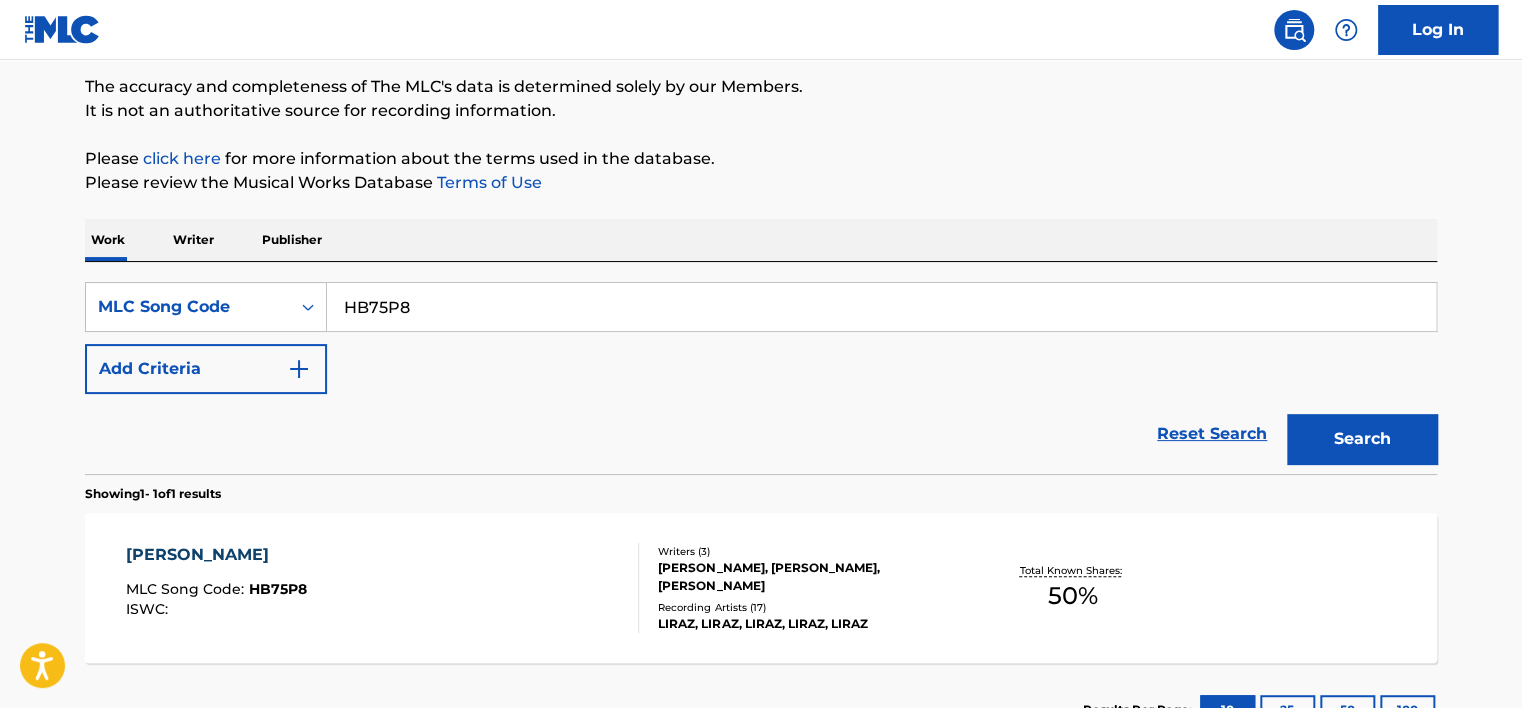 scroll, scrollTop: 317, scrollLeft: 0, axis: vertical 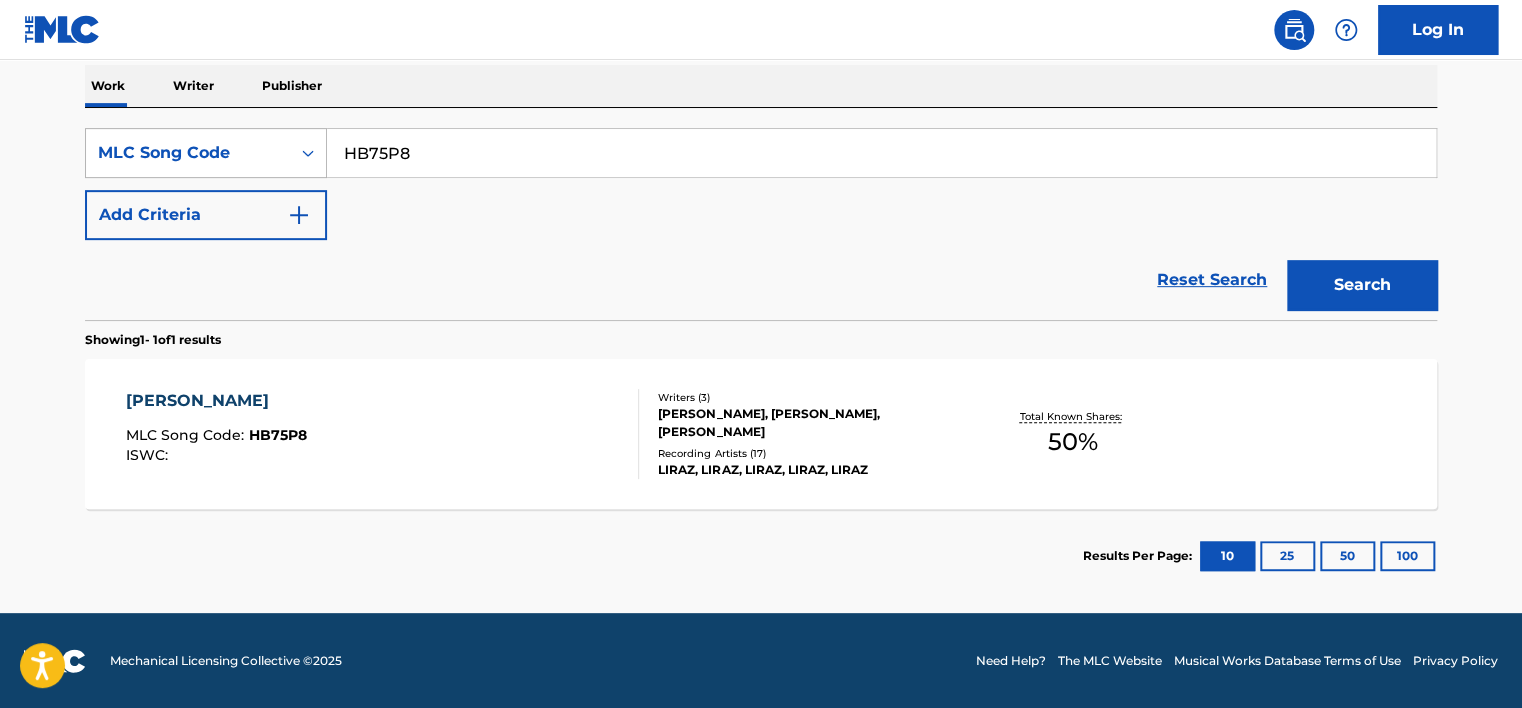click on "MLC Song Code" at bounding box center (188, 153) 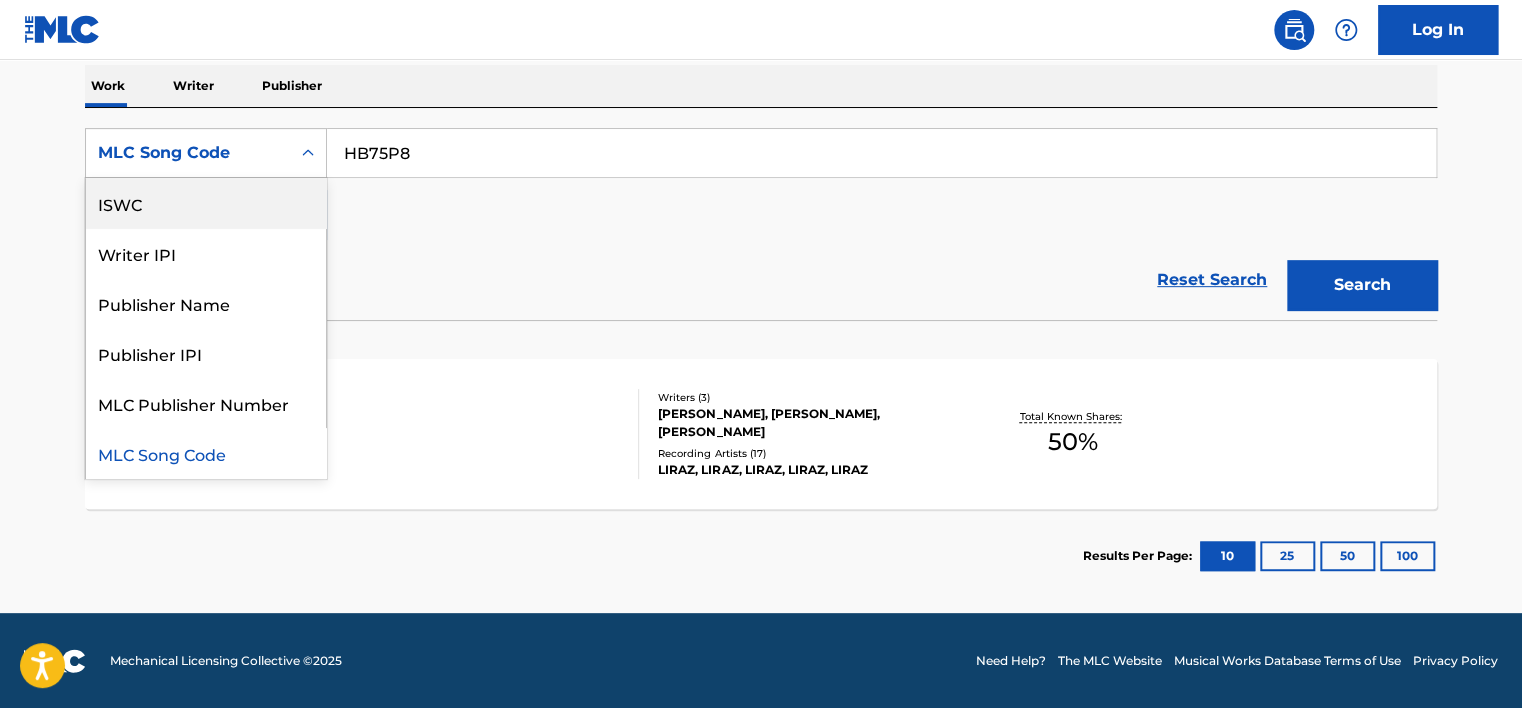 scroll, scrollTop: 0, scrollLeft: 0, axis: both 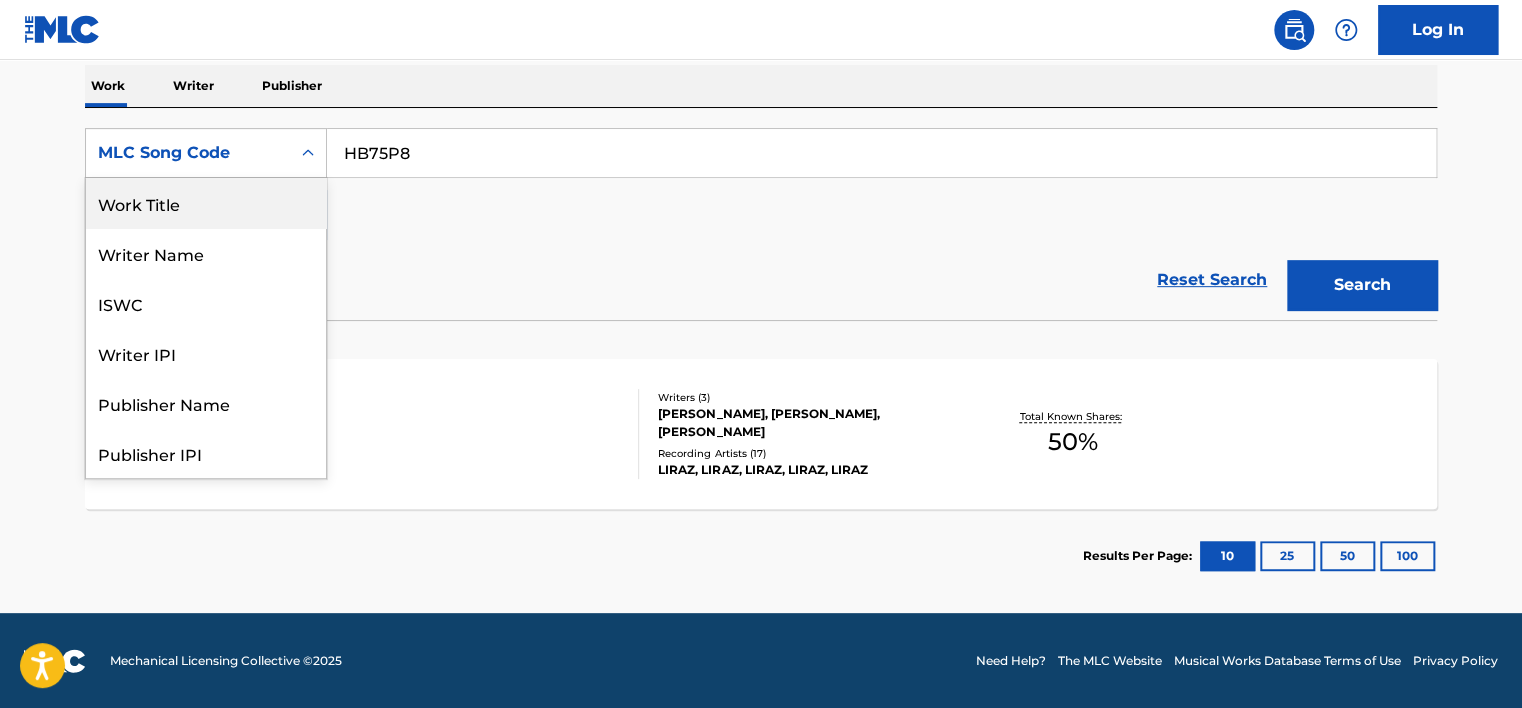 click on "Work Title" at bounding box center (206, 203) 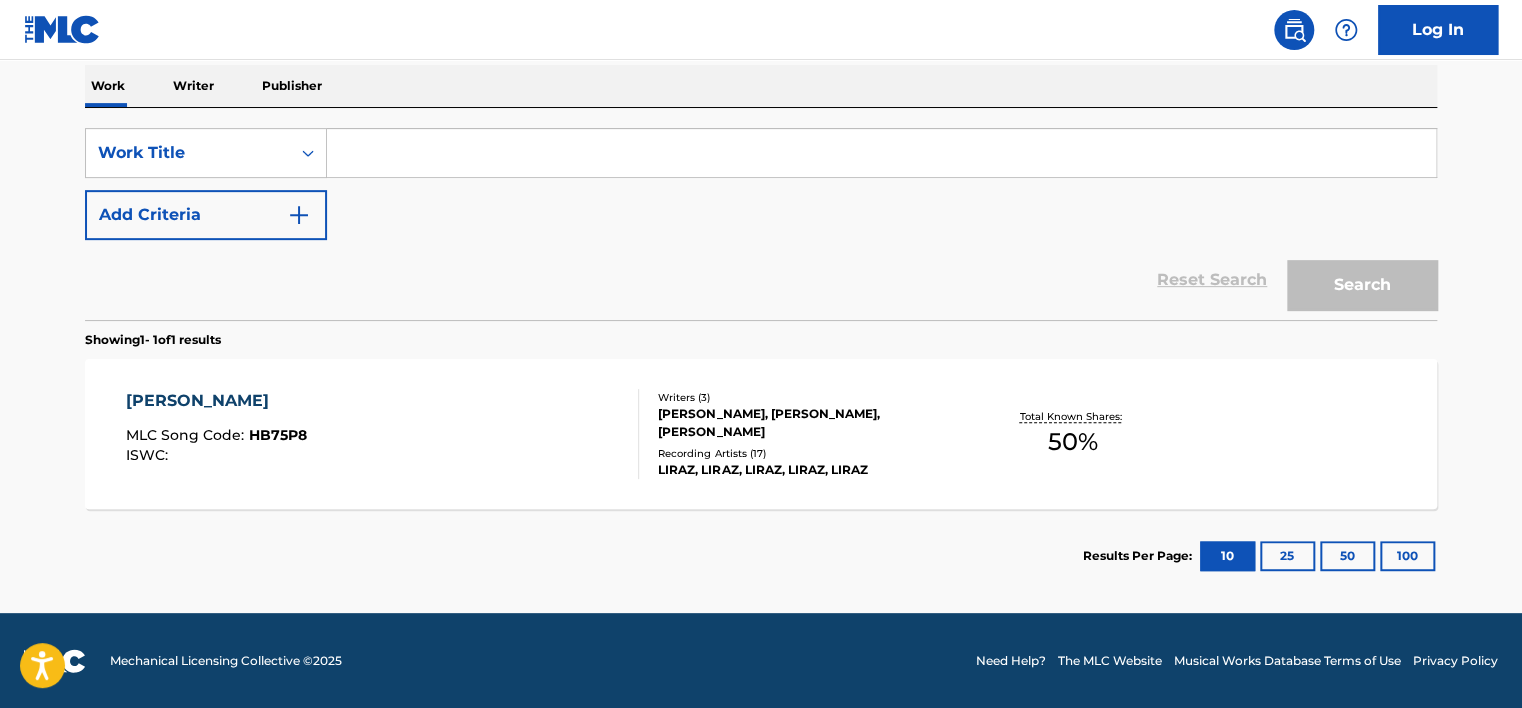 click at bounding box center [881, 153] 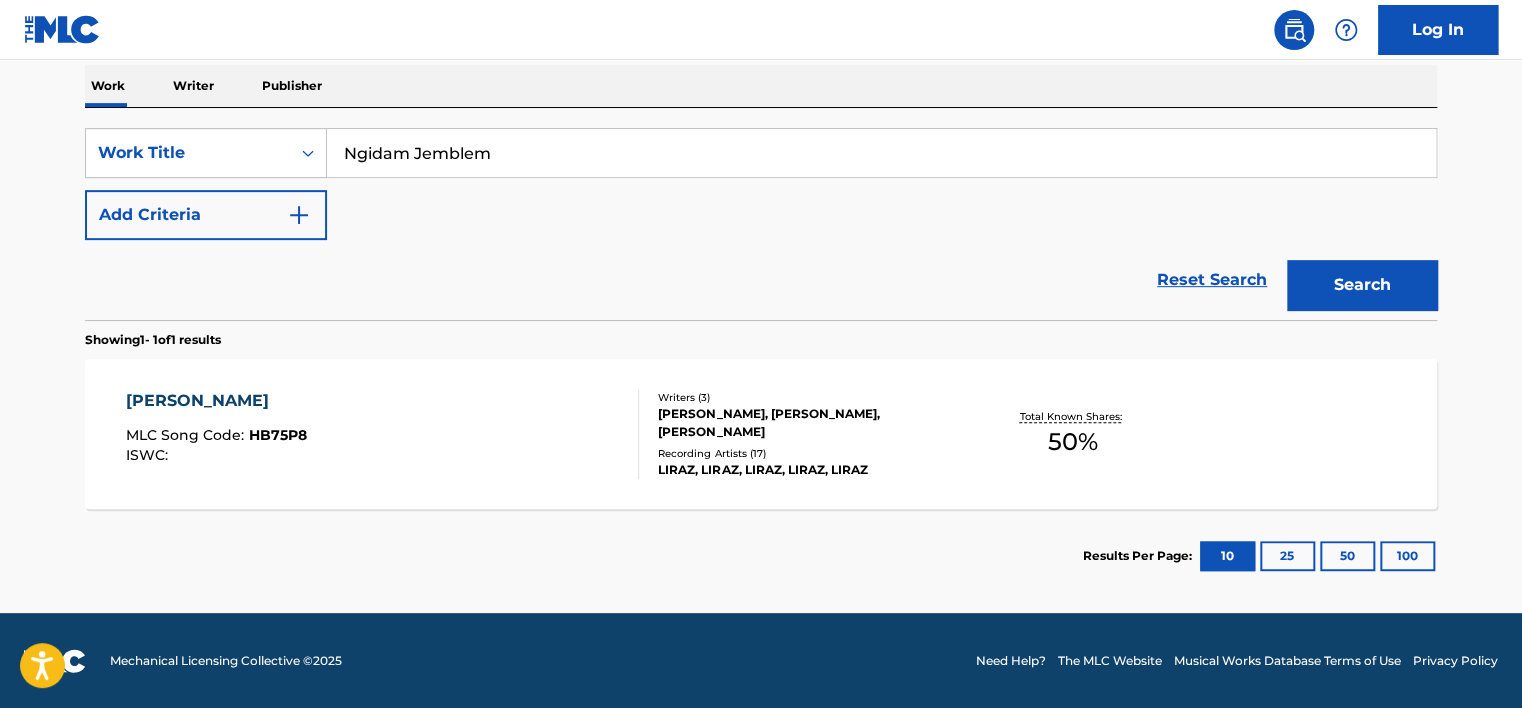 type on "Ngidam Jemblem" 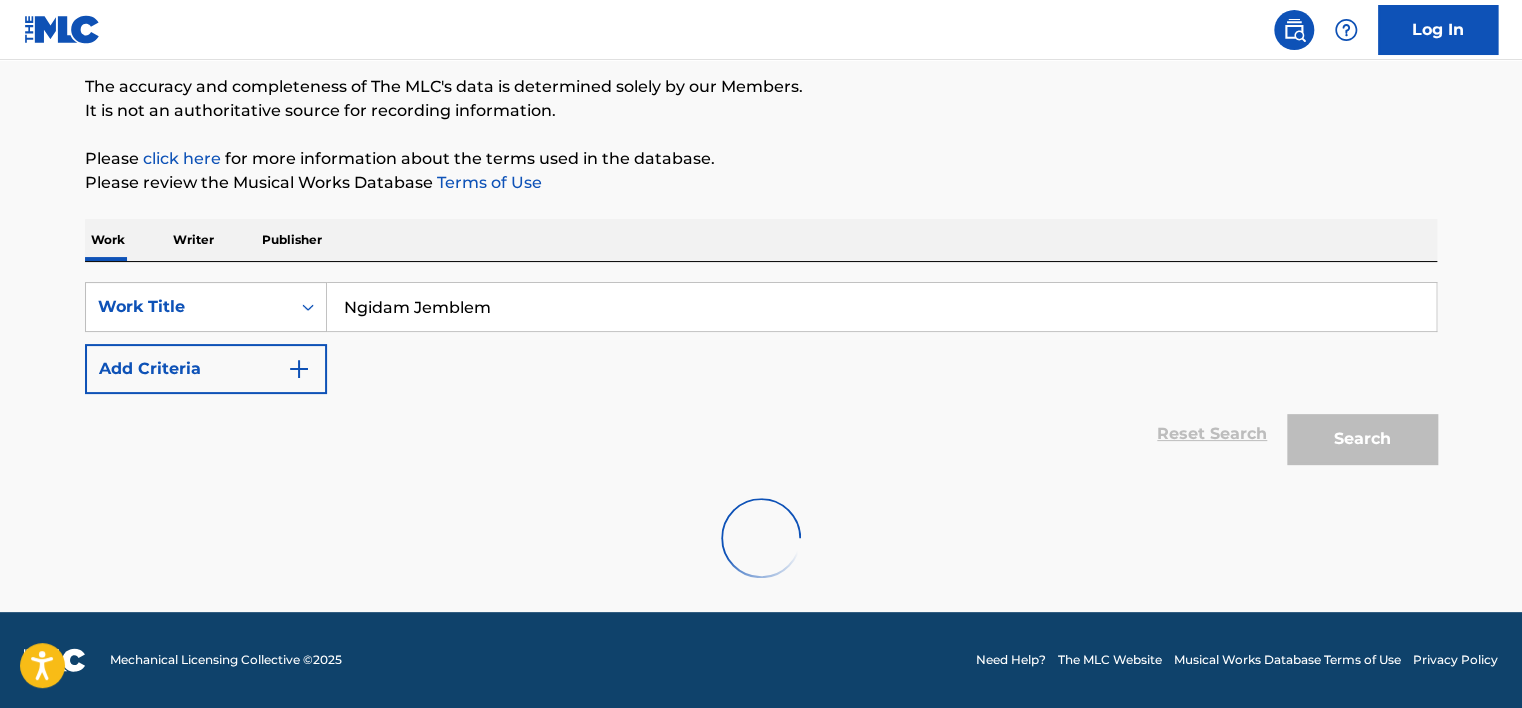 scroll, scrollTop: 317, scrollLeft: 0, axis: vertical 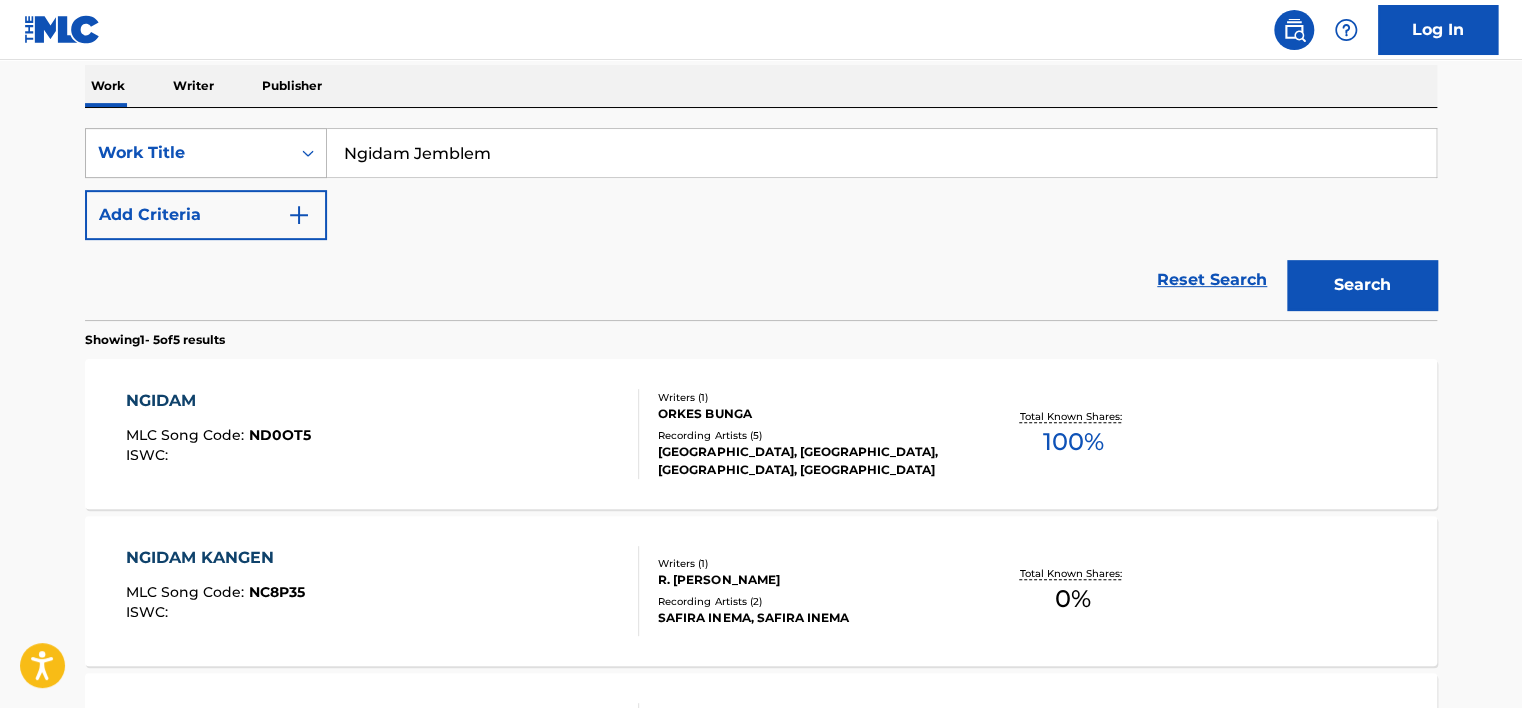 click on "Work Title" at bounding box center (188, 153) 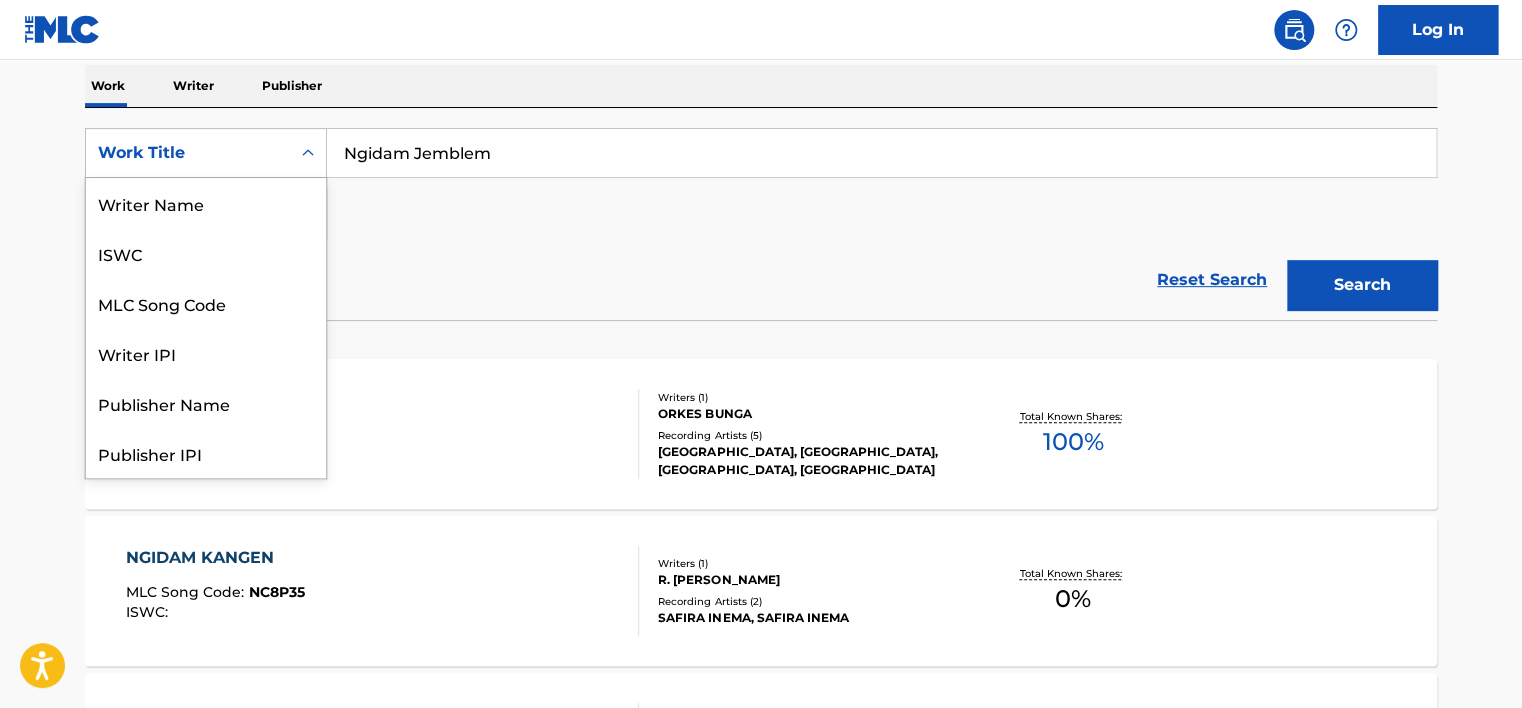 scroll, scrollTop: 100, scrollLeft: 0, axis: vertical 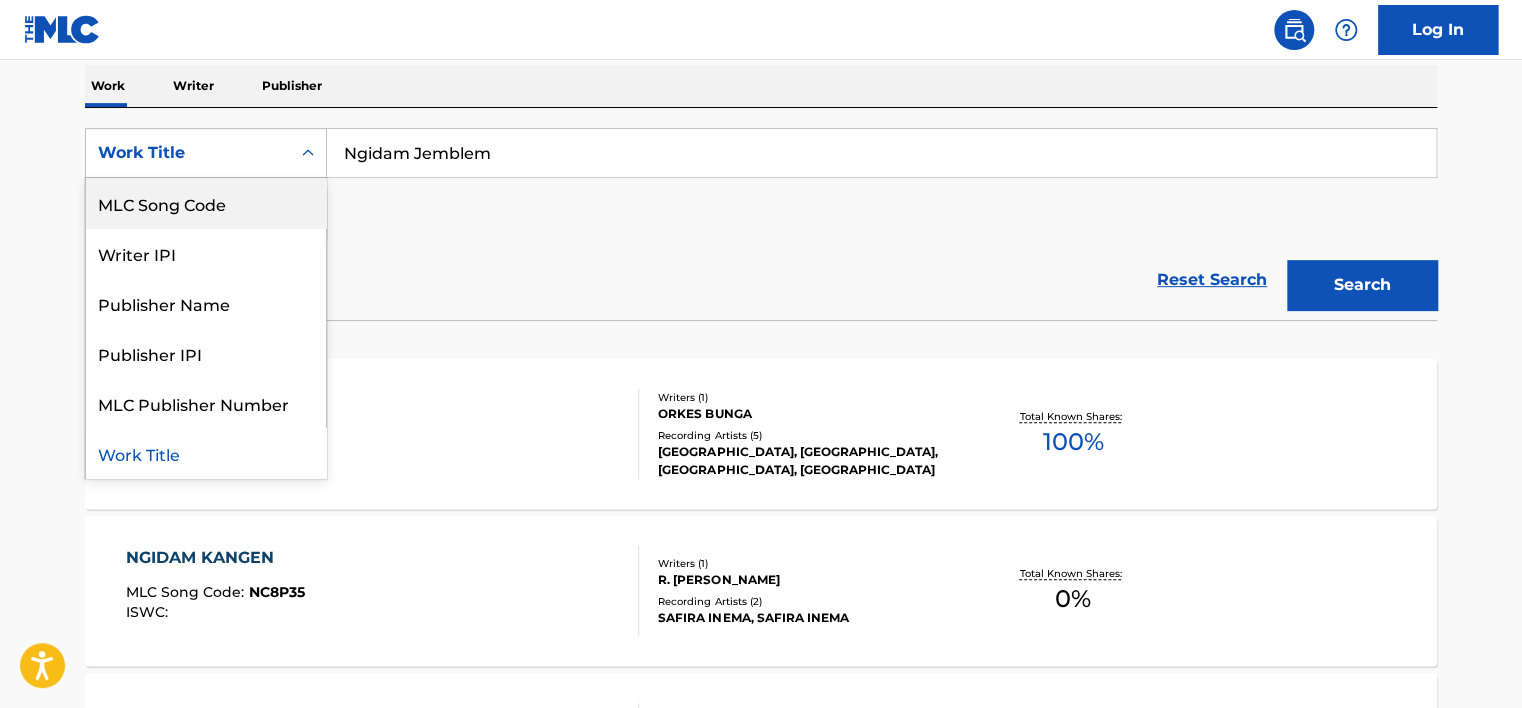click on "MLC Song Code" at bounding box center (206, 203) 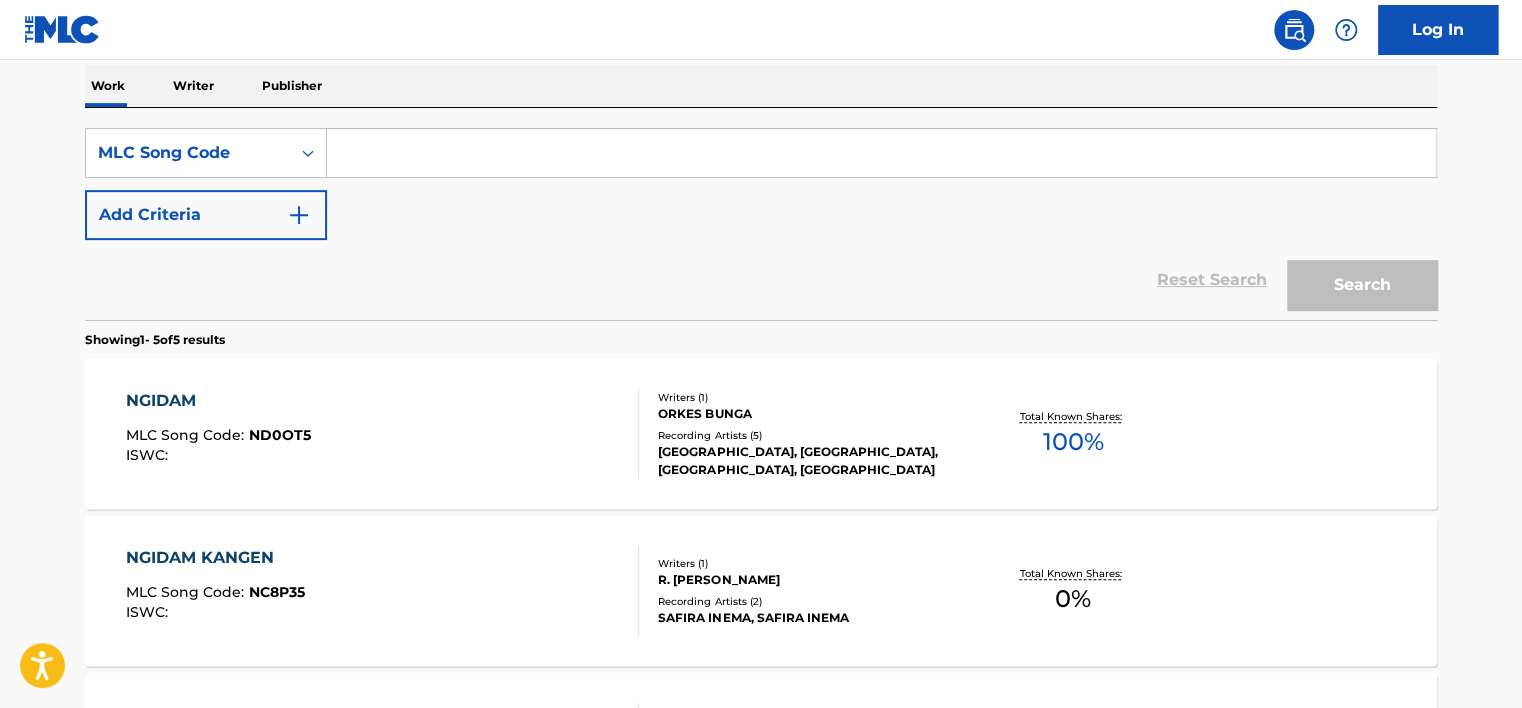 click at bounding box center (881, 153) 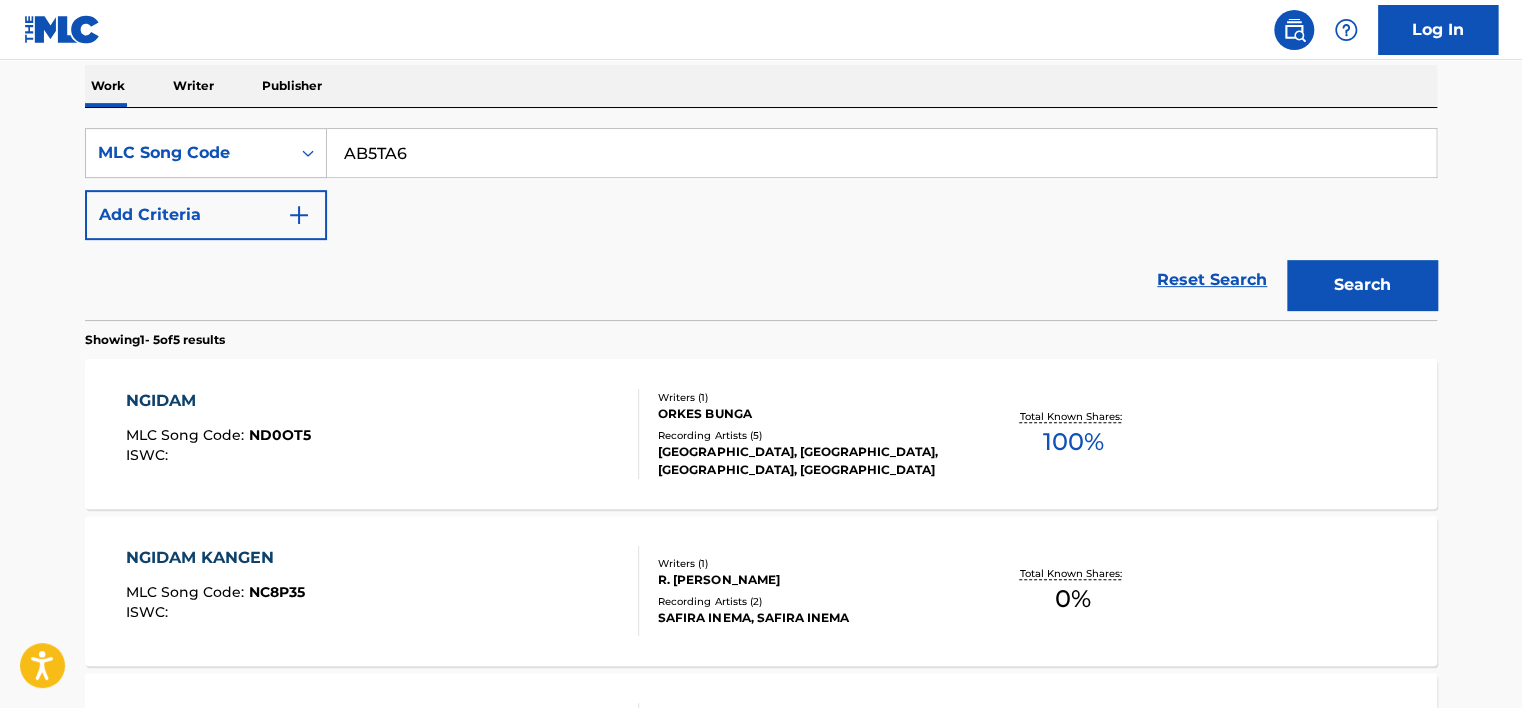 type on "AB5TA6" 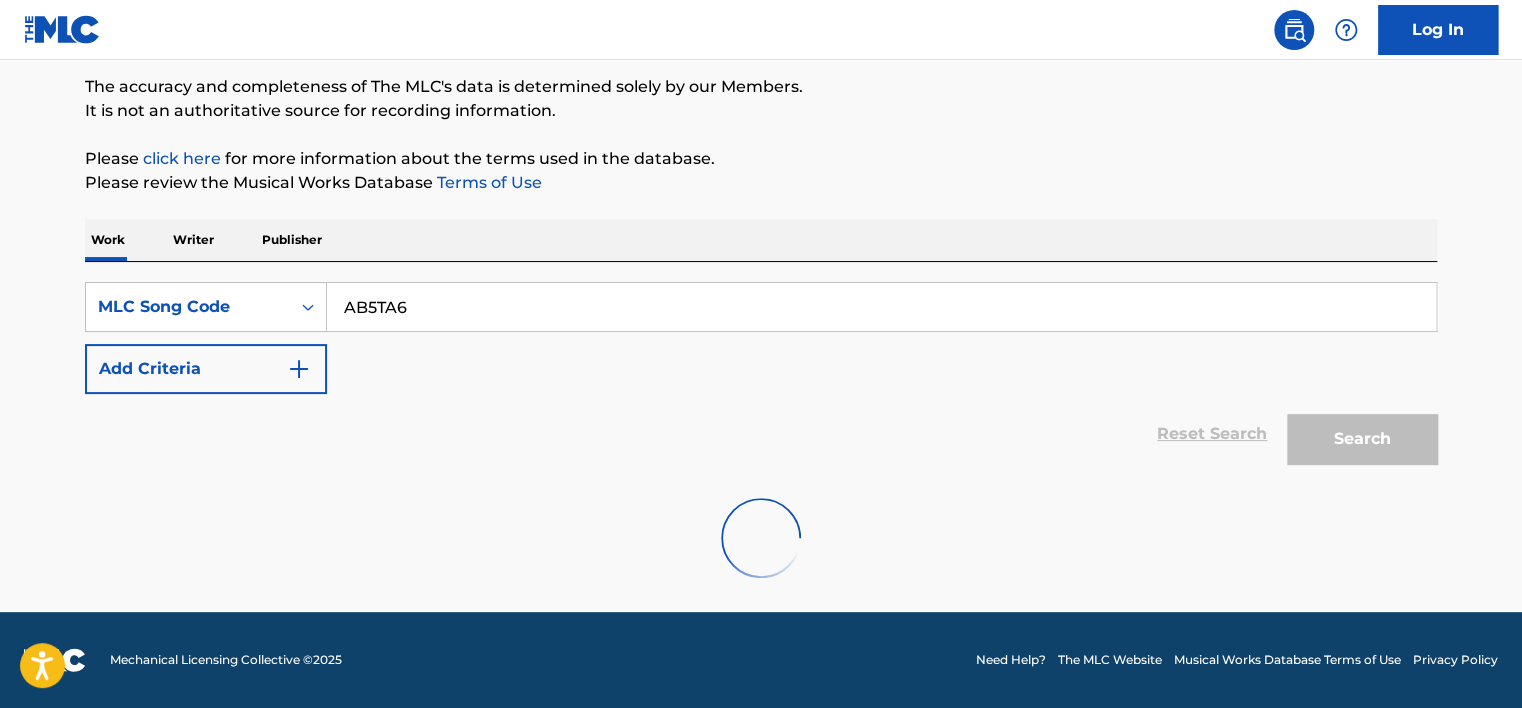 scroll, scrollTop: 317, scrollLeft: 0, axis: vertical 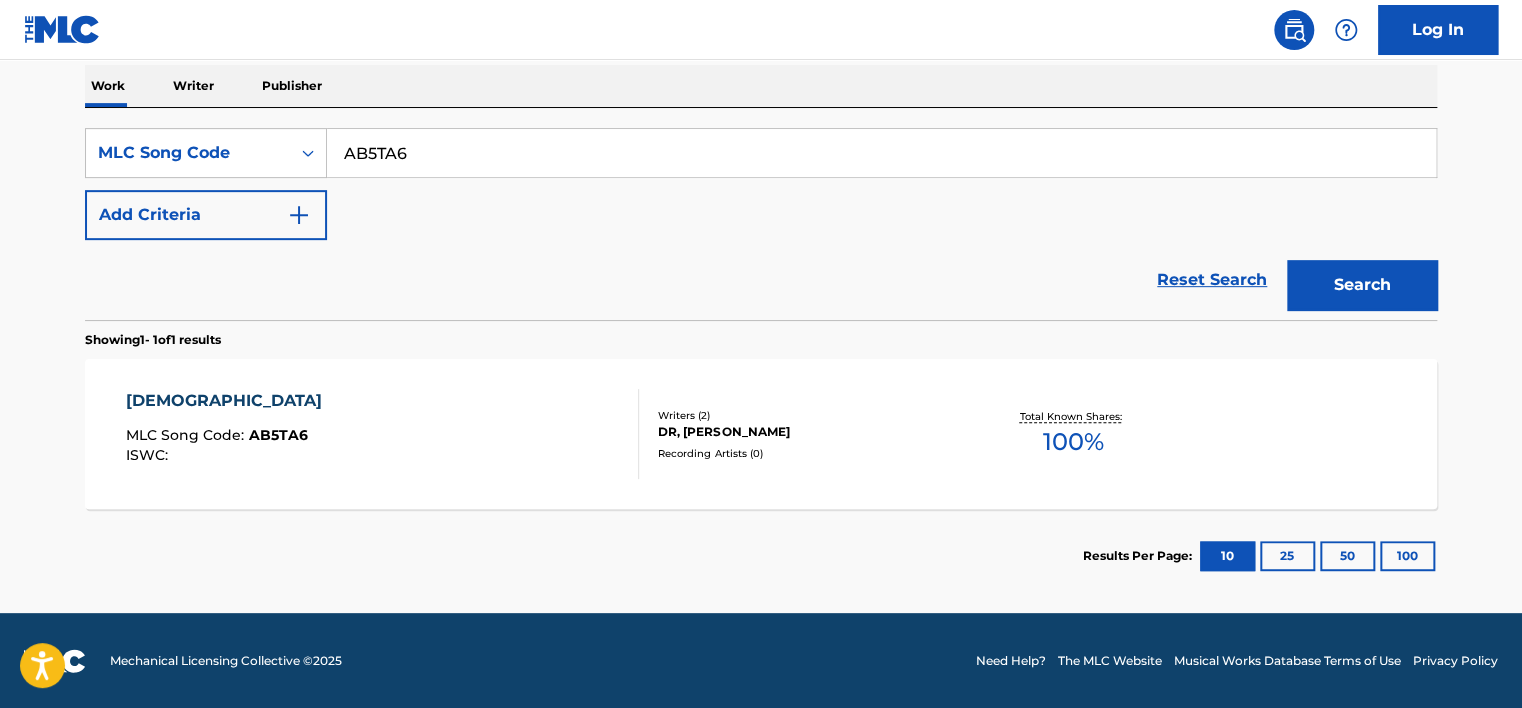 click on "АЛЛИЛУЯ MLC Song Code : AB5TA6 ISWC :" at bounding box center (383, 434) 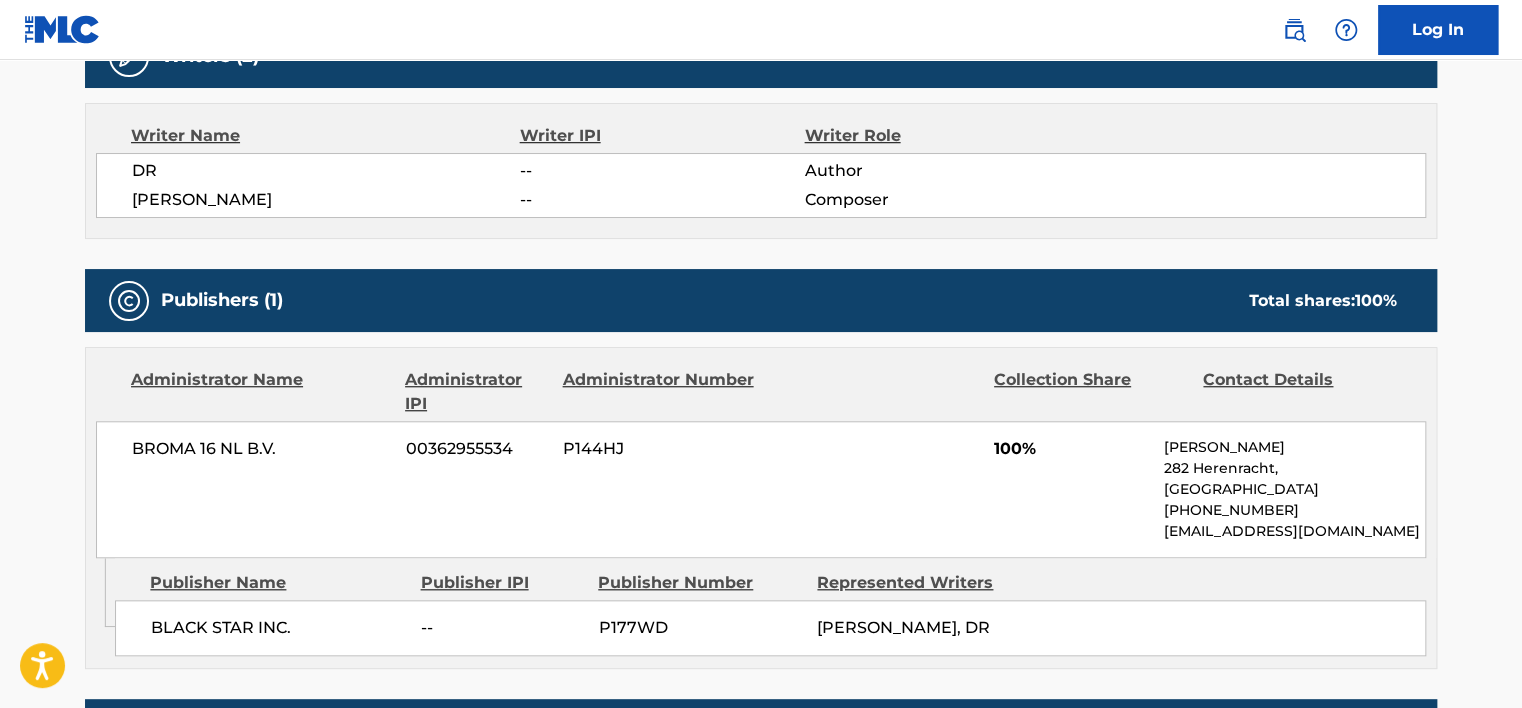 scroll, scrollTop: 700, scrollLeft: 0, axis: vertical 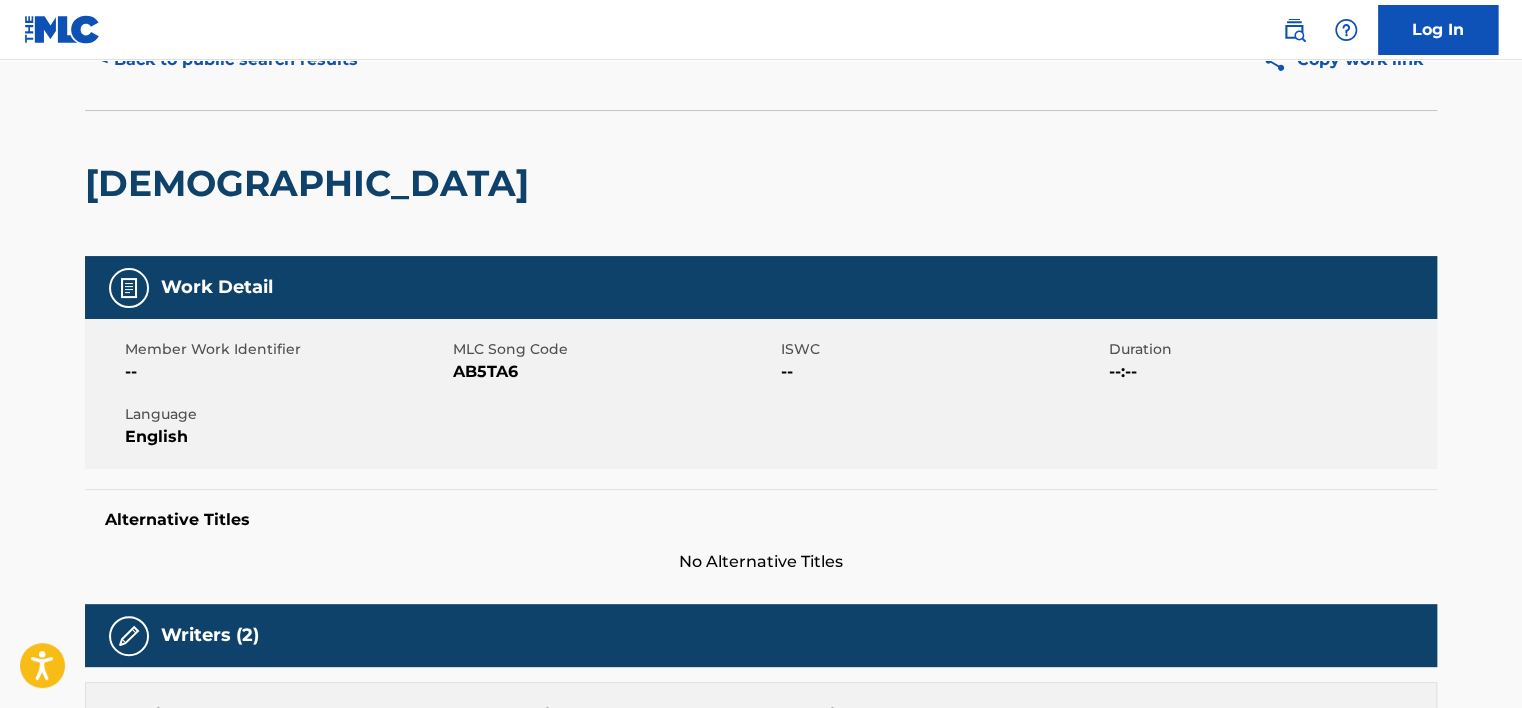 click on "< Back to public search results" at bounding box center [228, 60] 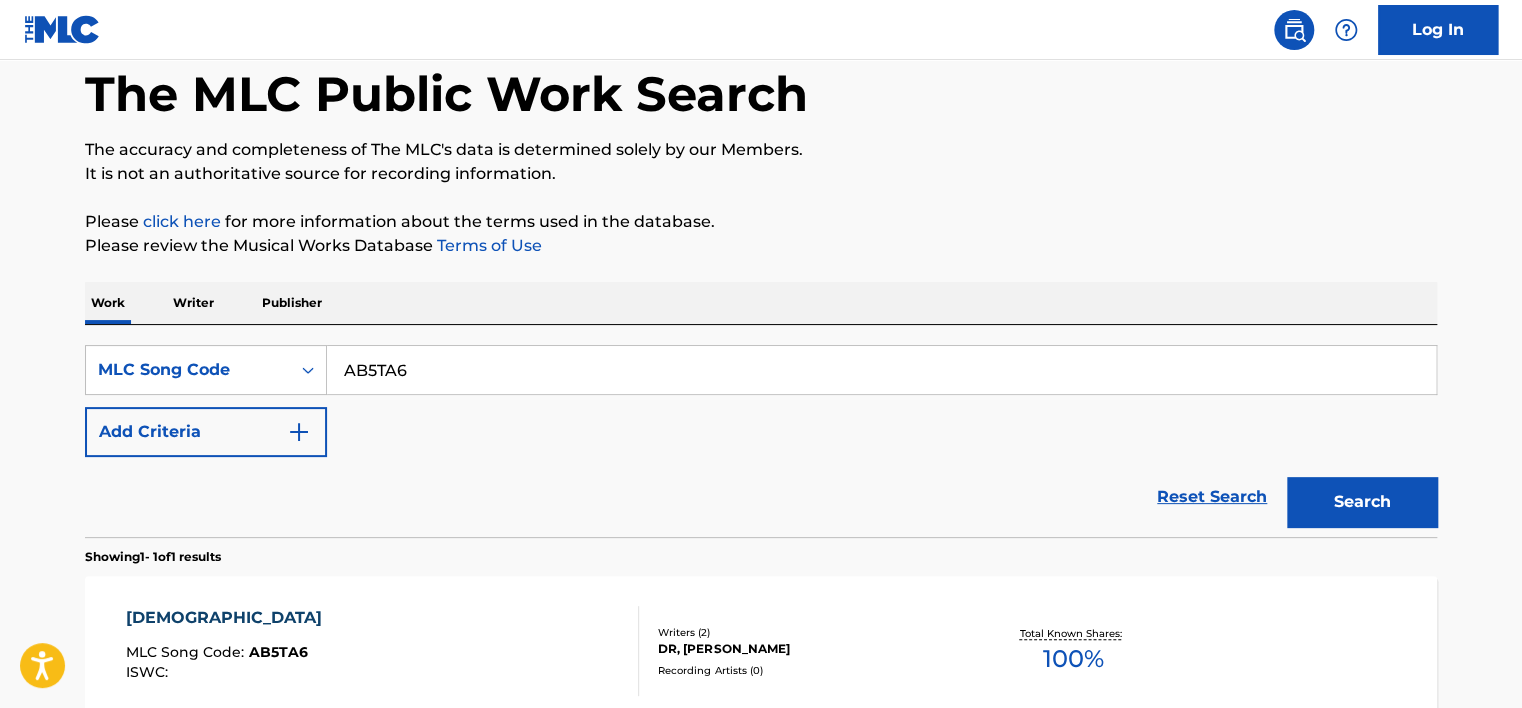 scroll, scrollTop: 265, scrollLeft: 0, axis: vertical 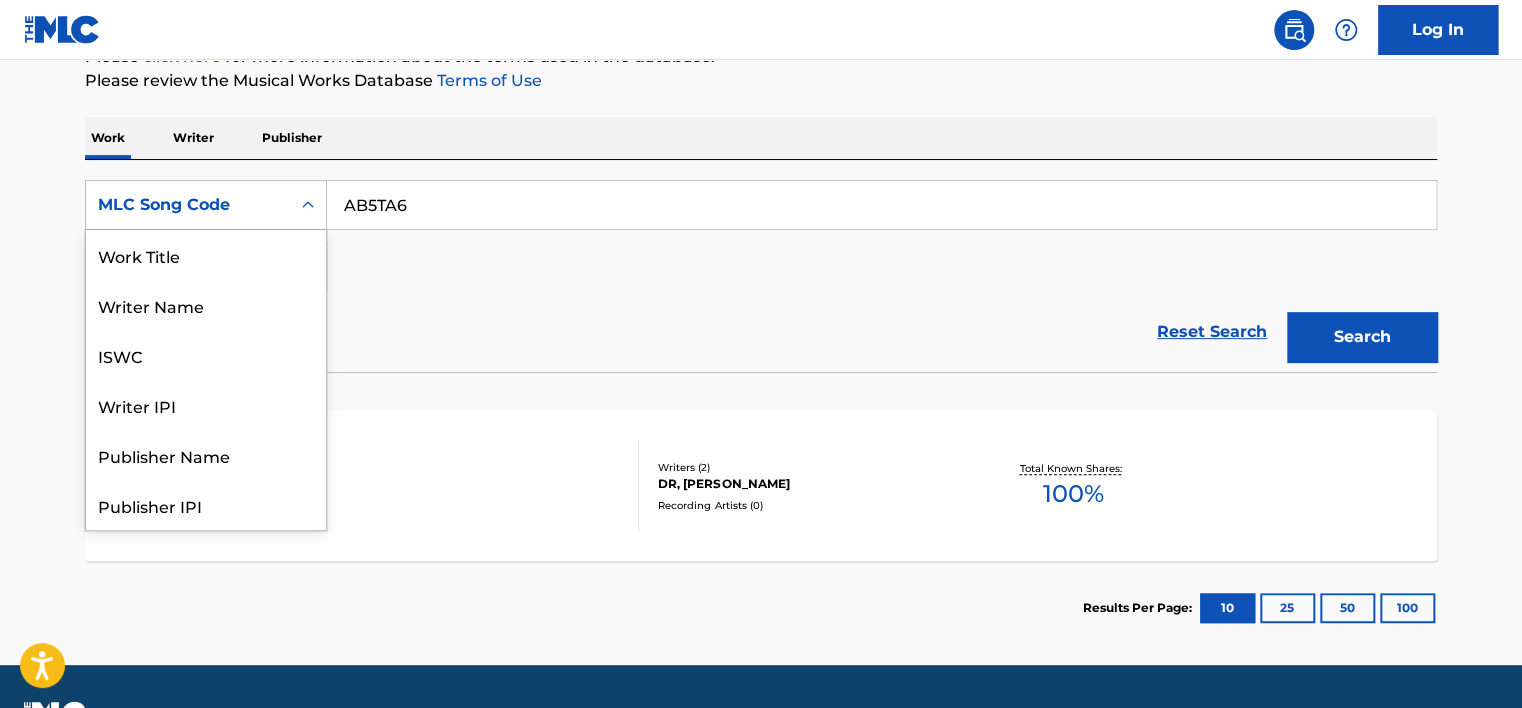 click on "MLC Song Code" at bounding box center (188, 205) 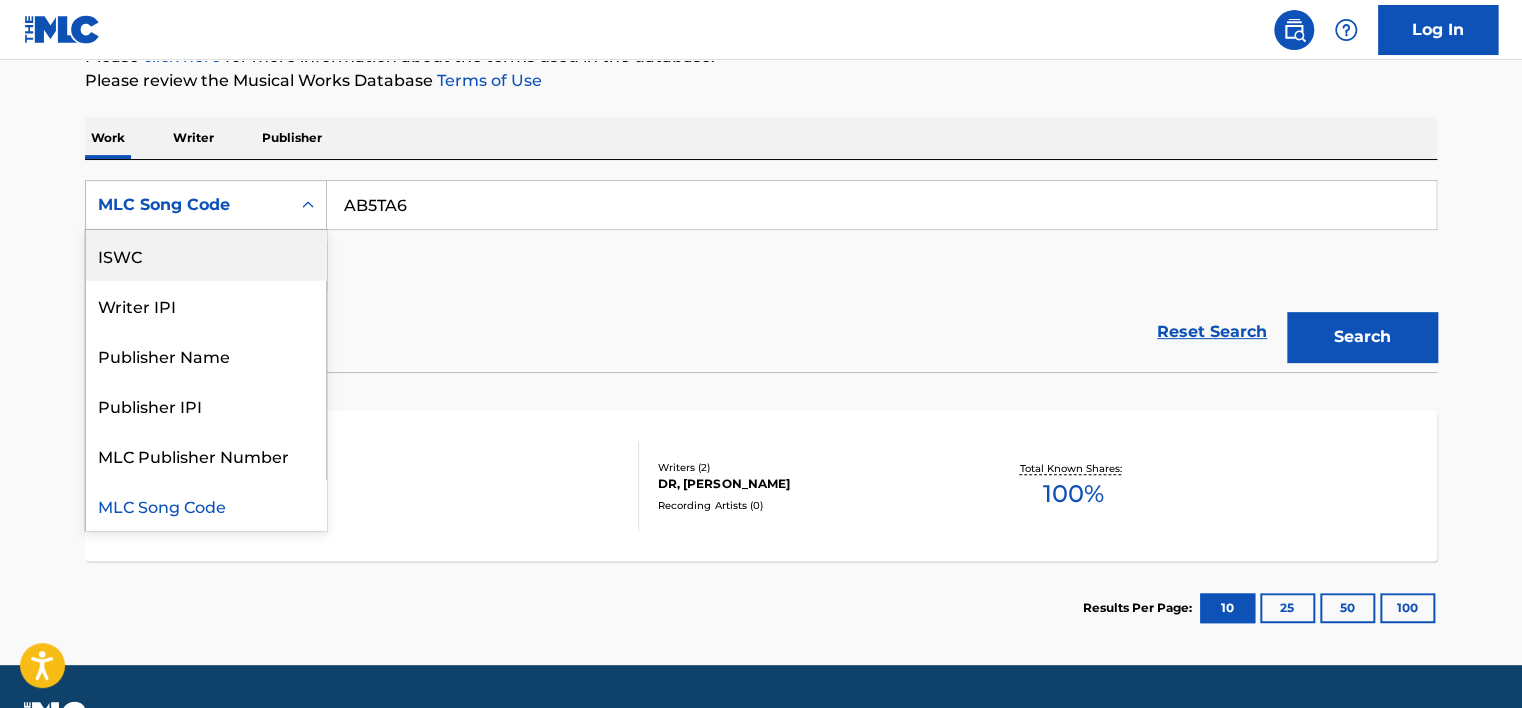 click on "ISWC" at bounding box center (206, 255) 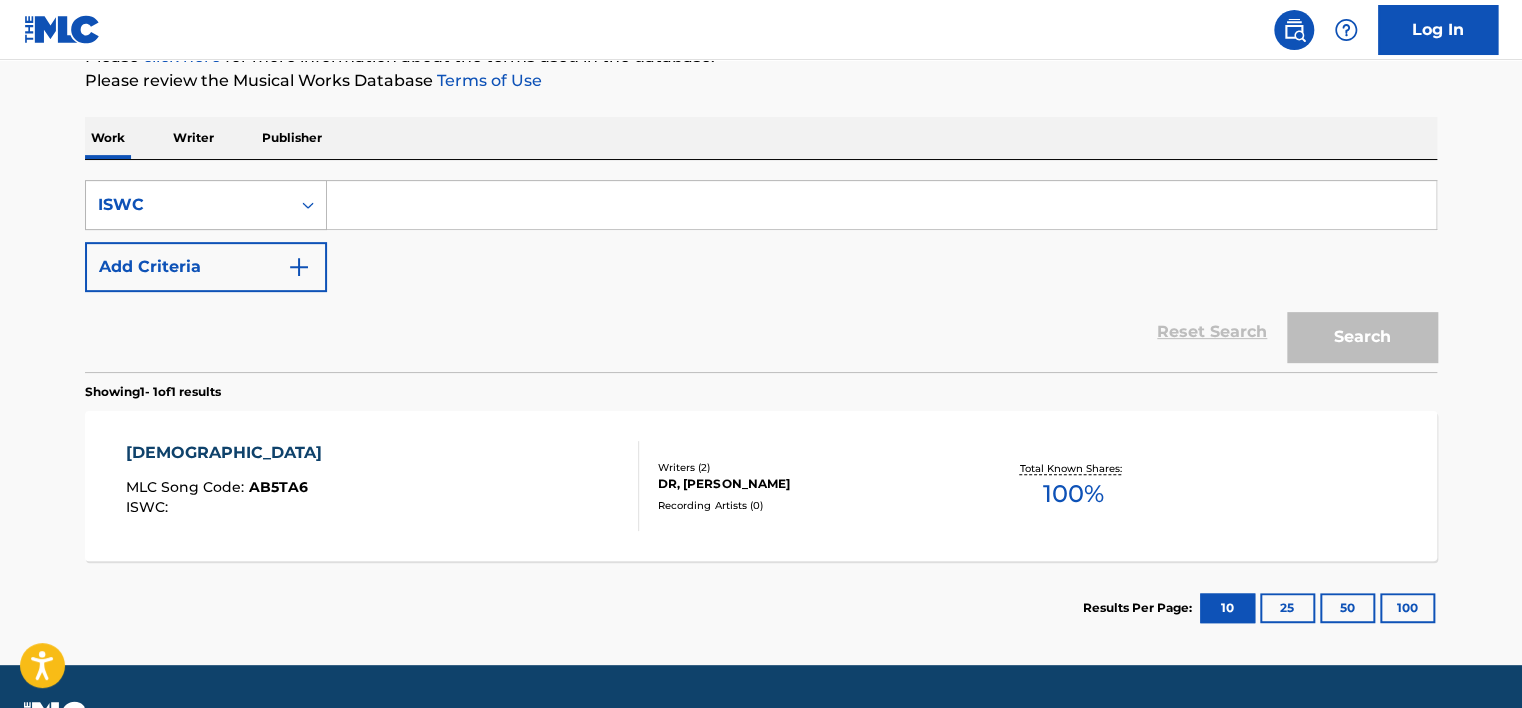 click on "ISWC" at bounding box center [188, 205] 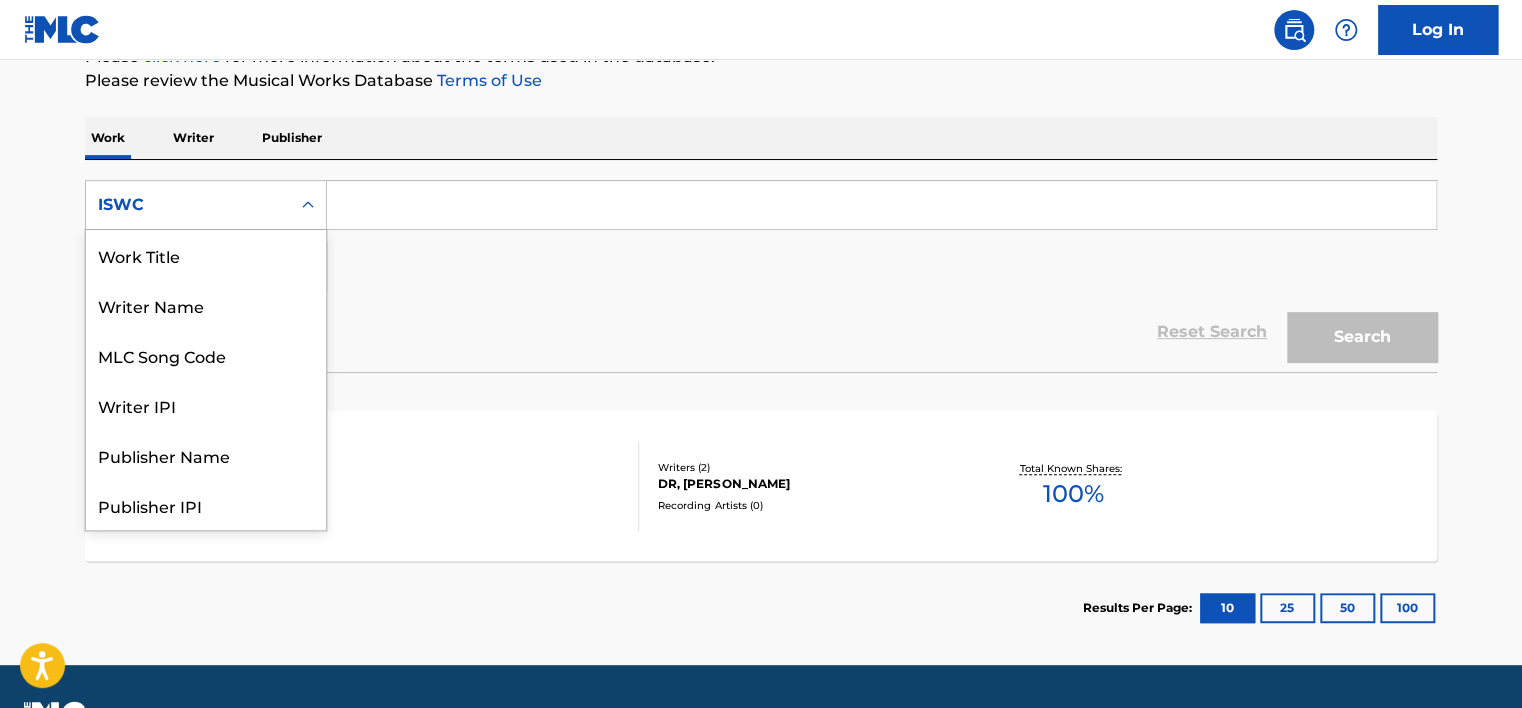 scroll, scrollTop: 0, scrollLeft: 0, axis: both 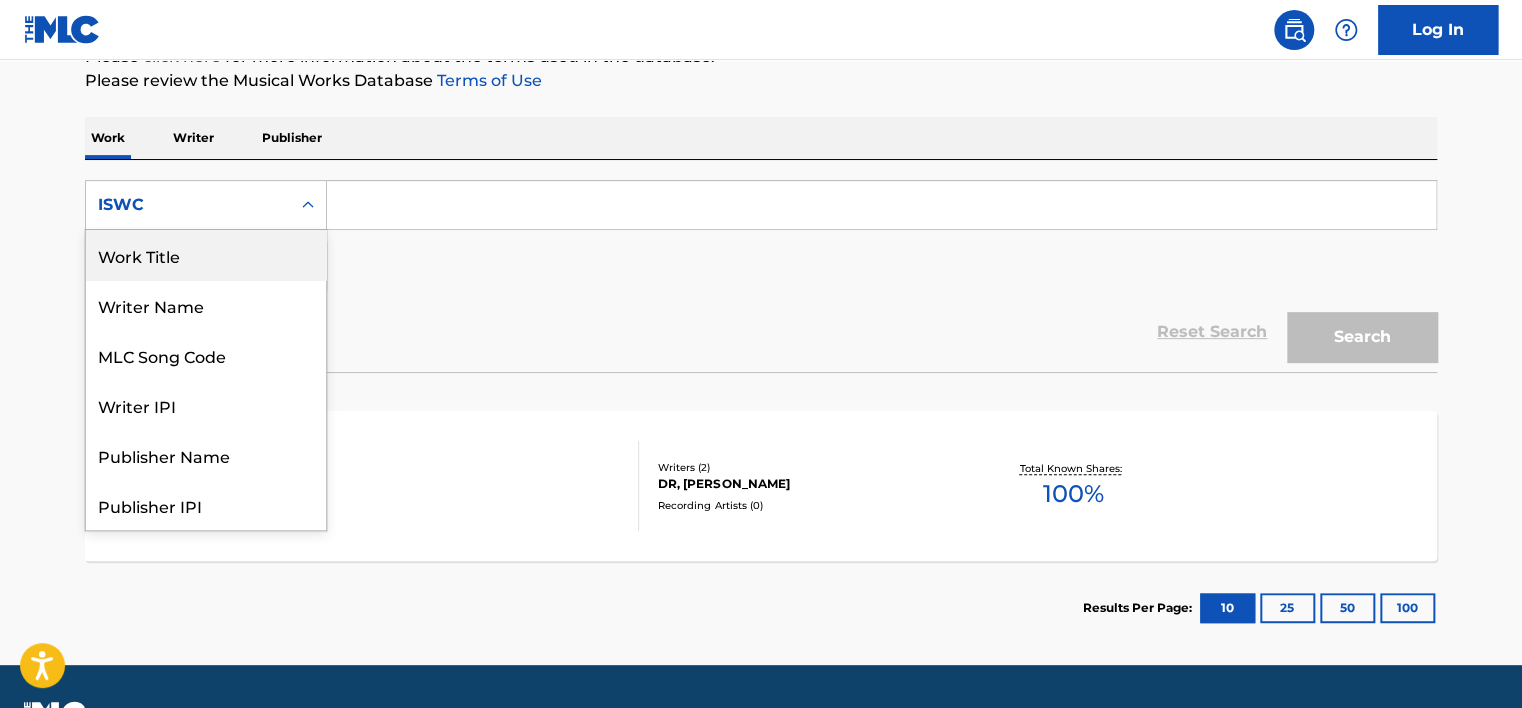 click on "Work Title" at bounding box center (206, 255) 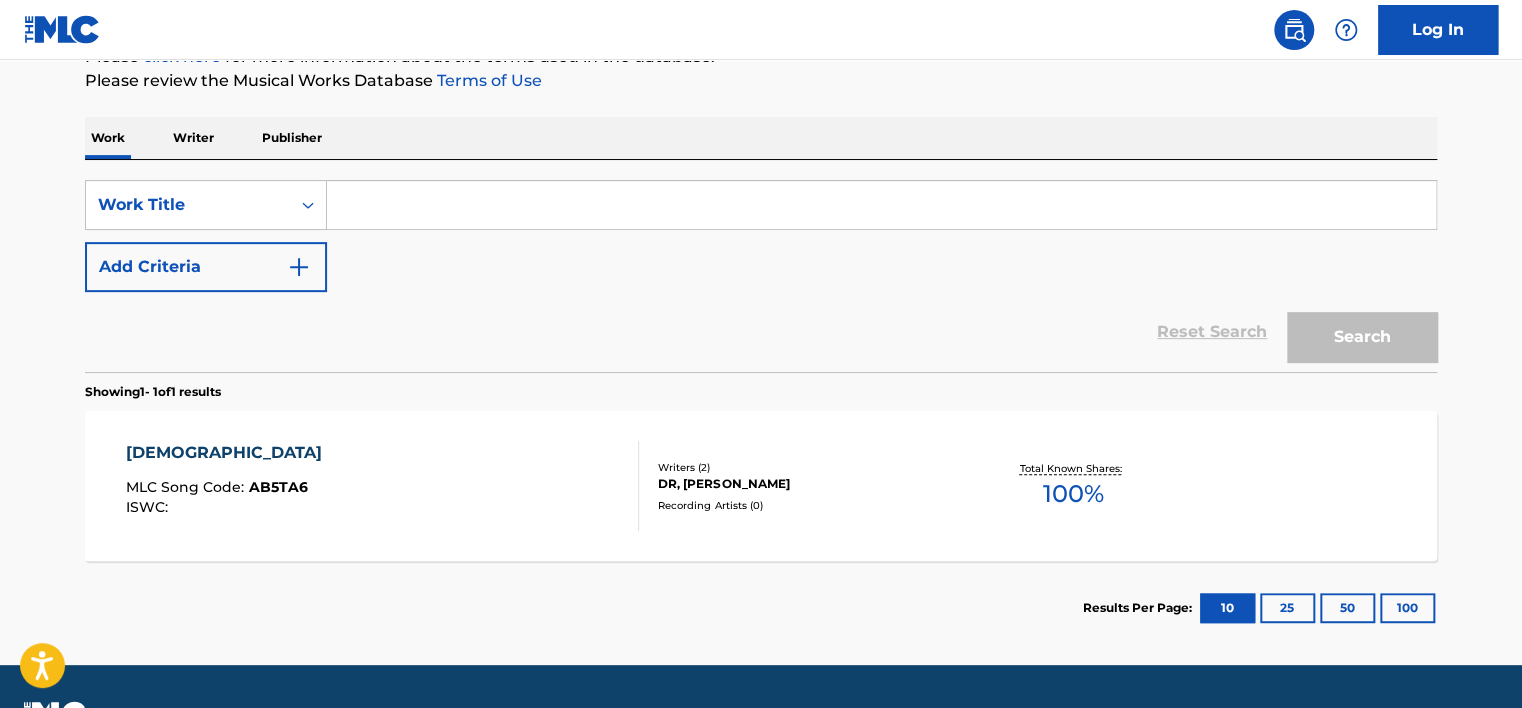 click at bounding box center (881, 205) 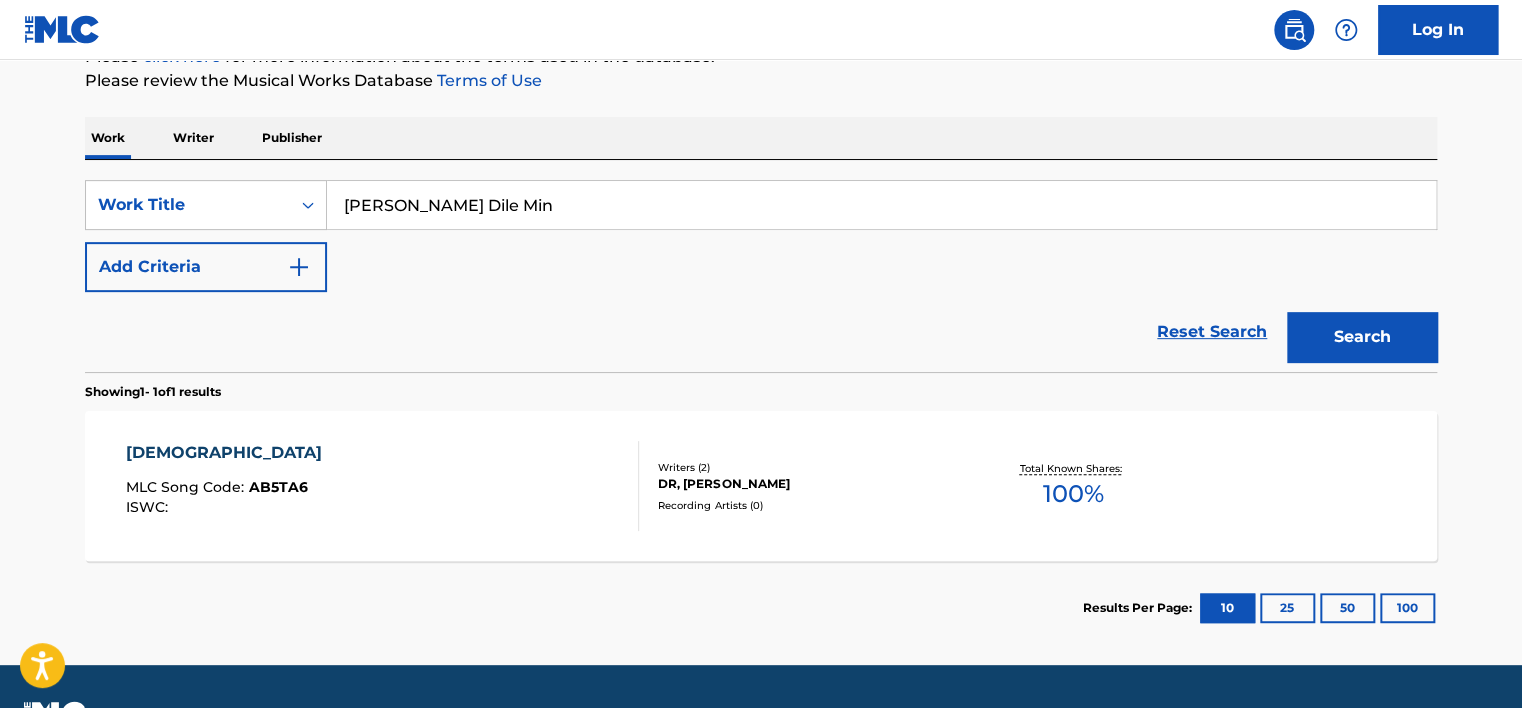 type on "[PERSON_NAME] Dile Min" 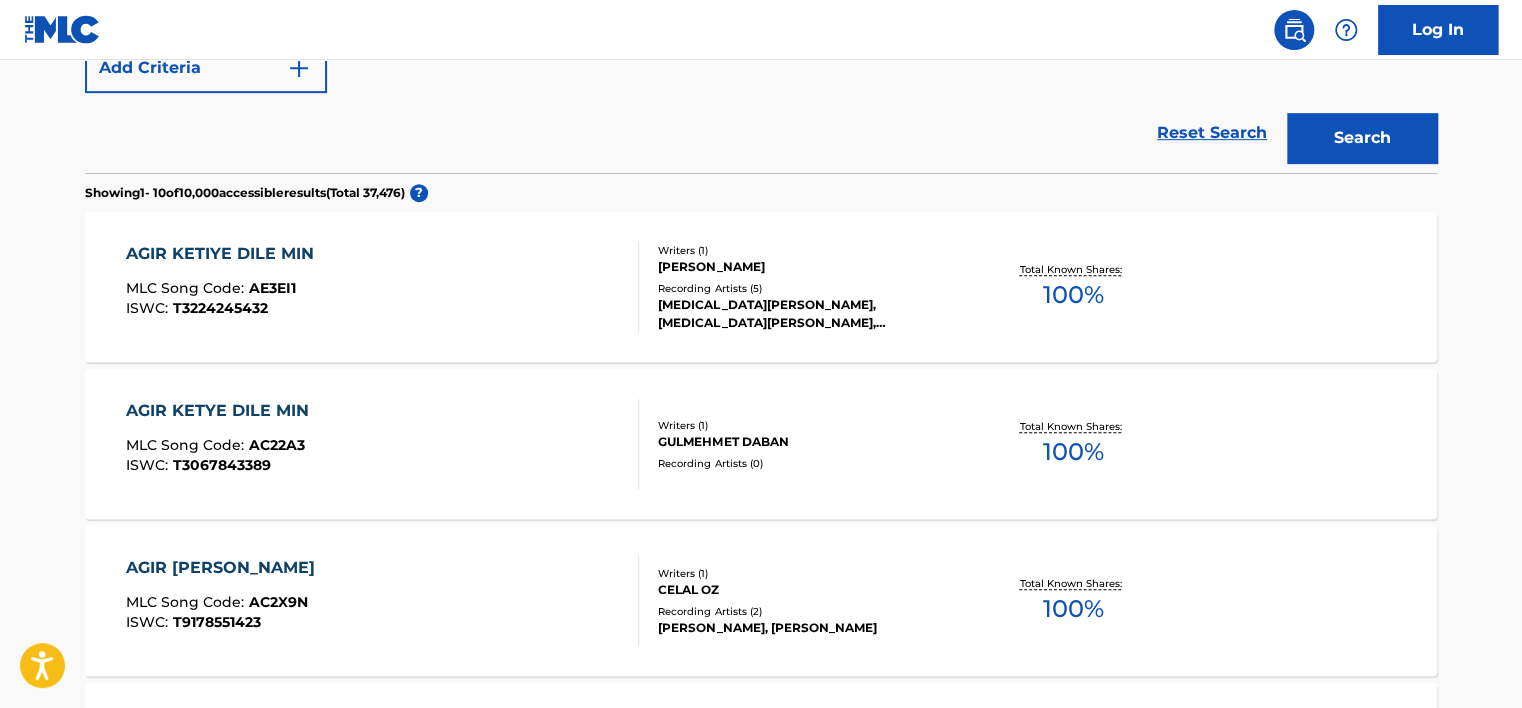 scroll, scrollTop: 465, scrollLeft: 0, axis: vertical 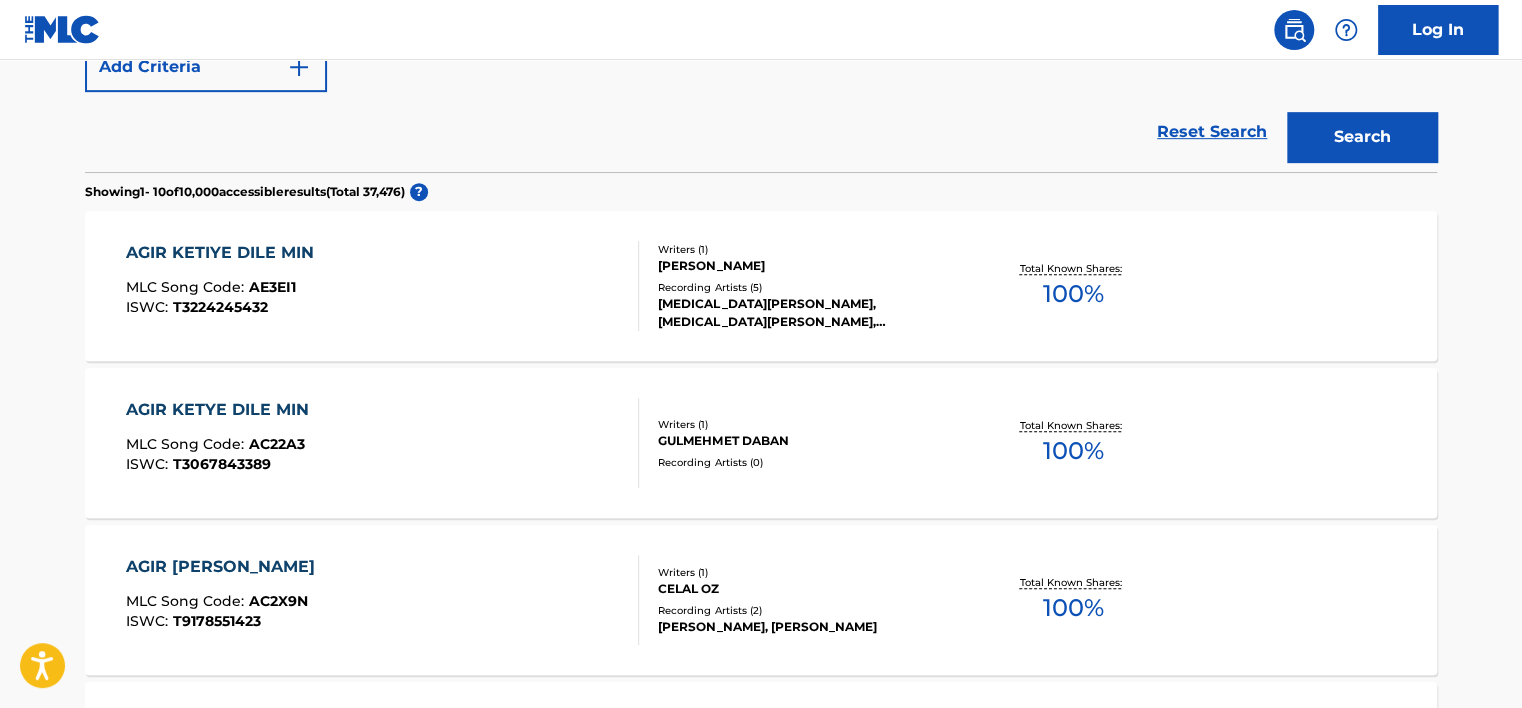 click on "AGIR KETIYE DILE MIN MLC Song Code : AE3EI1 ISWC : T3224245432" at bounding box center (383, 286) 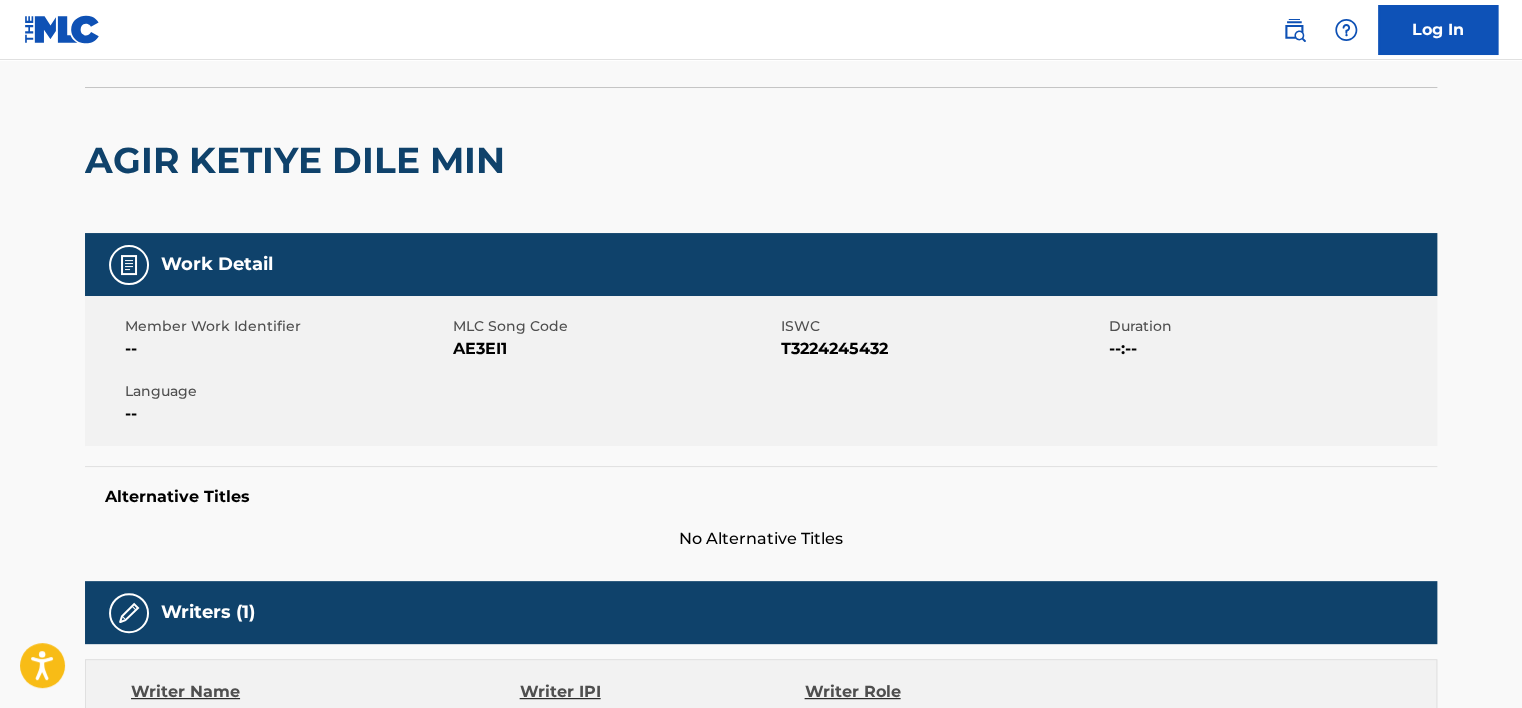 scroll, scrollTop: 0, scrollLeft: 0, axis: both 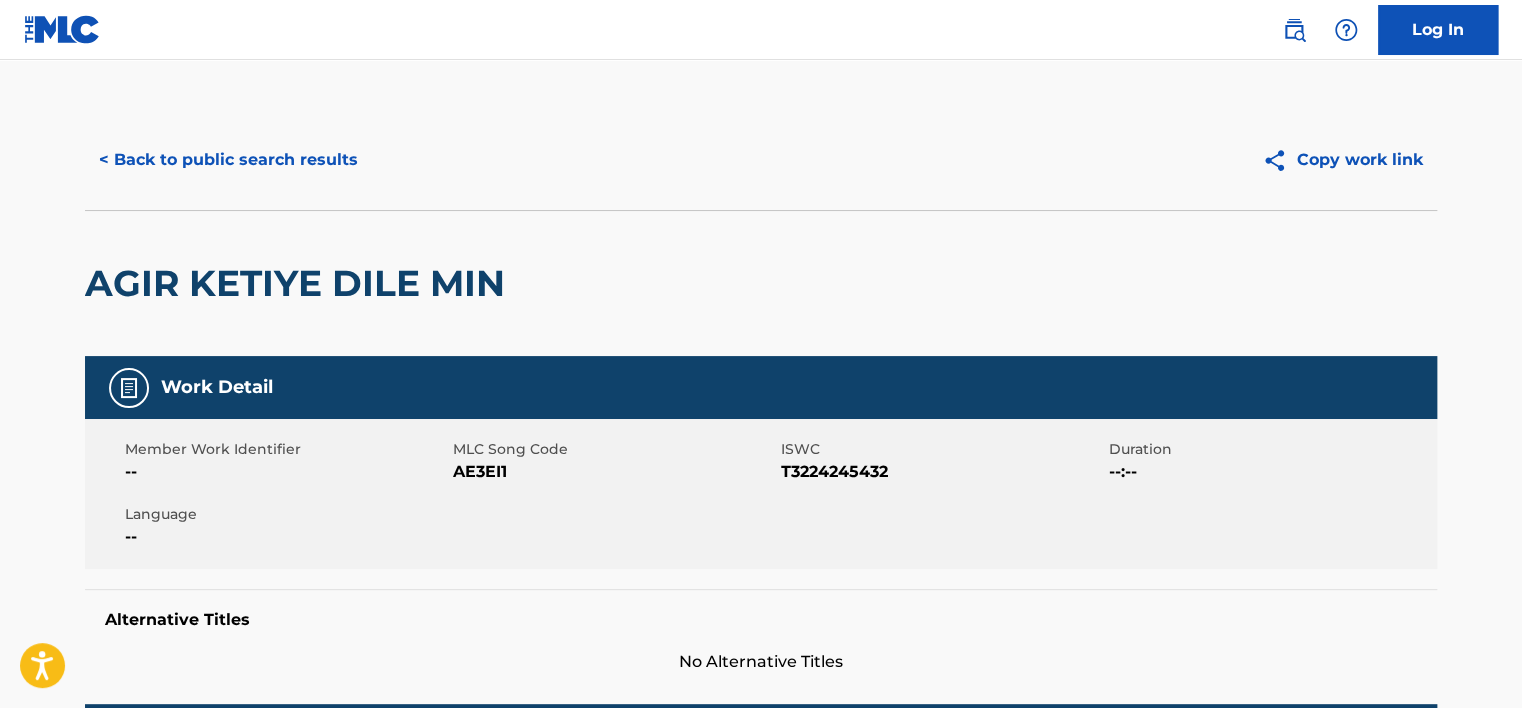 click on "< Back to public search results" at bounding box center (228, 160) 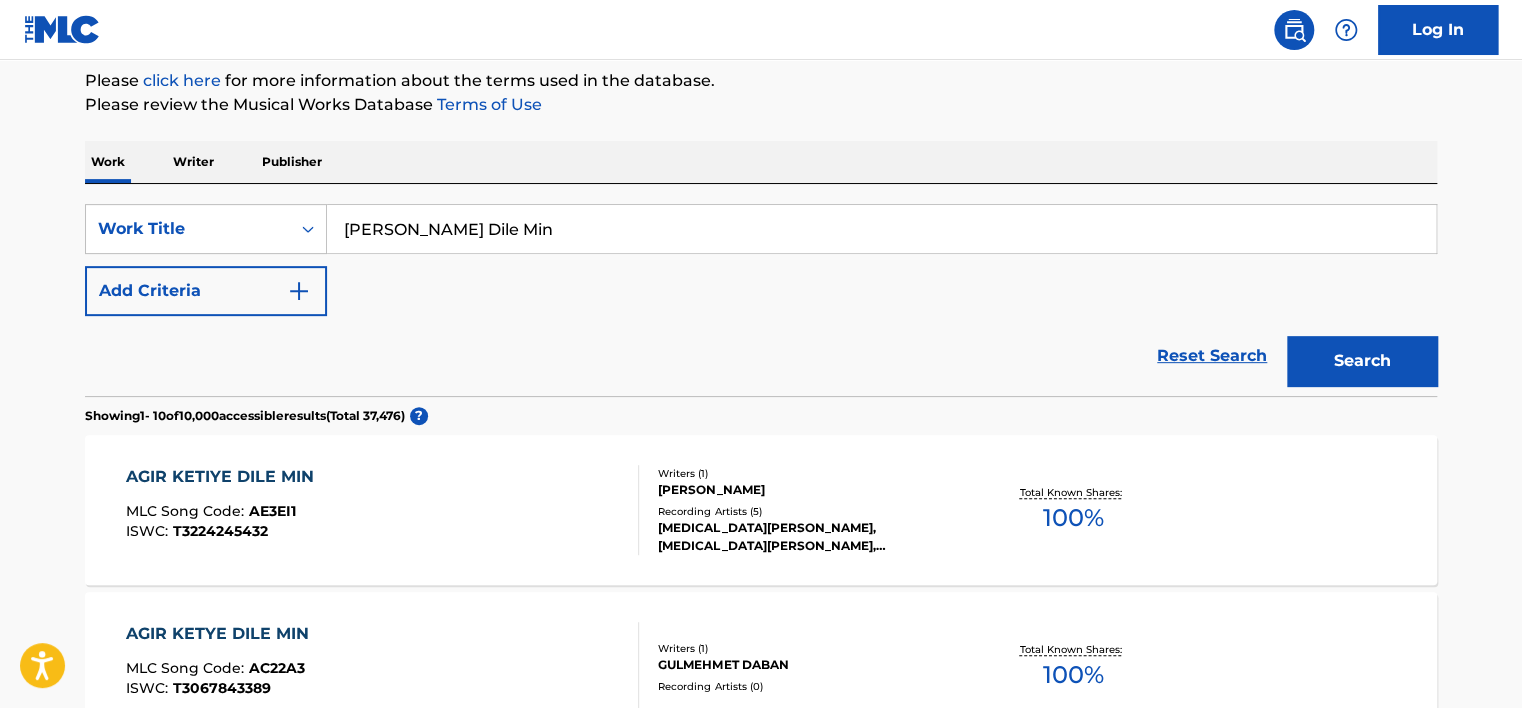 scroll, scrollTop: 217, scrollLeft: 0, axis: vertical 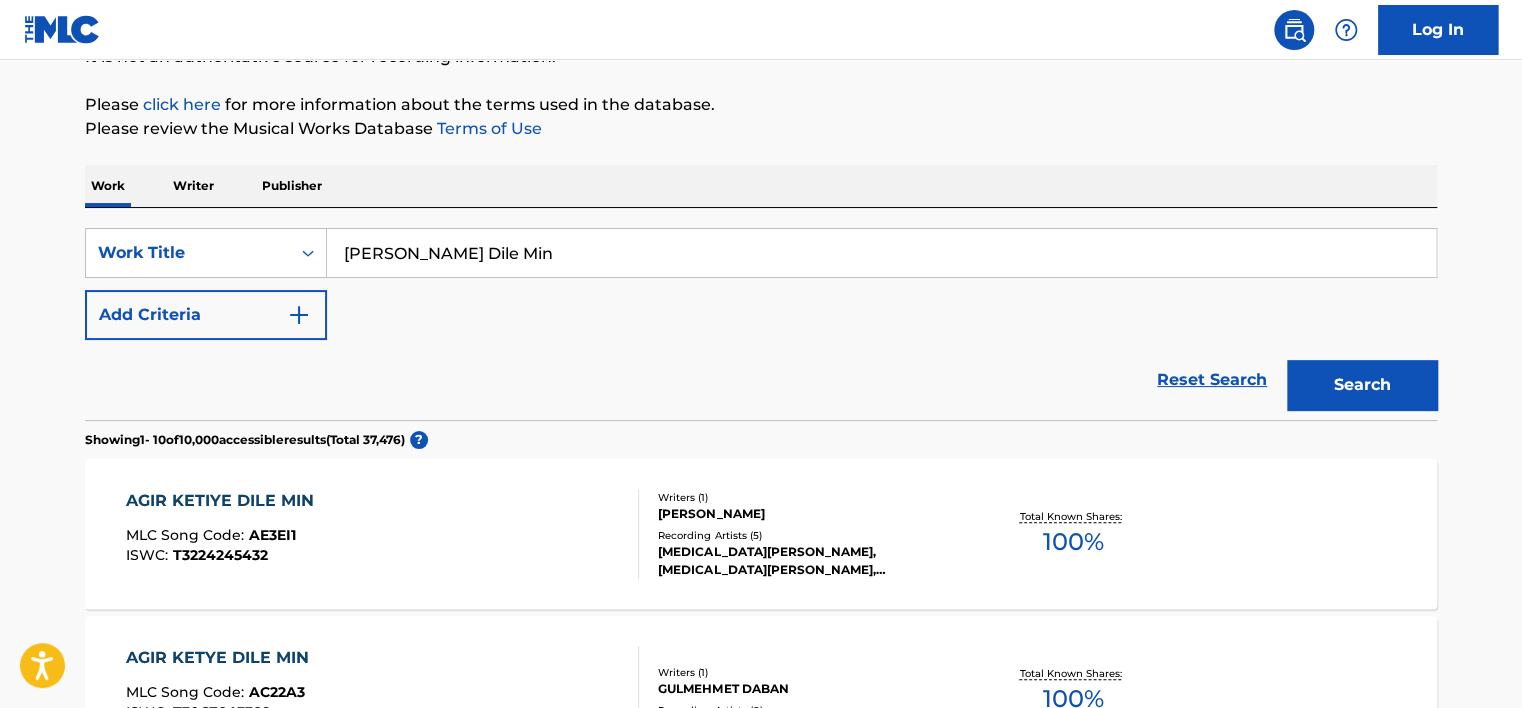 click on "AGIR KETIYE DILE MIN MLC Song Code : AE3EI1 ISWC : T3224245432 Writers ( 1 ) [PERSON_NAME] Recording Artists ( 5 ) [MEDICAL_DATA][PERSON_NAME], [MEDICAL_DATA][PERSON_NAME],[PERSON_NAME], [MEDICAL_DATA][PERSON_NAME], [PERSON_NAME], [PERSON_NAME] Total Known Shares: 100 %" at bounding box center (761, 534) 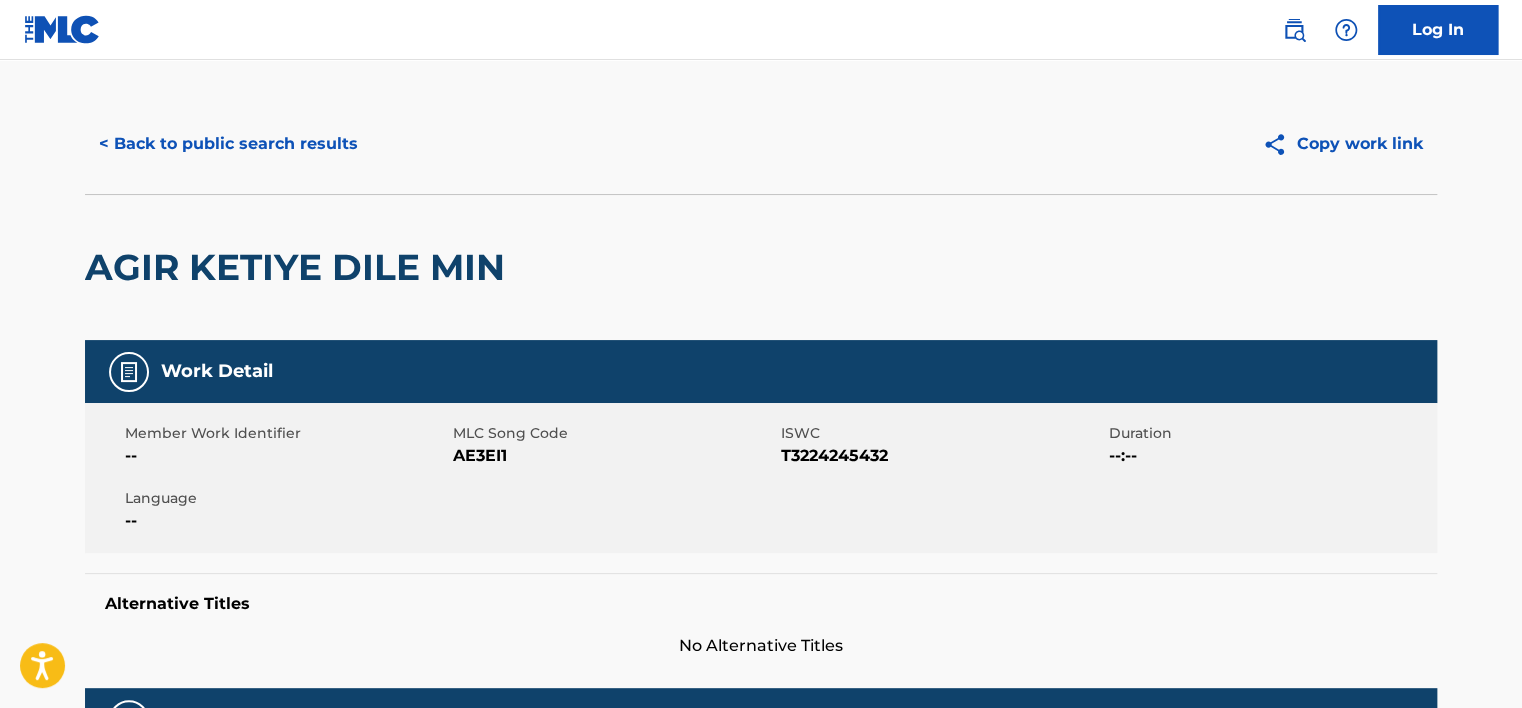 scroll, scrollTop: 0, scrollLeft: 0, axis: both 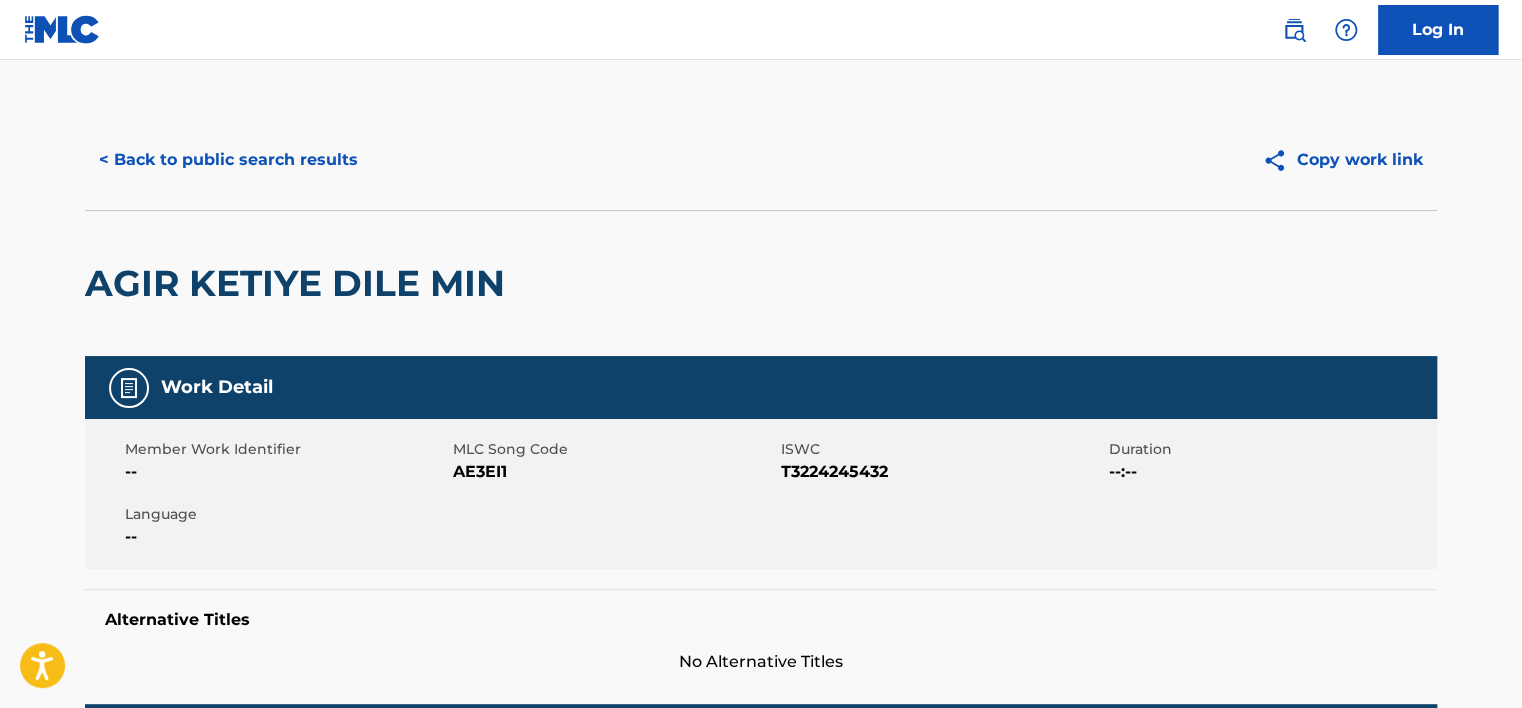 click on "< Back to public search results" at bounding box center [228, 160] 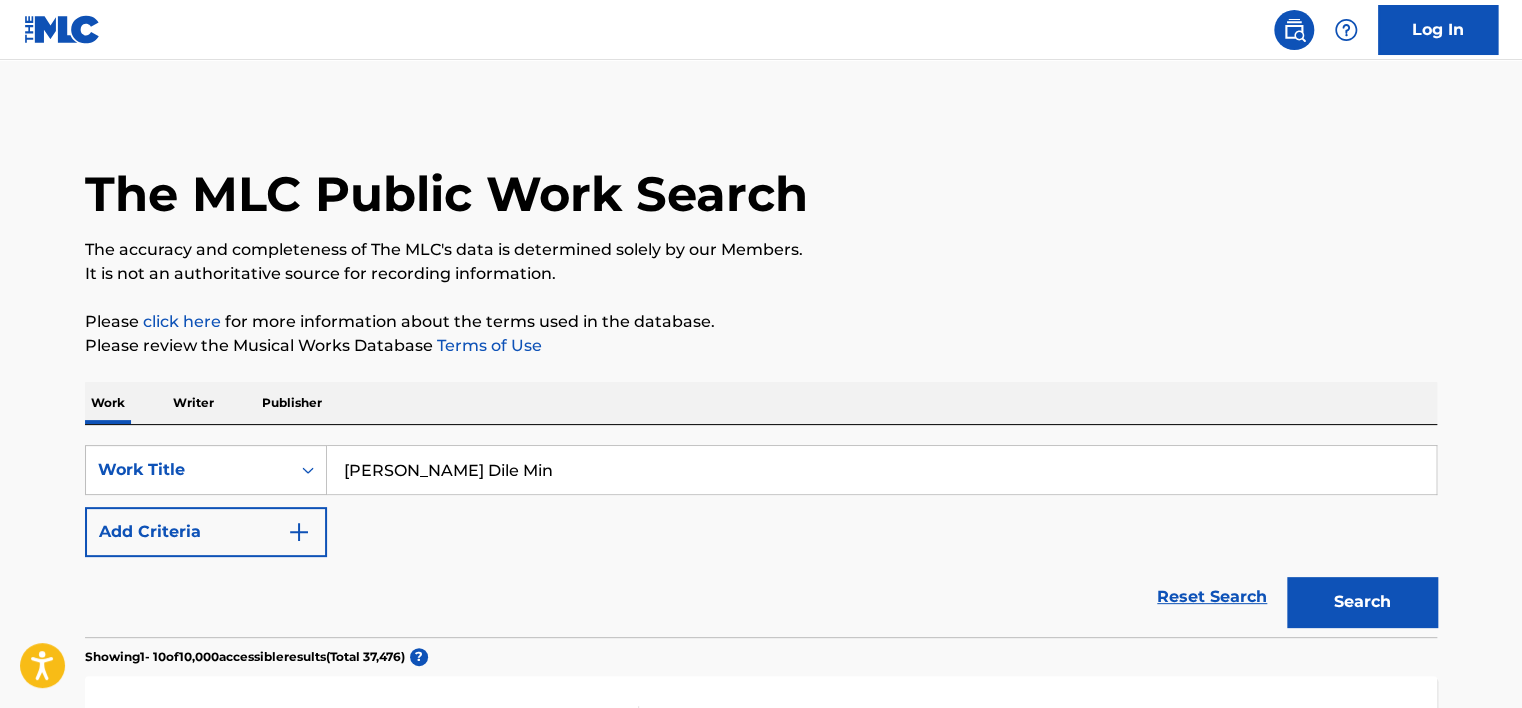 scroll, scrollTop: 217, scrollLeft: 0, axis: vertical 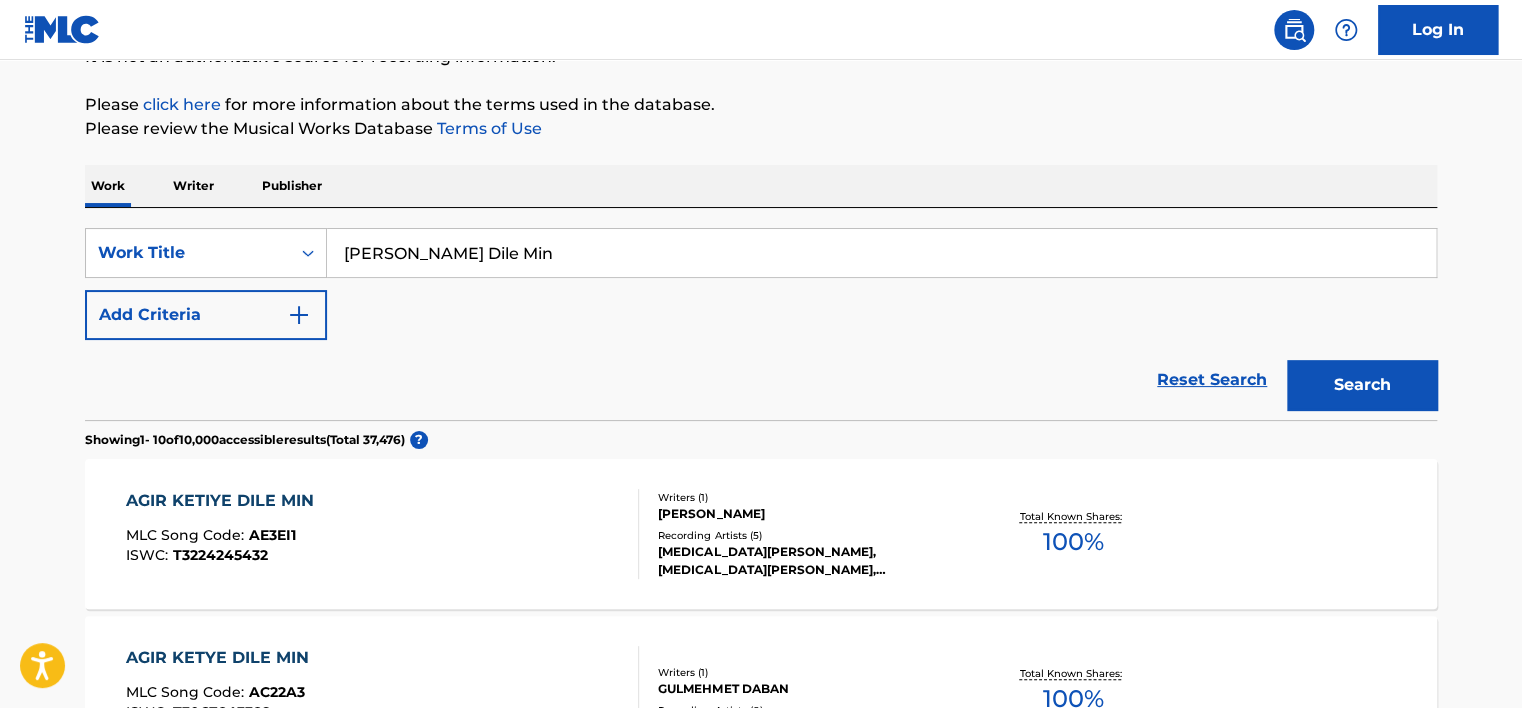 click on "SearchWithCriteria18cd4352-6bc2-49d9-9a60-db4b370aa78d Work Title Agir Ketiye Dile Min Add Criteria Reset Search Search" at bounding box center (761, 314) 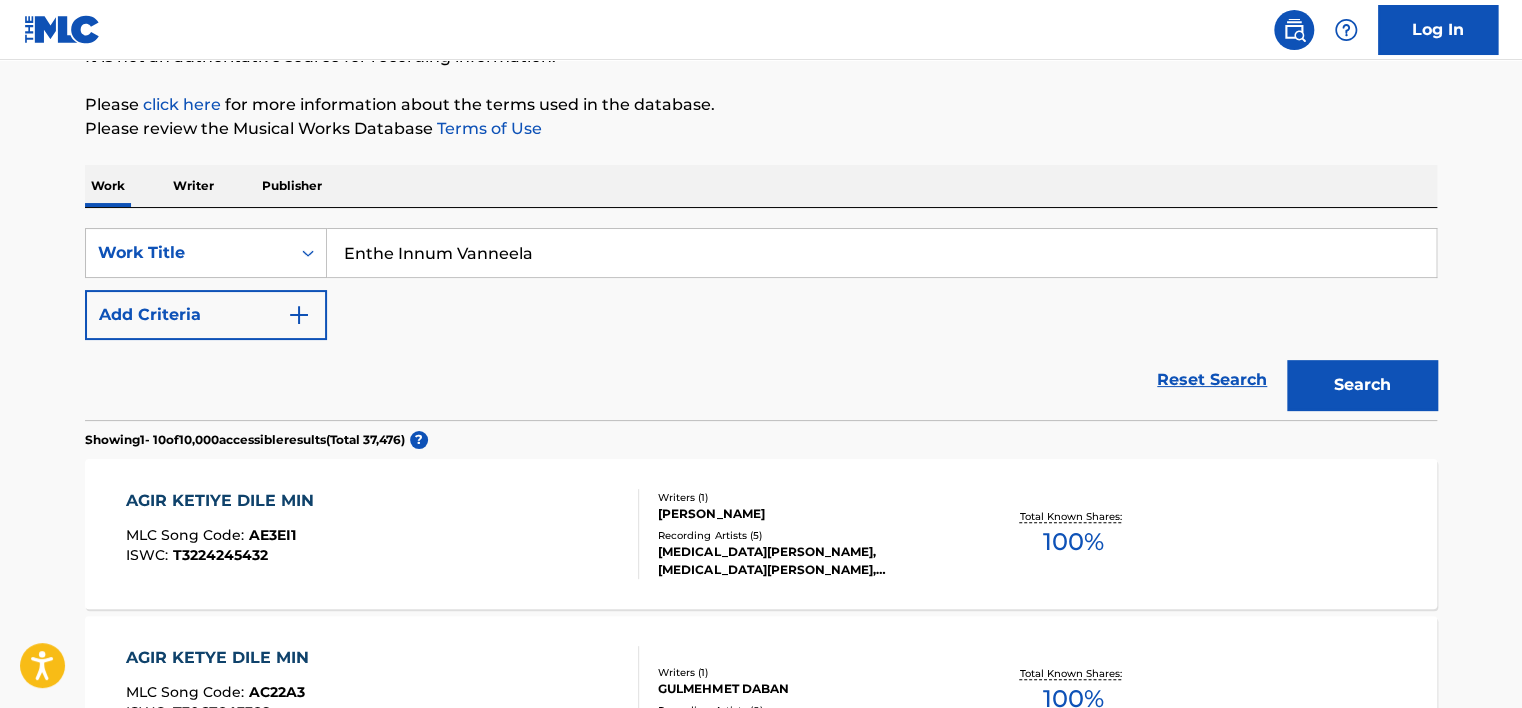 type on "Enthe Innum Vanneela" 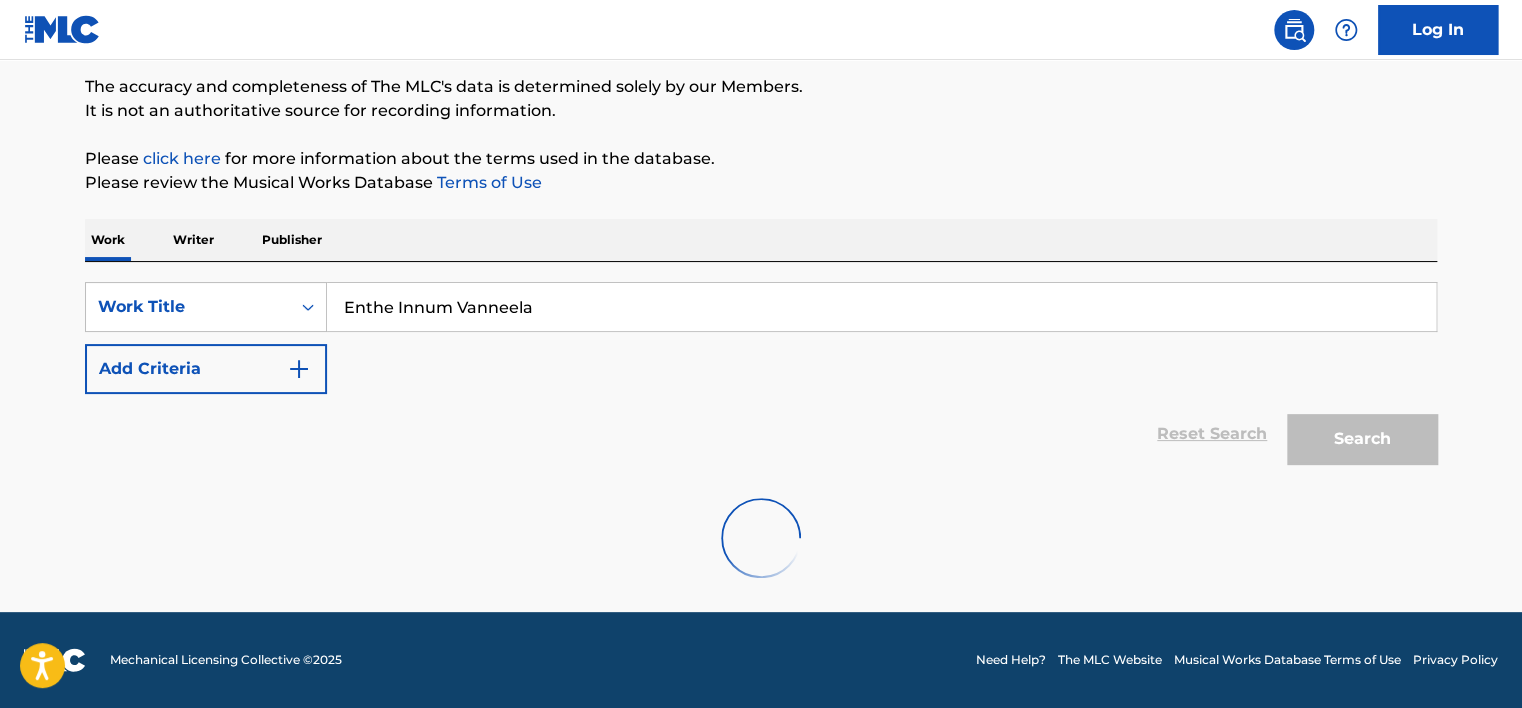 scroll, scrollTop: 217, scrollLeft: 0, axis: vertical 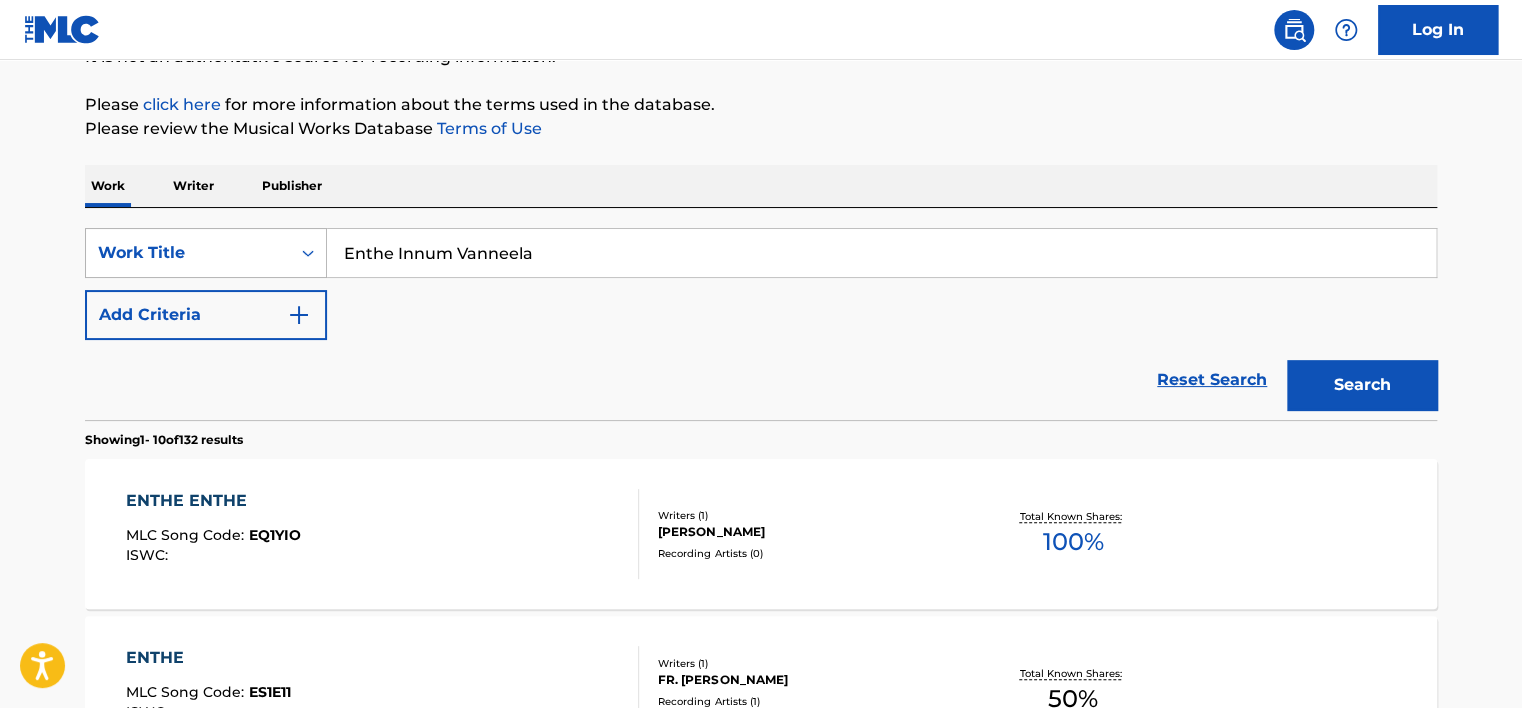 click on "Work Title" at bounding box center [188, 253] 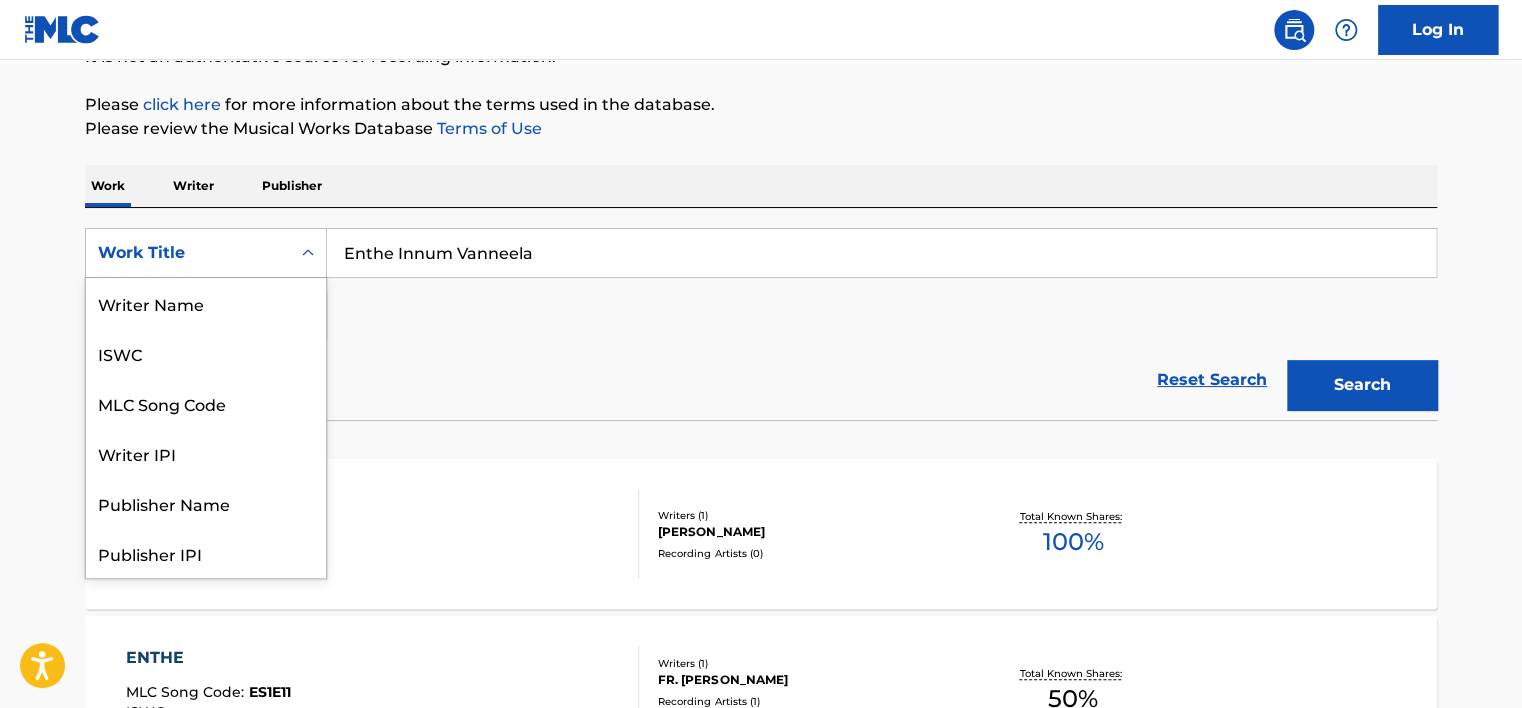 scroll, scrollTop: 100, scrollLeft: 0, axis: vertical 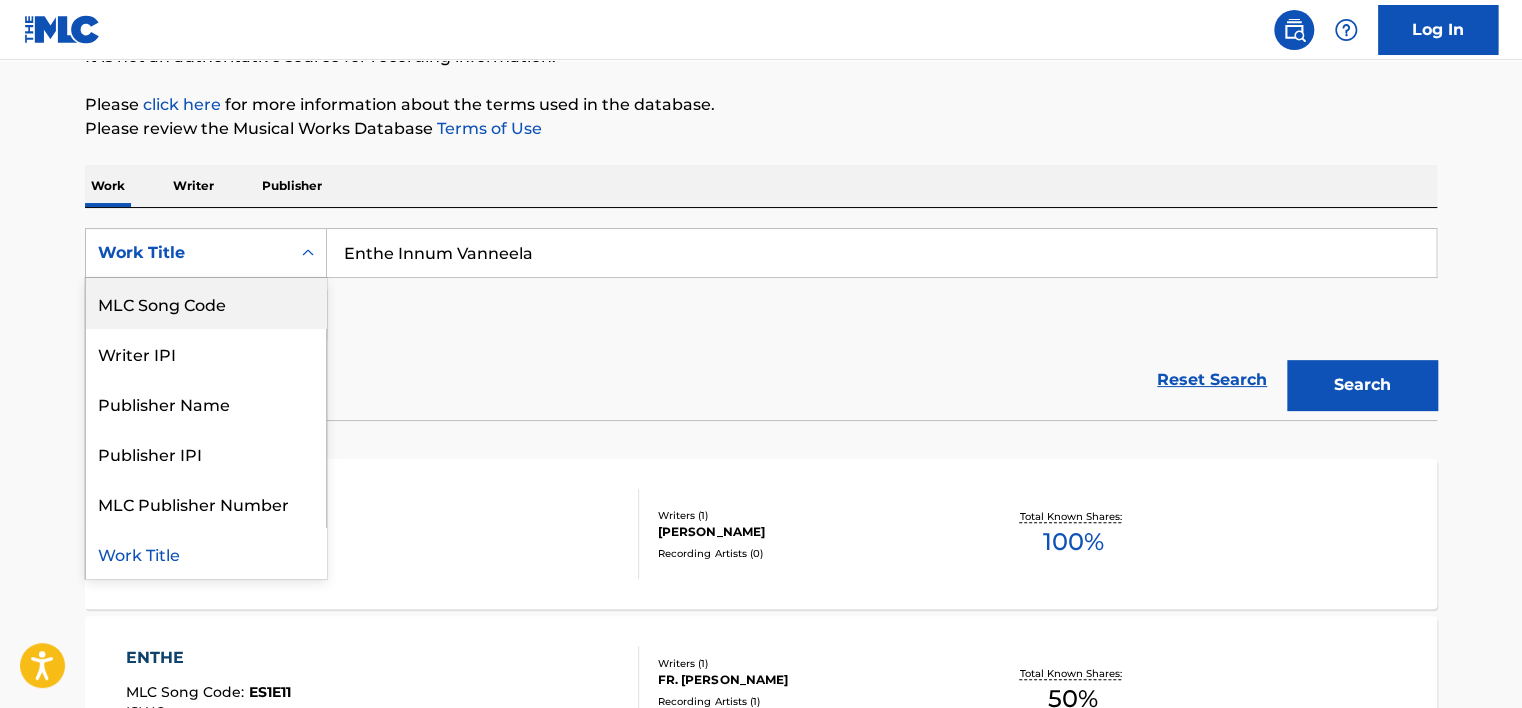 click on "MLC Song Code" at bounding box center (206, 303) 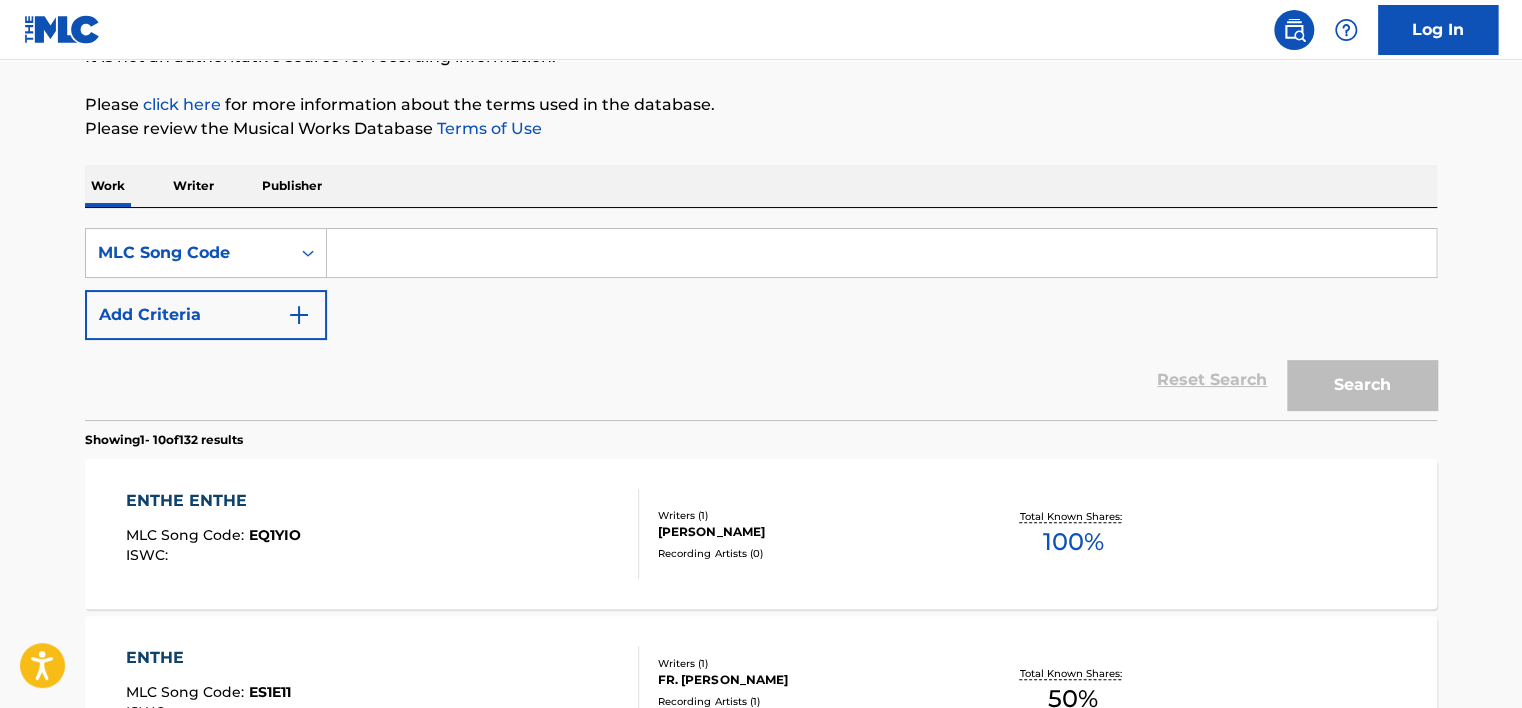 click at bounding box center (881, 253) 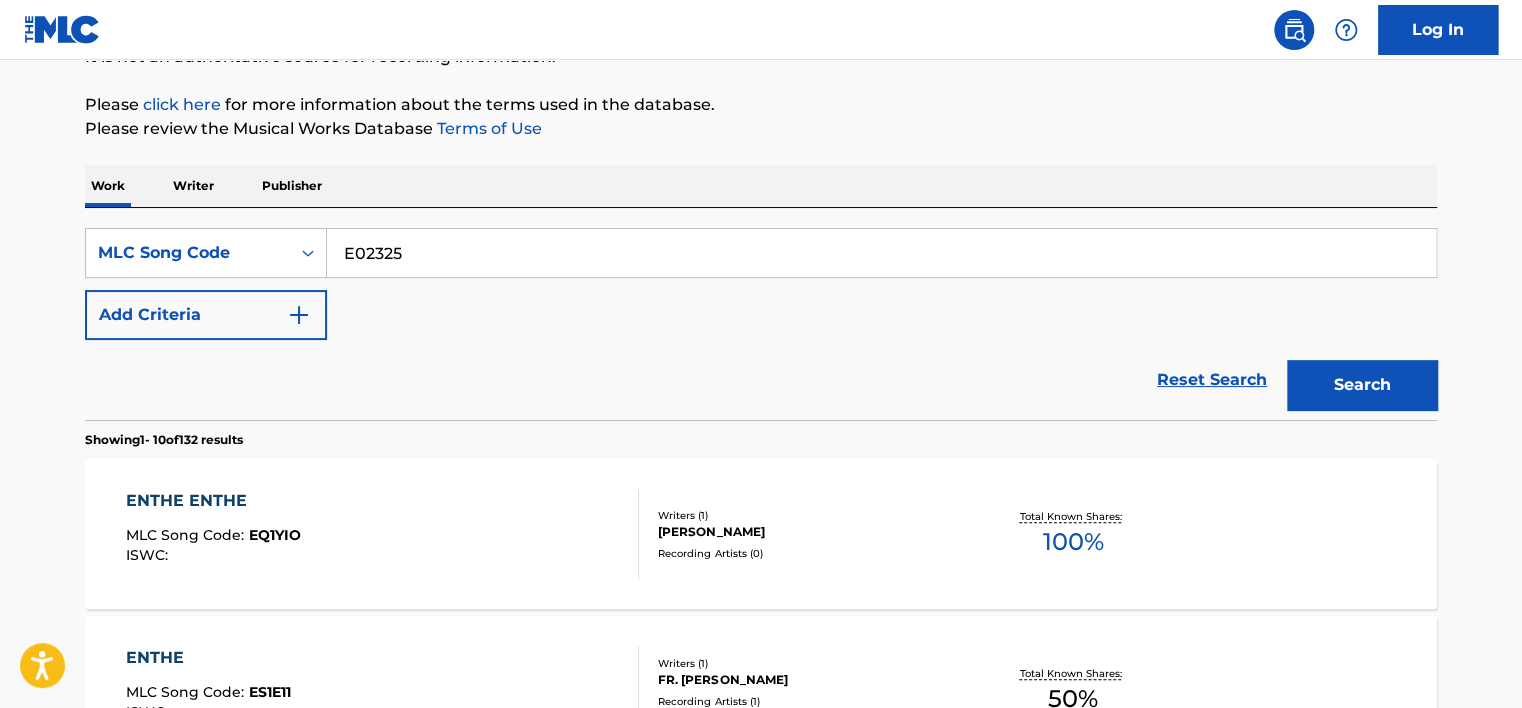 type on "E02325" 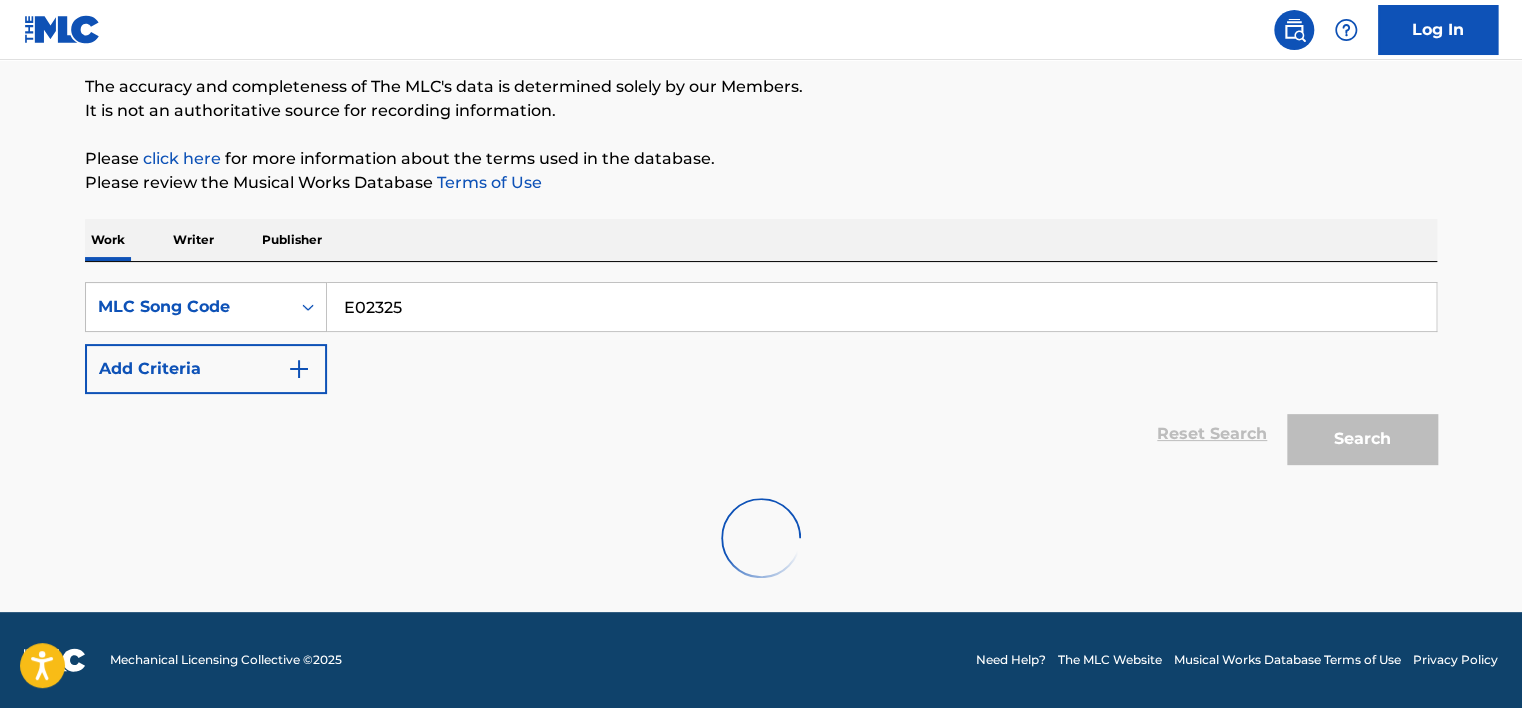 scroll, scrollTop: 217, scrollLeft: 0, axis: vertical 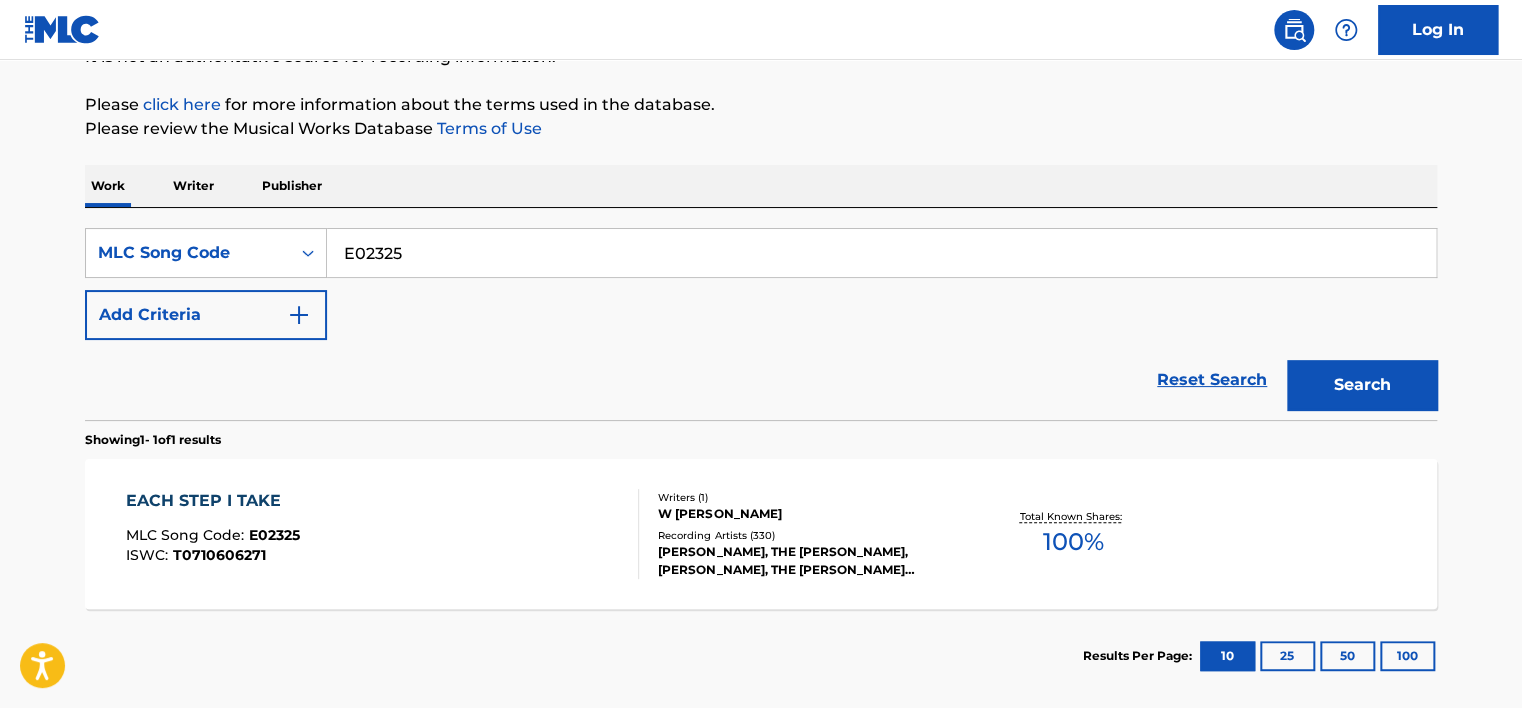 click on "EACH STEP I TAKE MLC Song Code : E02325 ISWC : T0710606271" at bounding box center (383, 534) 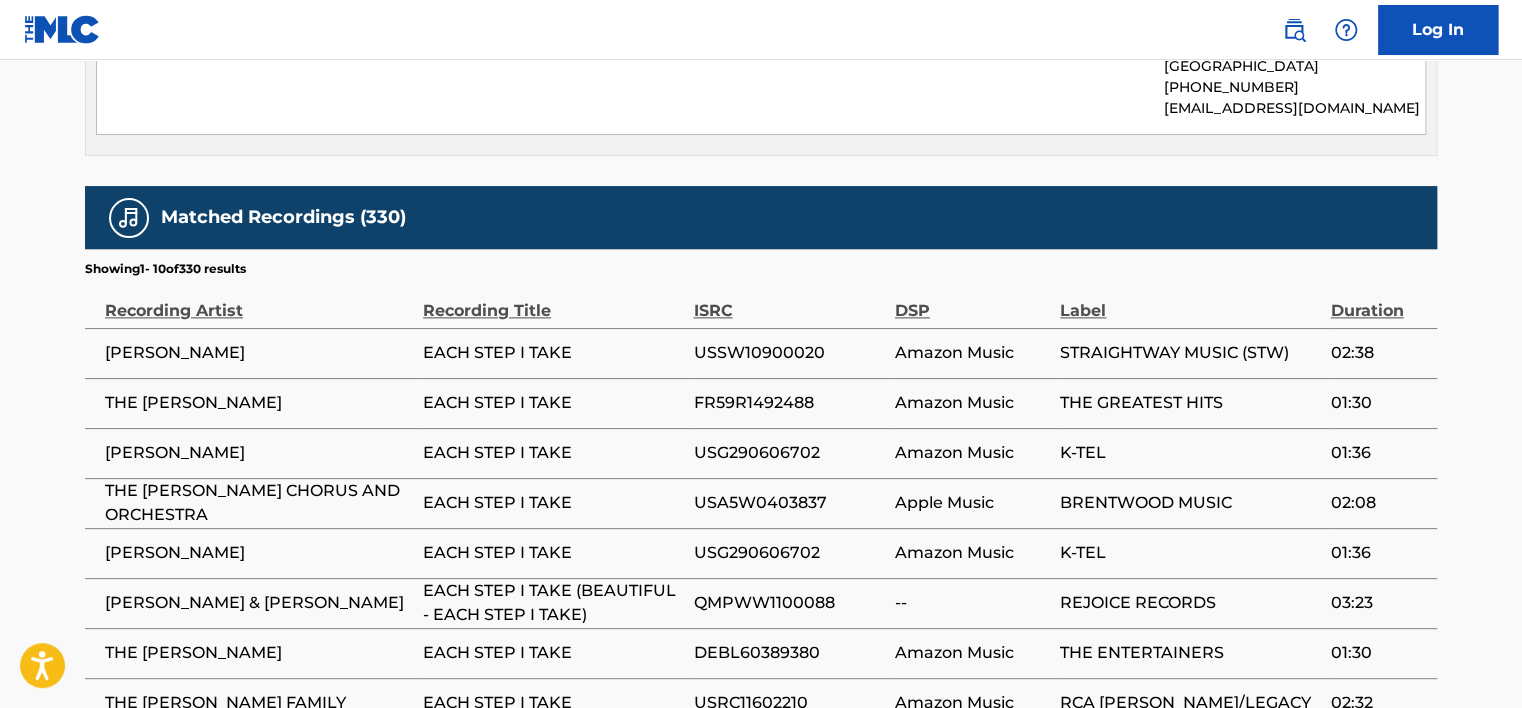 scroll, scrollTop: 1375, scrollLeft: 0, axis: vertical 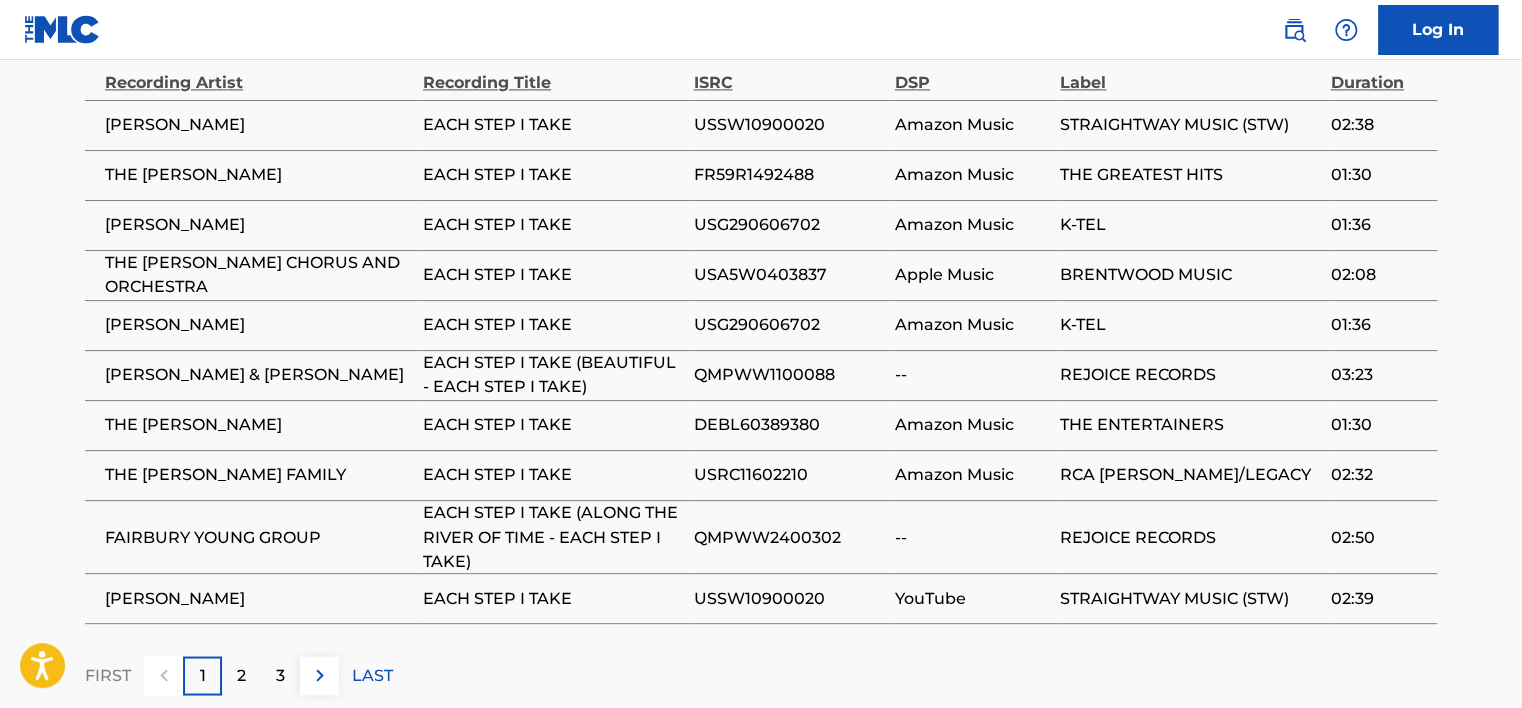 click on "2" at bounding box center [241, 675] 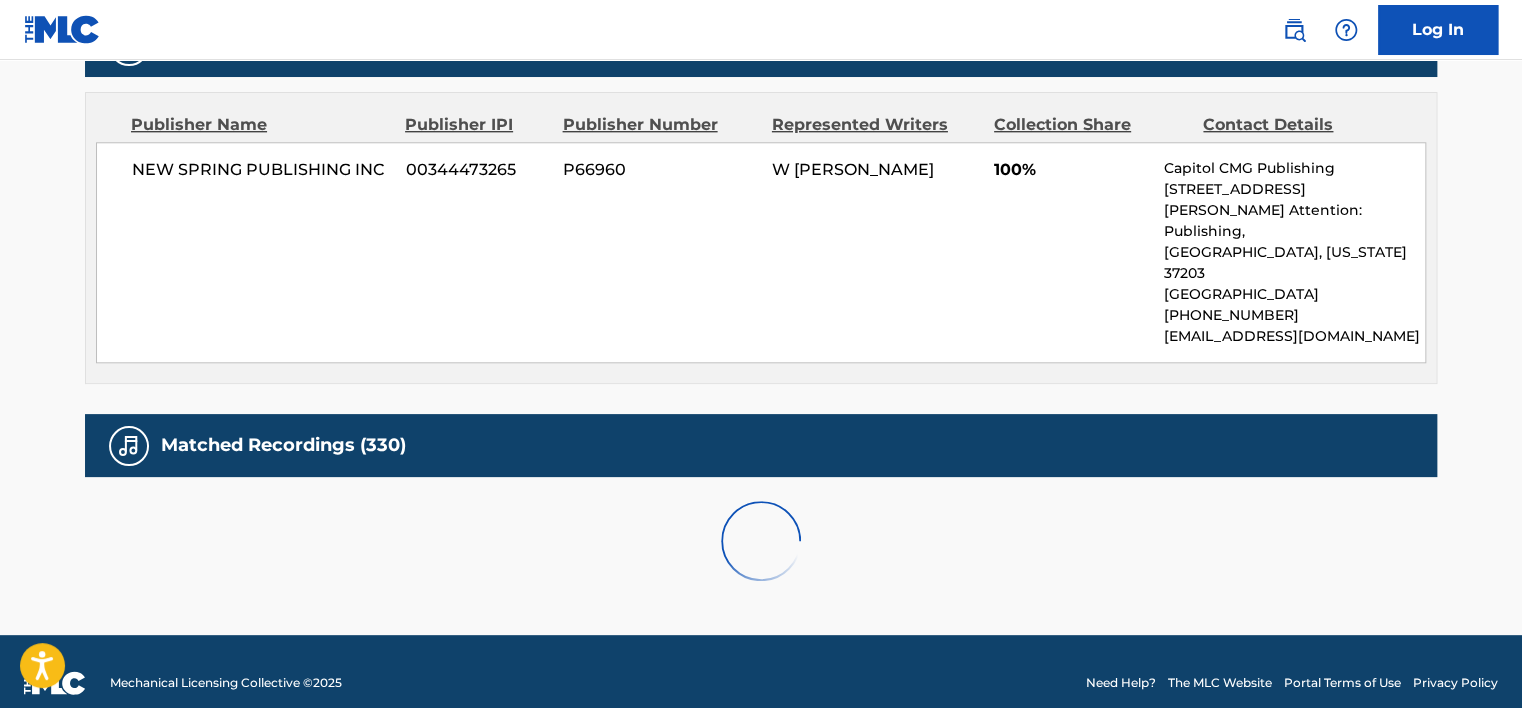 scroll, scrollTop: 1375, scrollLeft: 0, axis: vertical 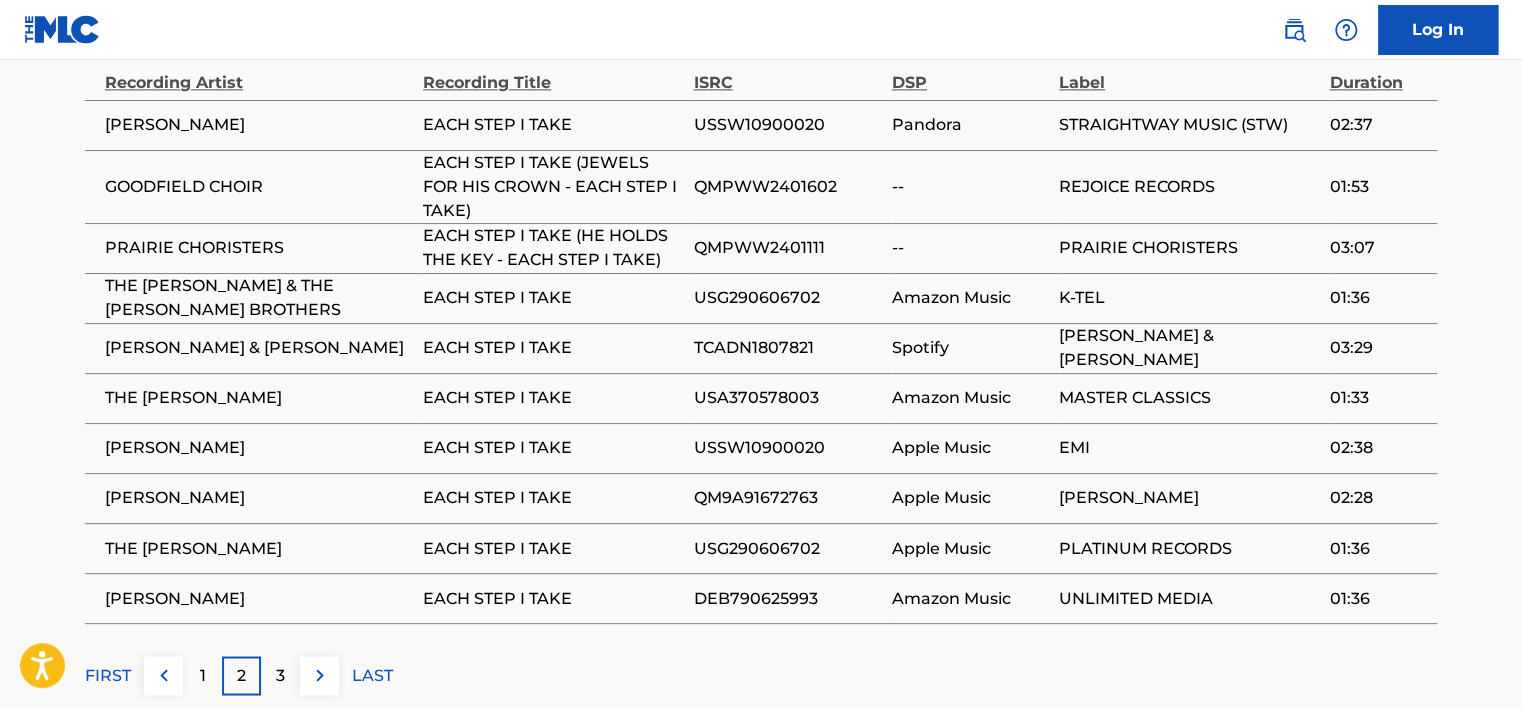 click on "3" at bounding box center (280, 675) 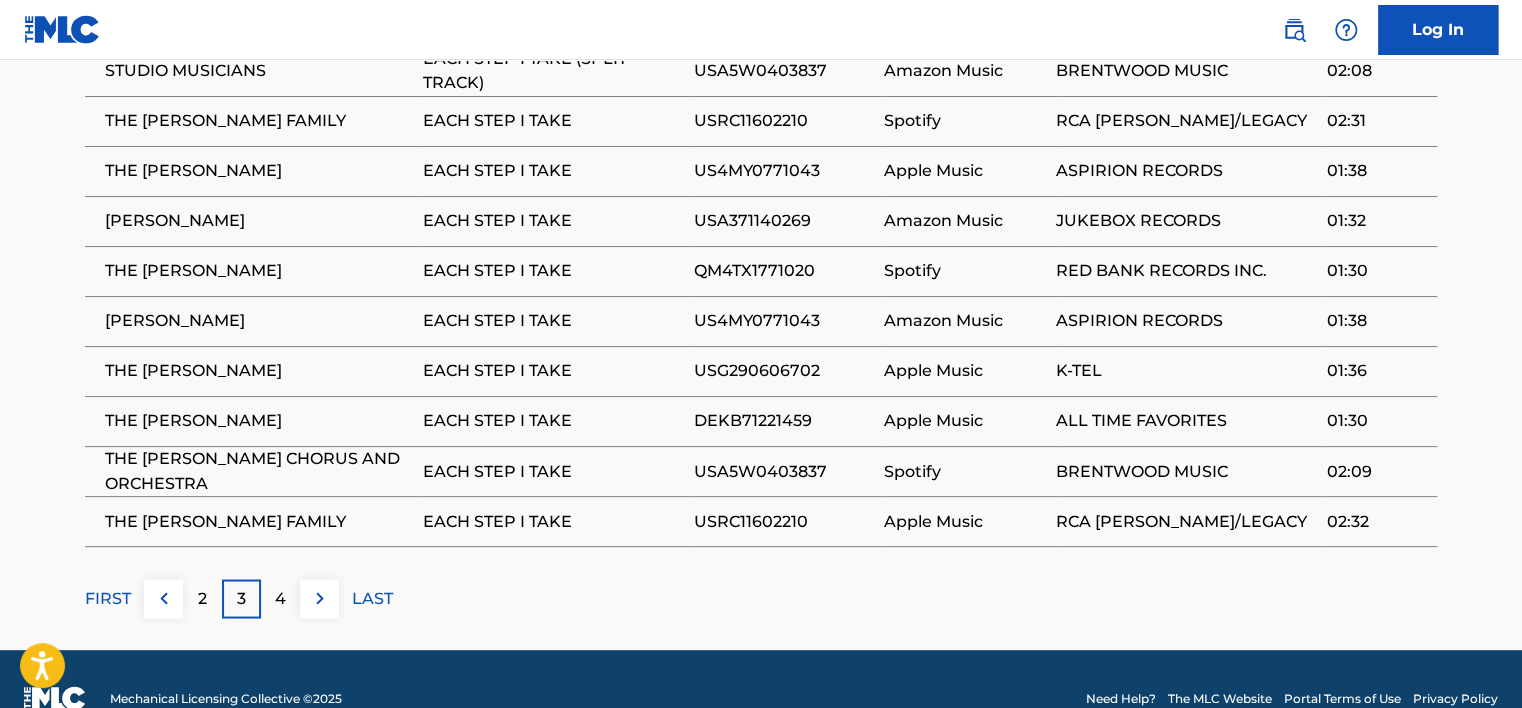 scroll, scrollTop: 1444, scrollLeft: 0, axis: vertical 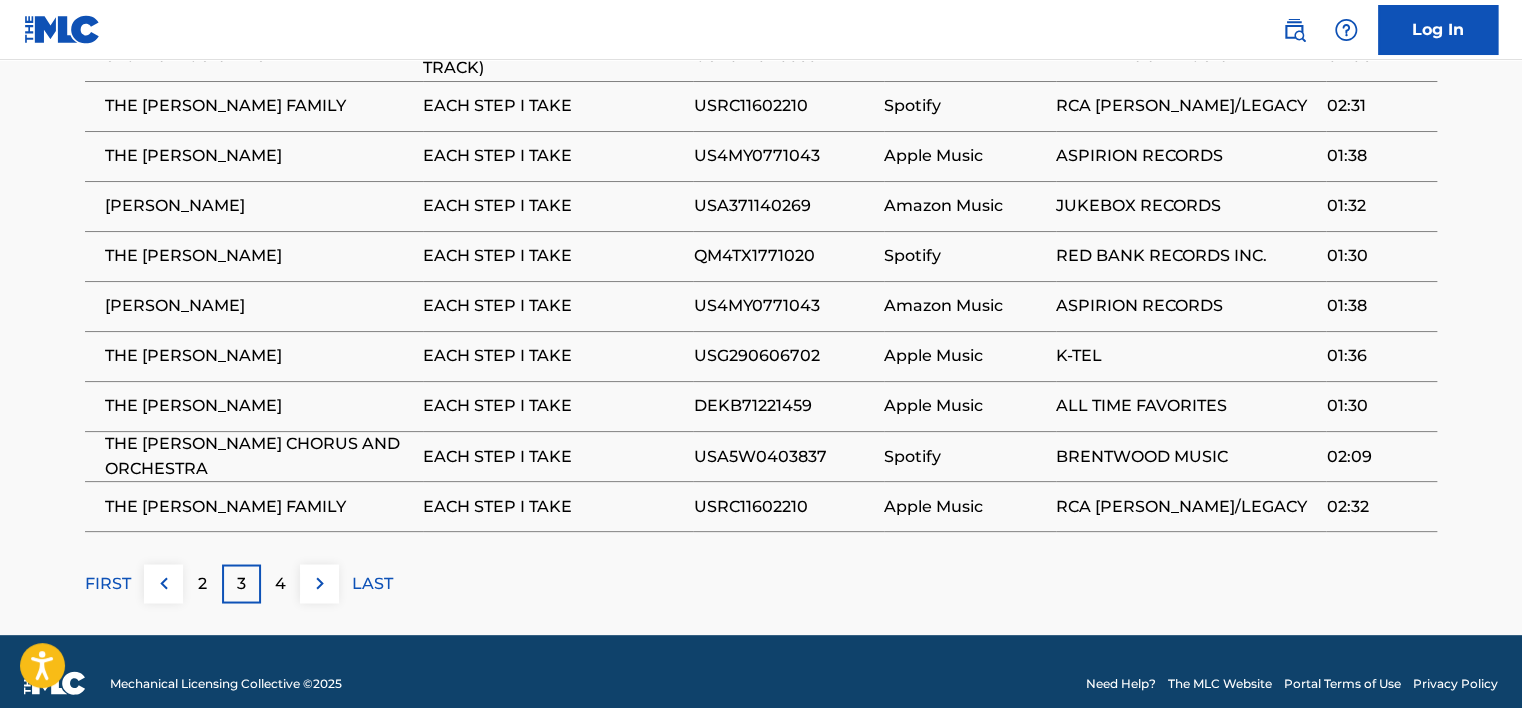 click at bounding box center (164, 583) 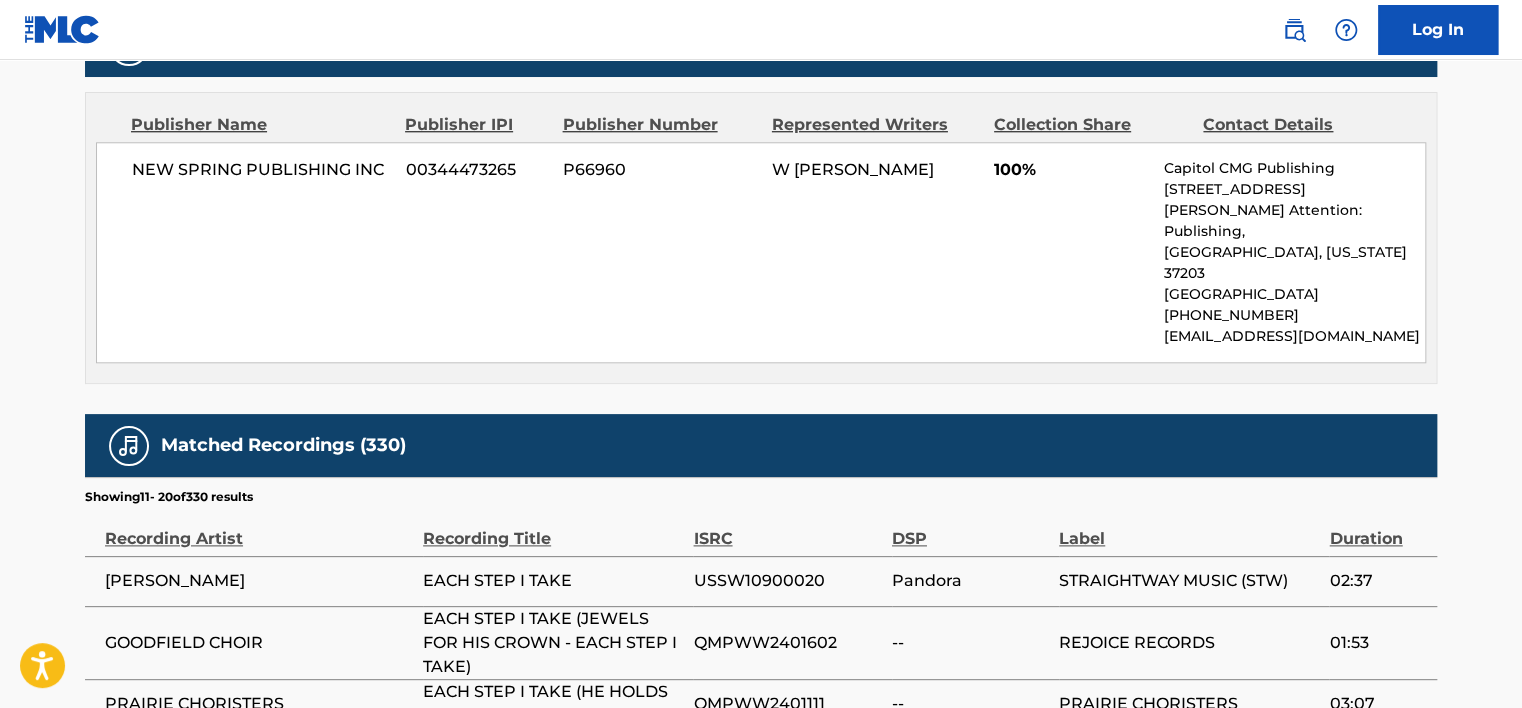 scroll, scrollTop: 1444, scrollLeft: 0, axis: vertical 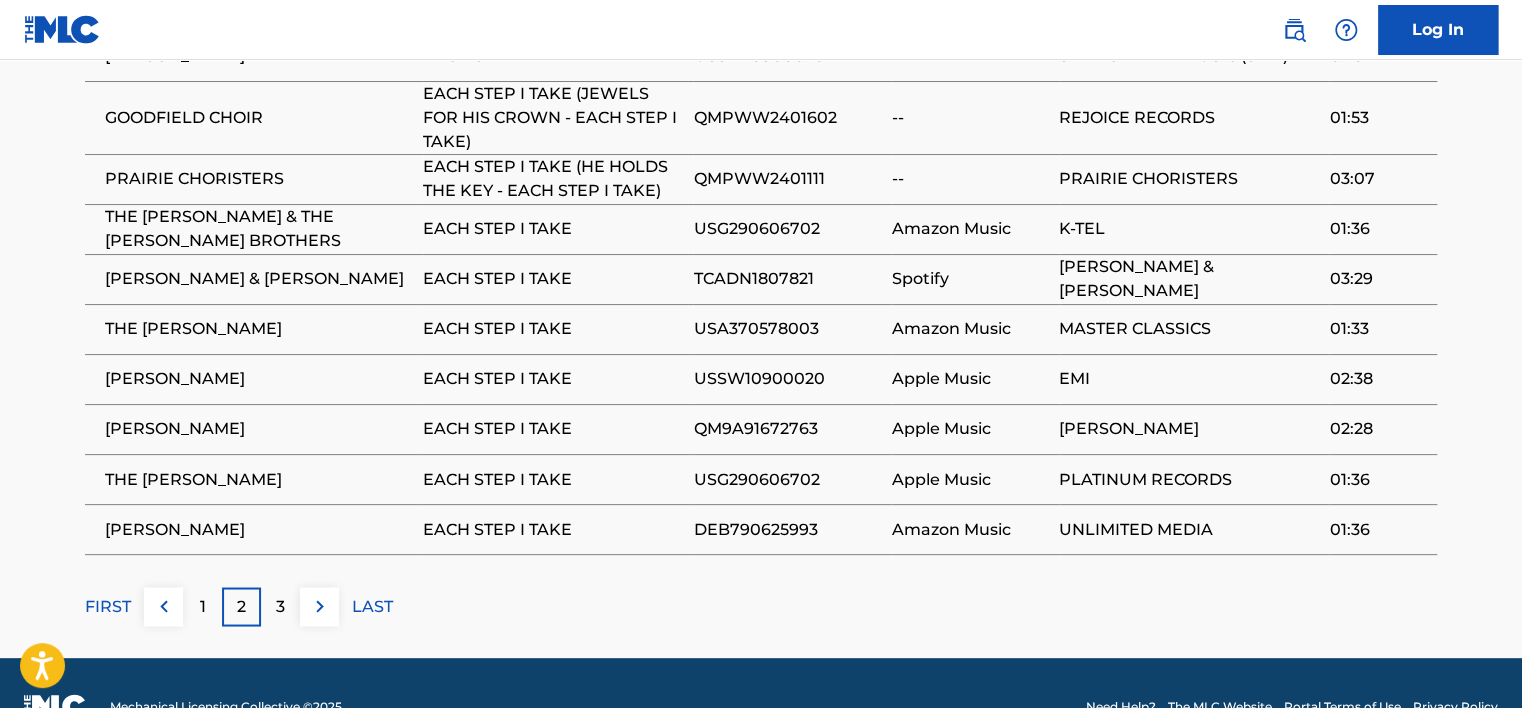 click at bounding box center (164, 606) 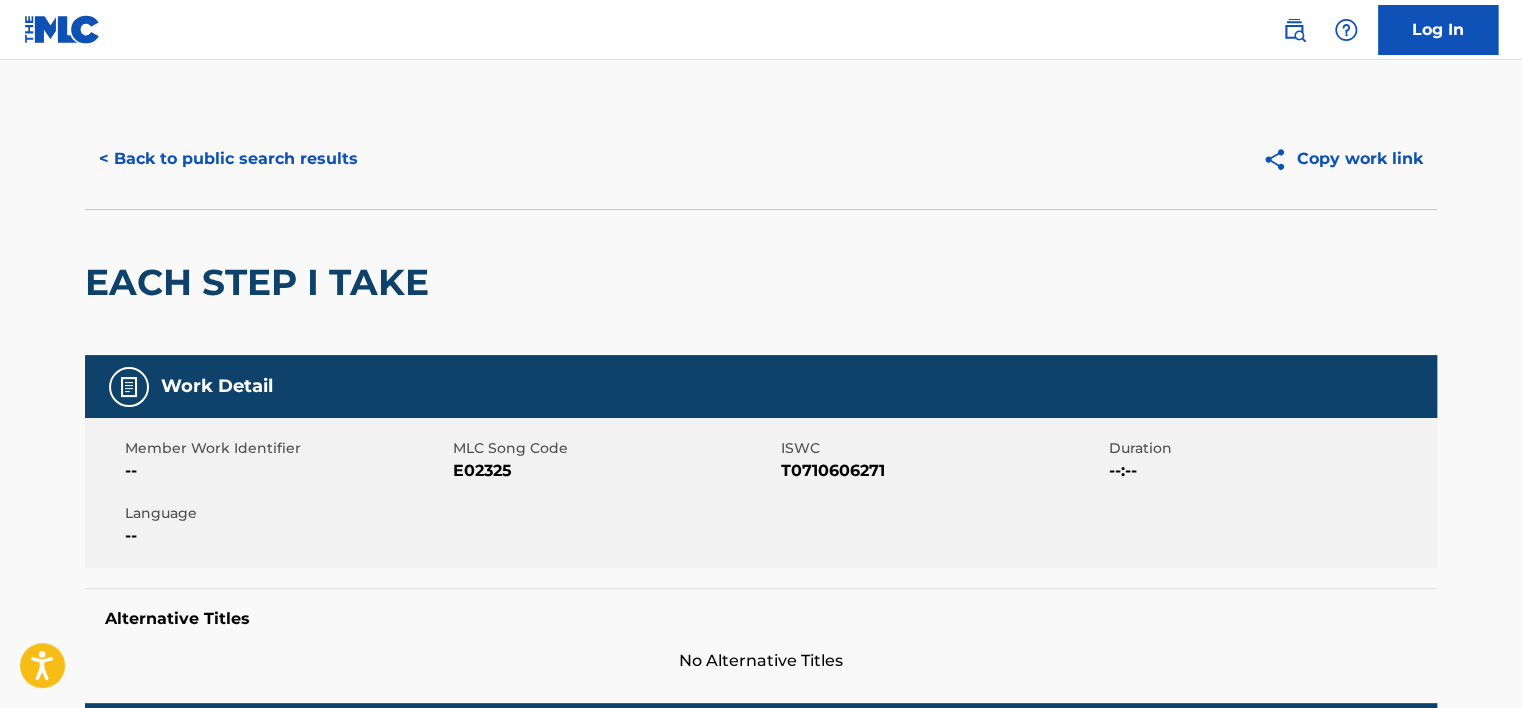 scroll, scrollTop: 0, scrollLeft: 0, axis: both 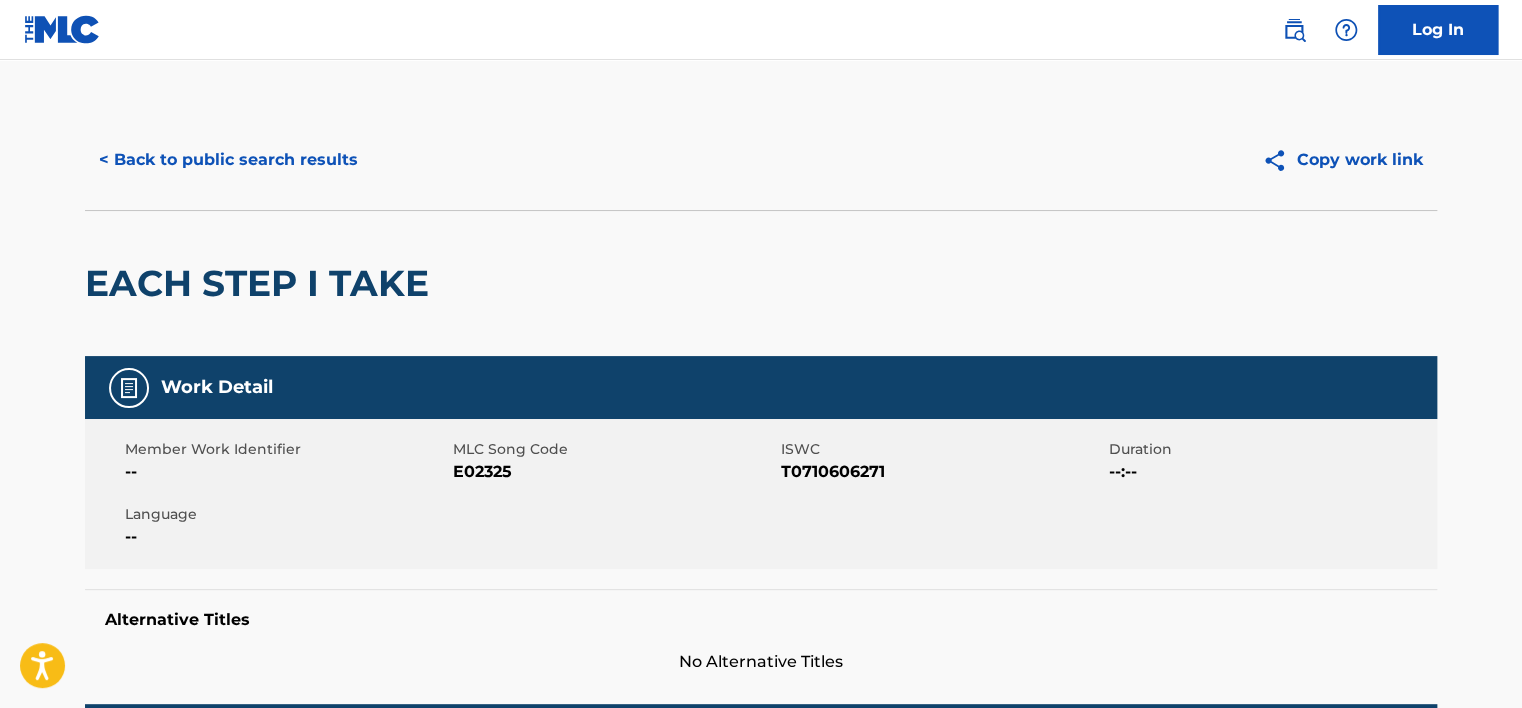 click on "EACH STEP I TAKE" at bounding box center [262, 283] 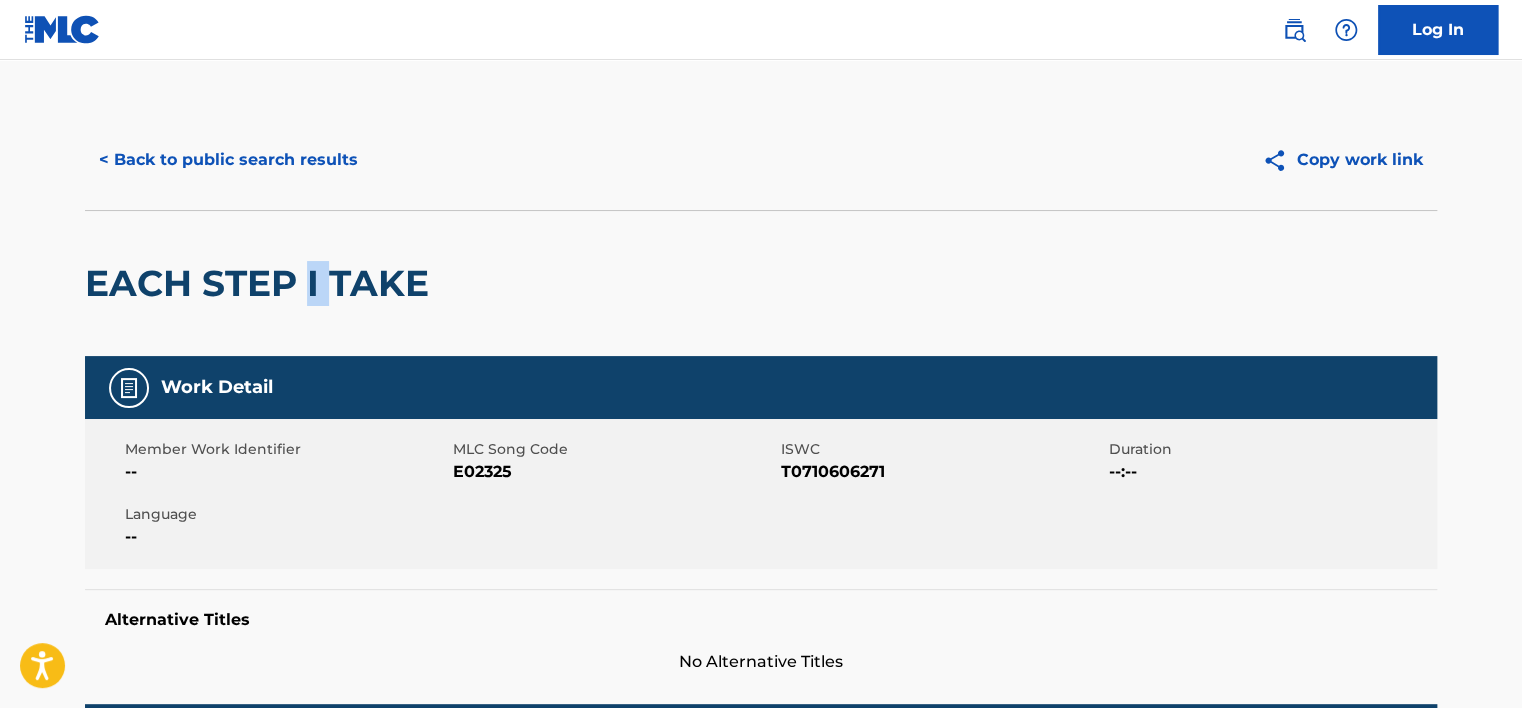 click on "EACH STEP I TAKE" at bounding box center [262, 283] 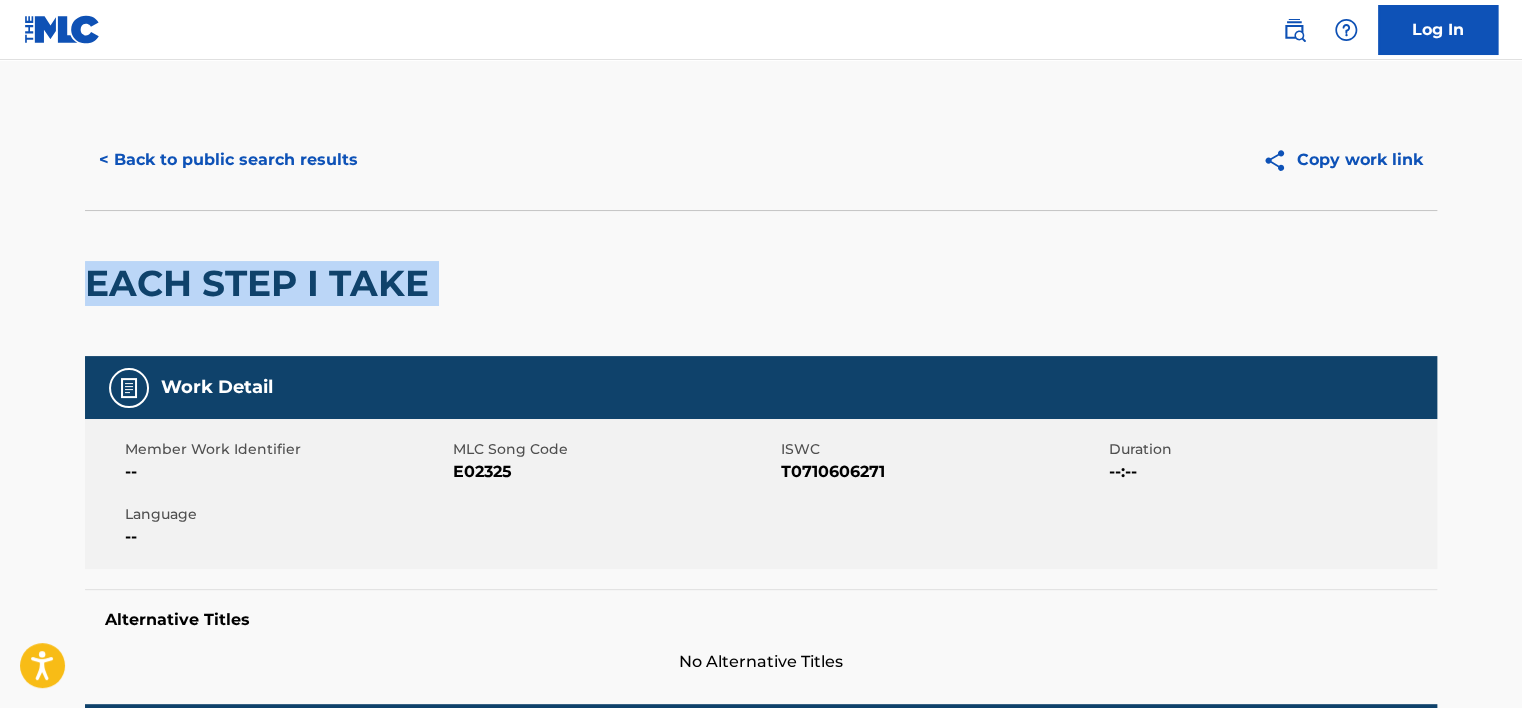 click on "EACH STEP I TAKE" at bounding box center (262, 283) 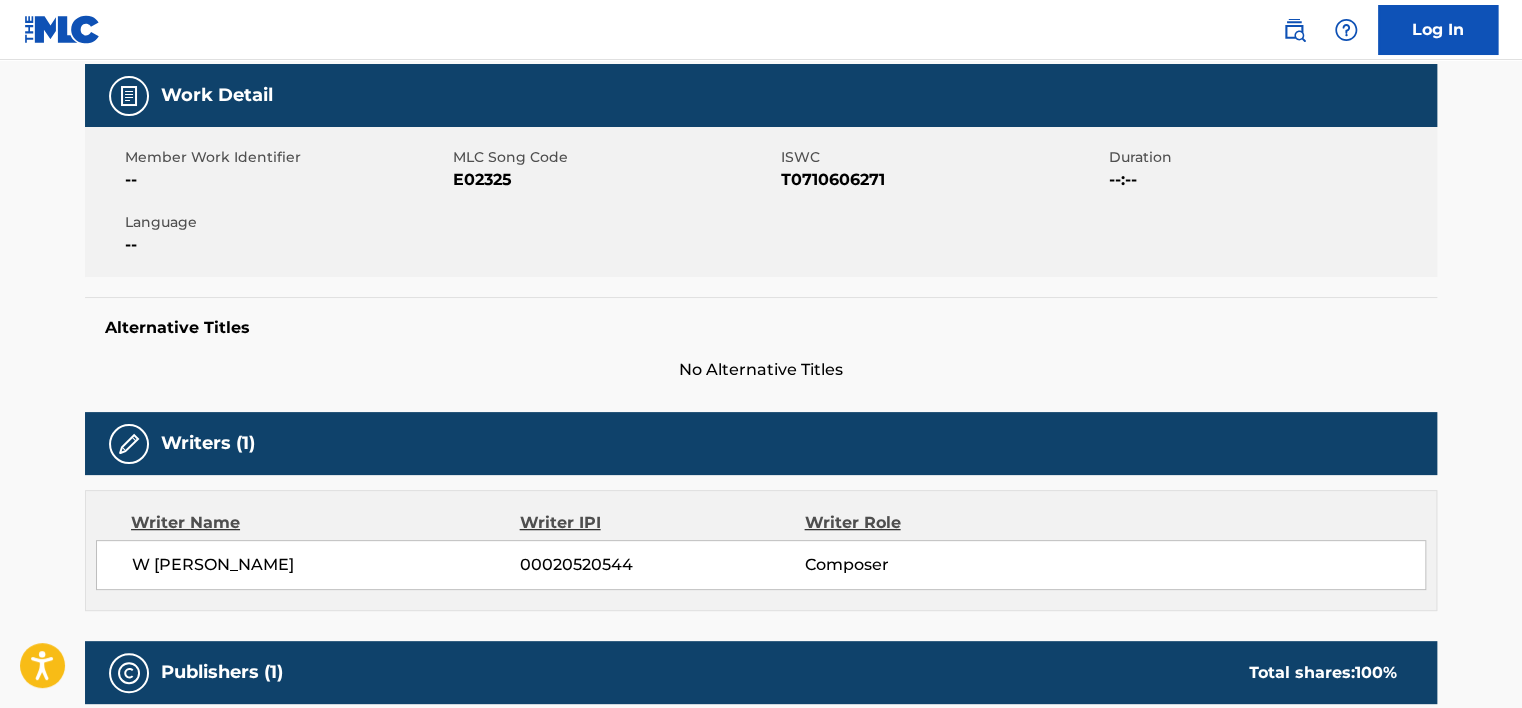 scroll, scrollTop: 0, scrollLeft: 0, axis: both 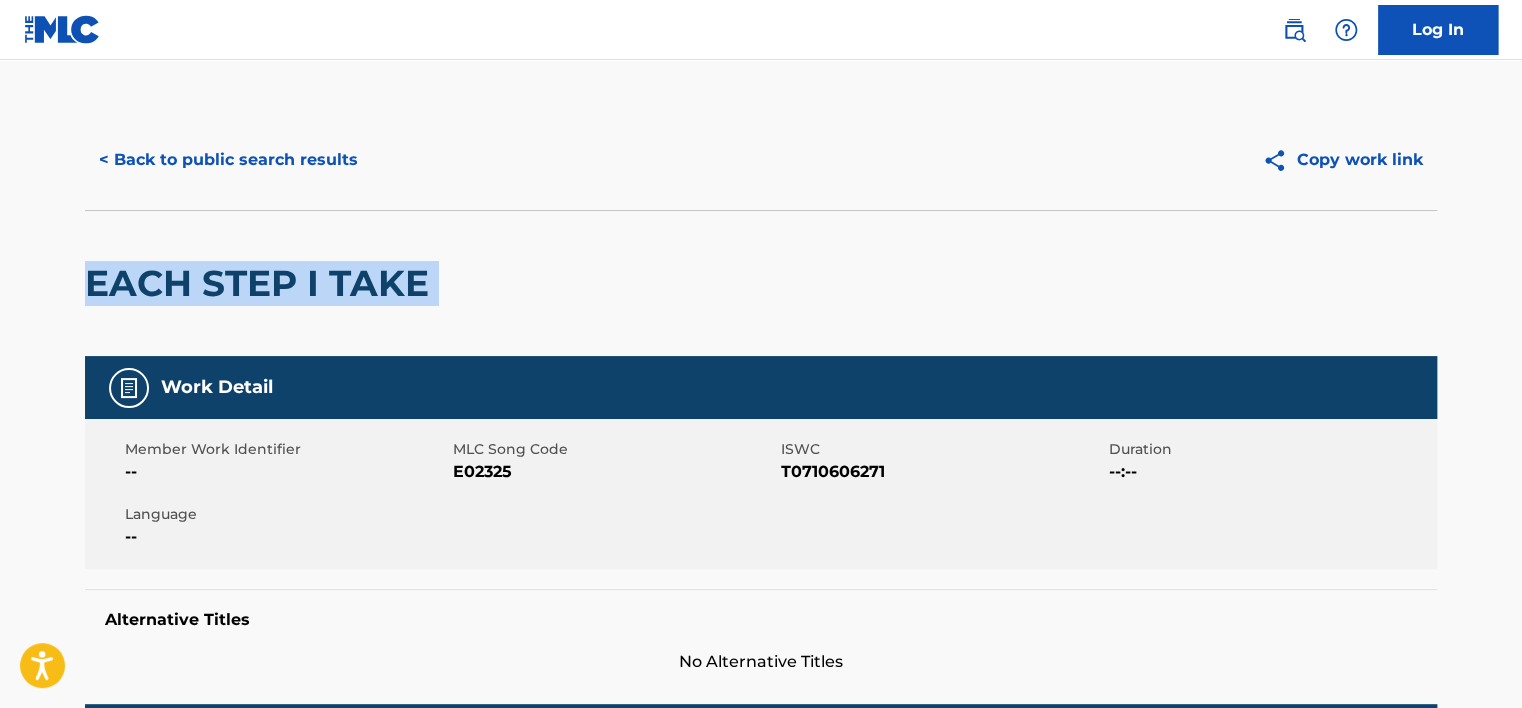click on "< Back to public search results" at bounding box center (228, 160) 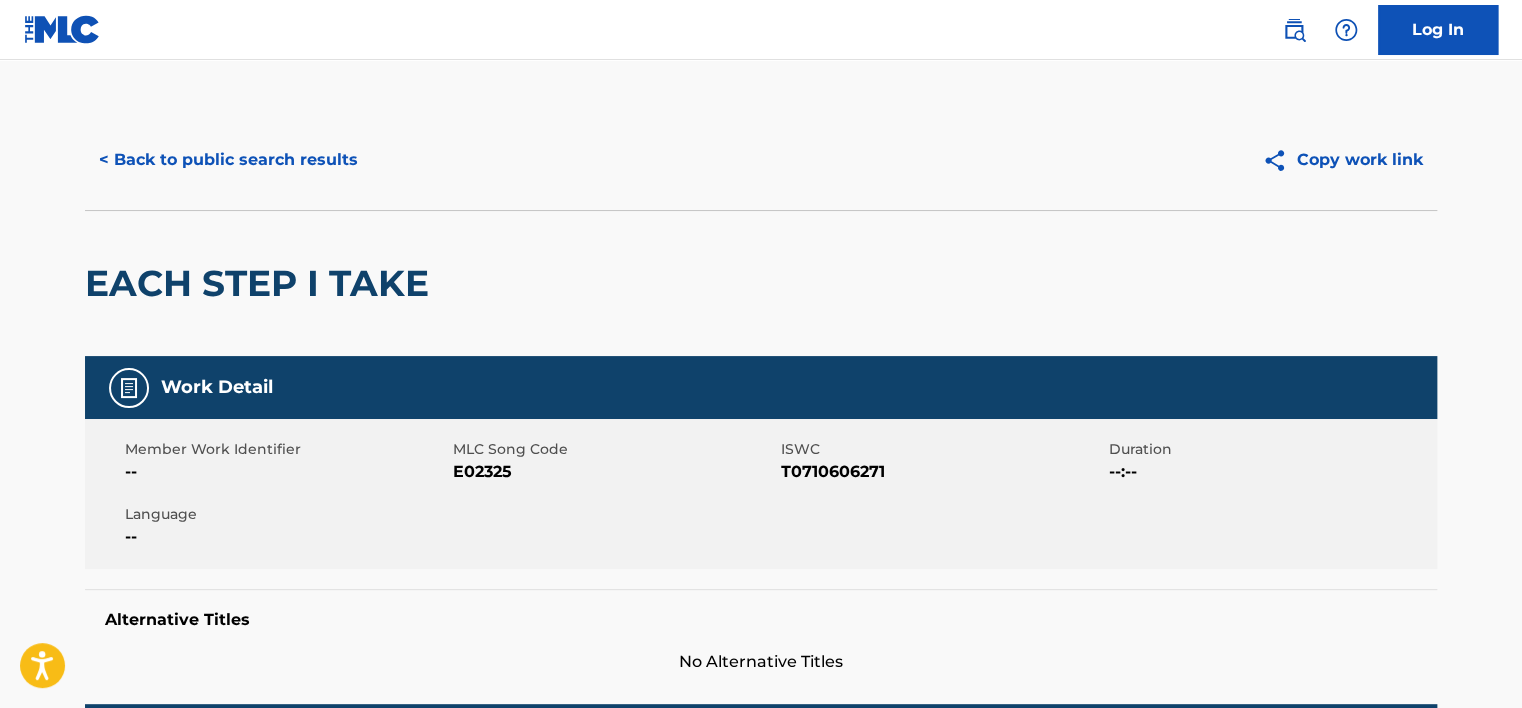 scroll, scrollTop: 217, scrollLeft: 0, axis: vertical 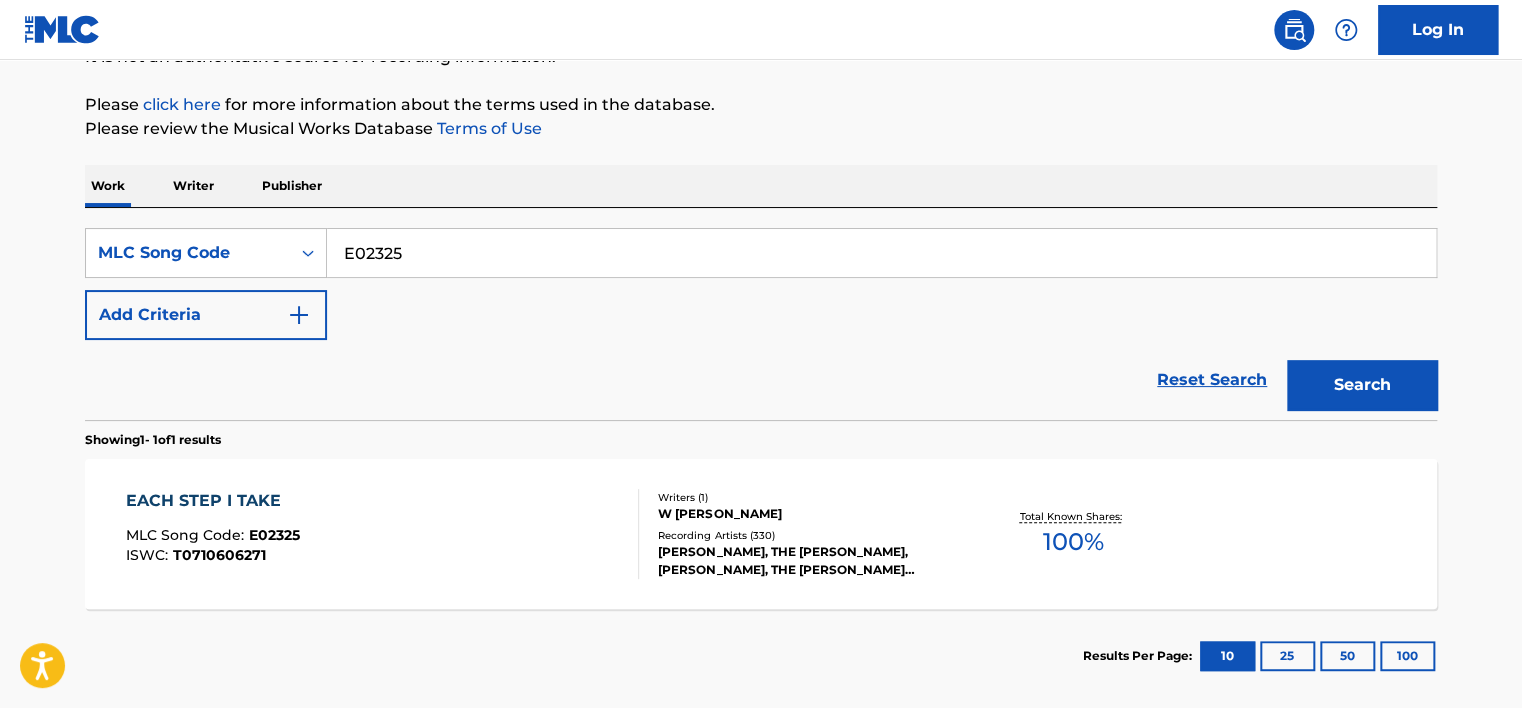 click on "E02325" at bounding box center [881, 253] 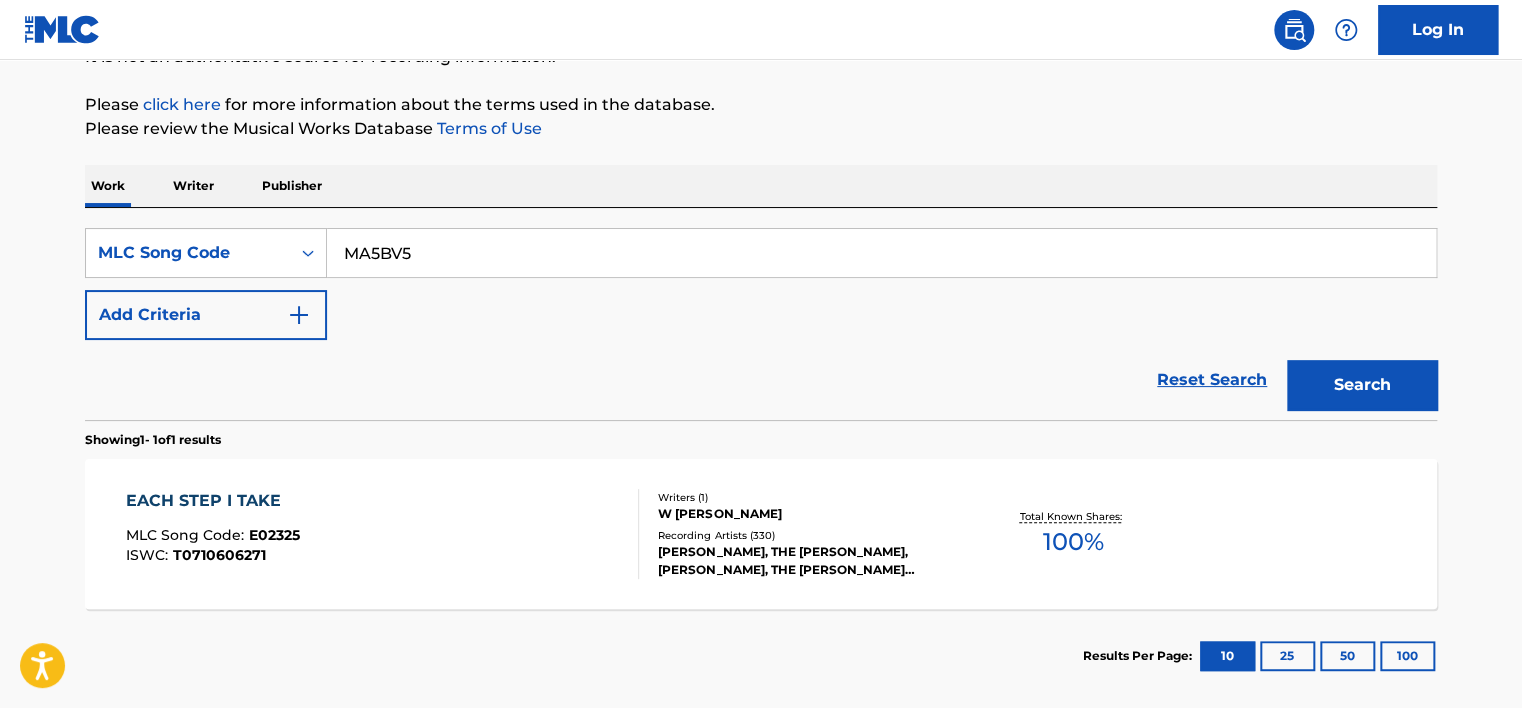 type on "MA5BV5" 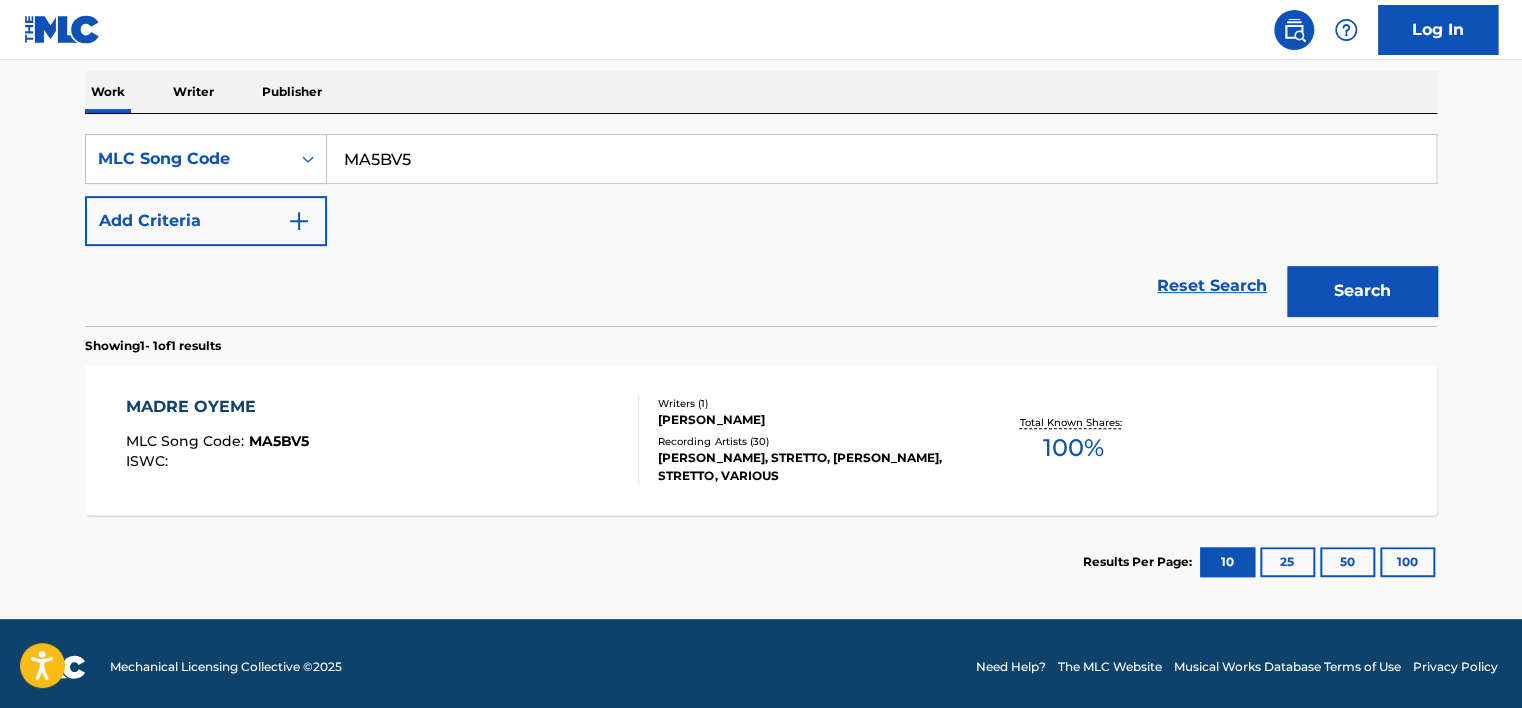 scroll, scrollTop: 317, scrollLeft: 0, axis: vertical 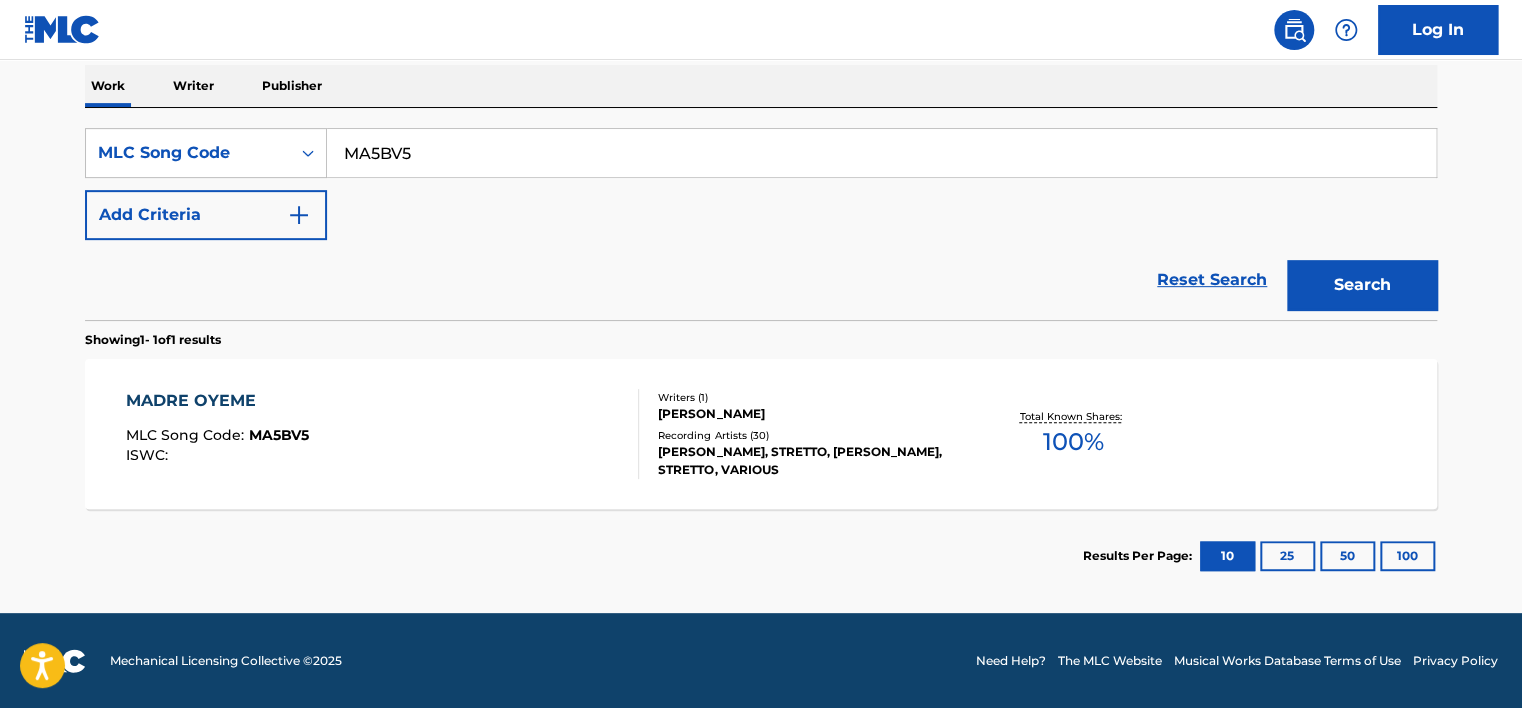 click on "MADRE OYEME MLC Song Code : MA5BV5 ISWC :" at bounding box center [383, 434] 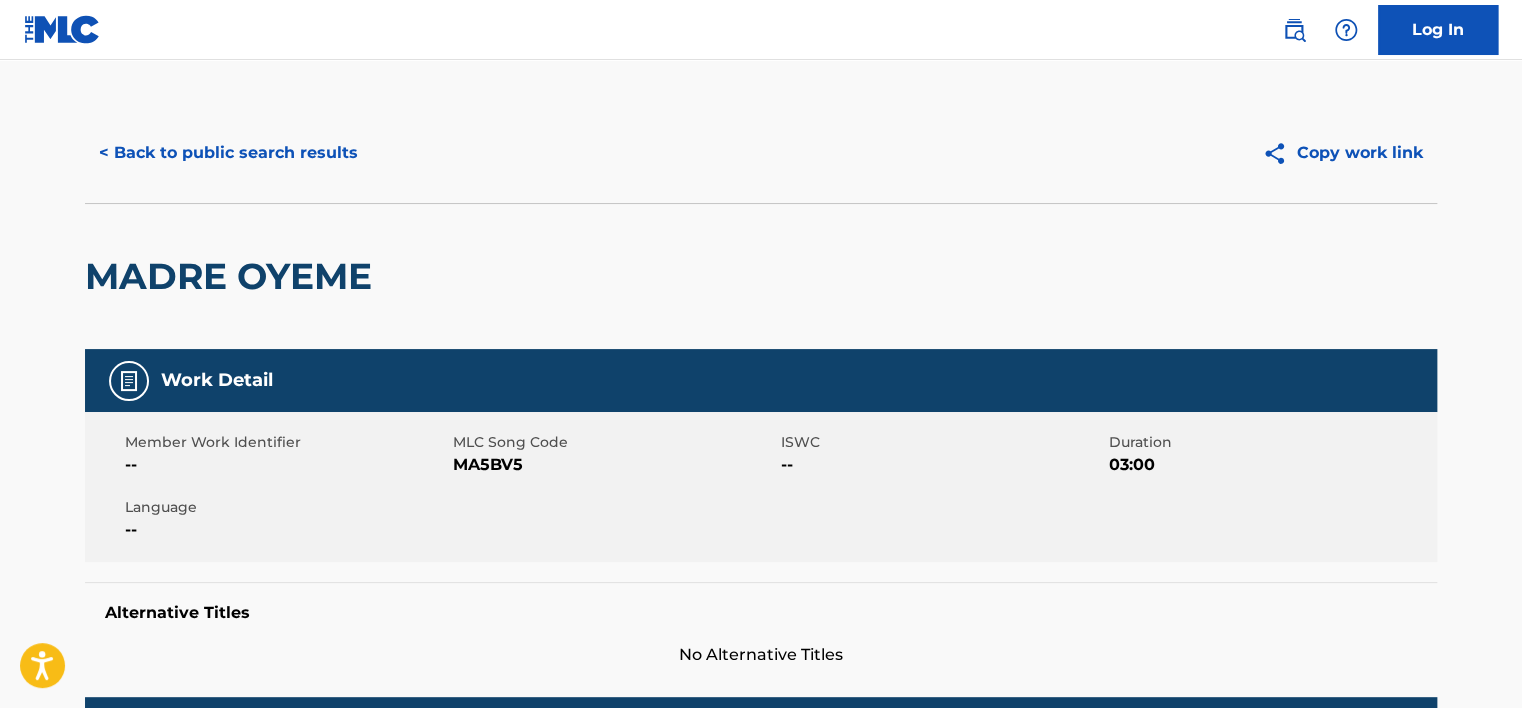 scroll, scrollTop: 0, scrollLeft: 0, axis: both 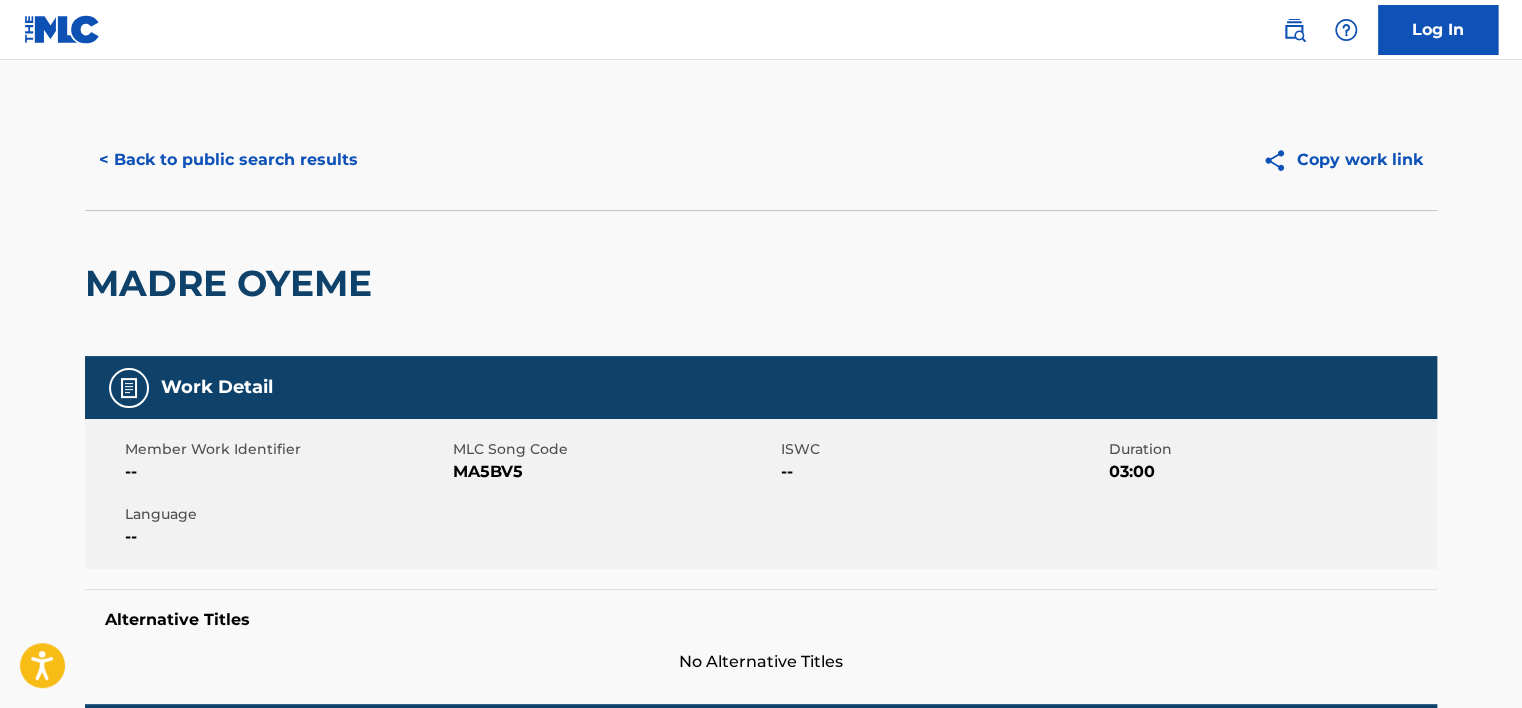 click on "< Back to public search results" at bounding box center (228, 160) 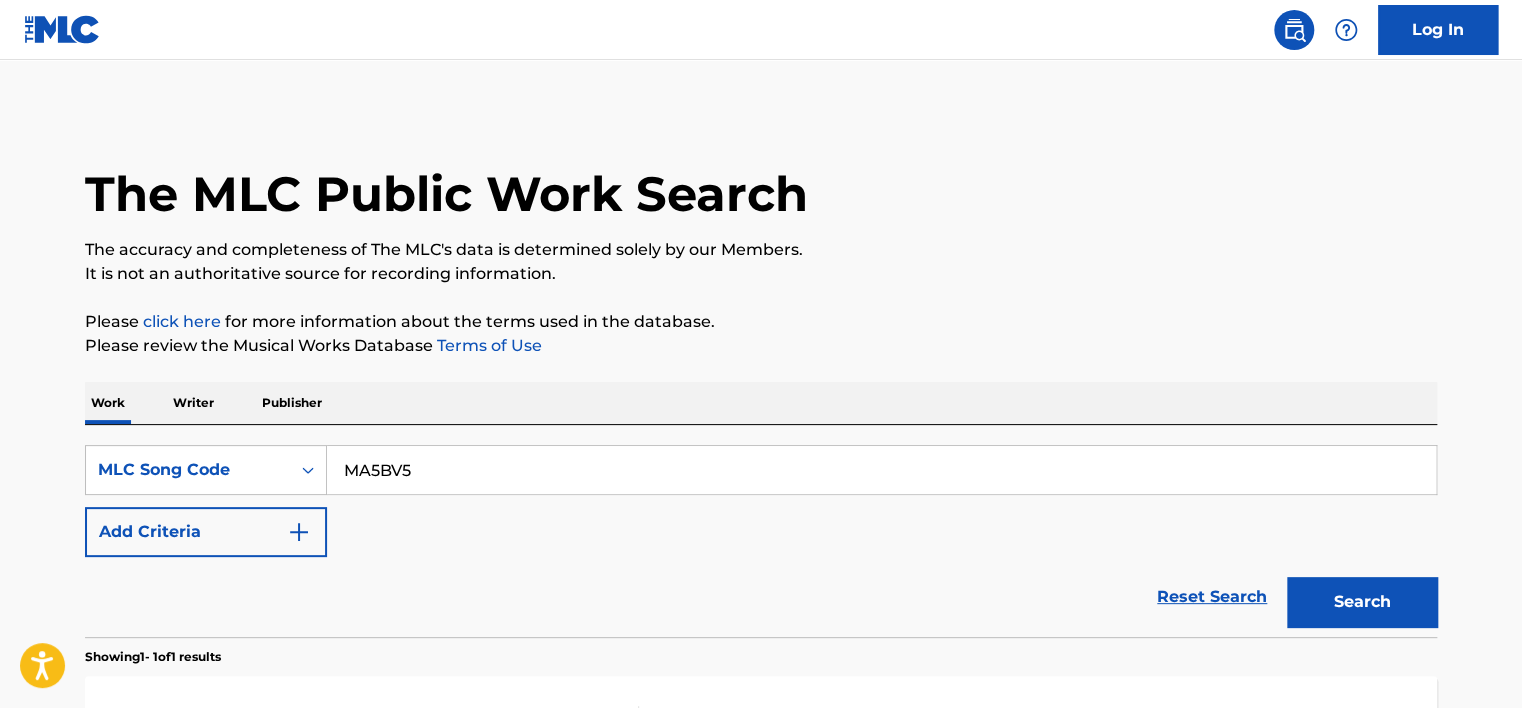 scroll, scrollTop: 265, scrollLeft: 0, axis: vertical 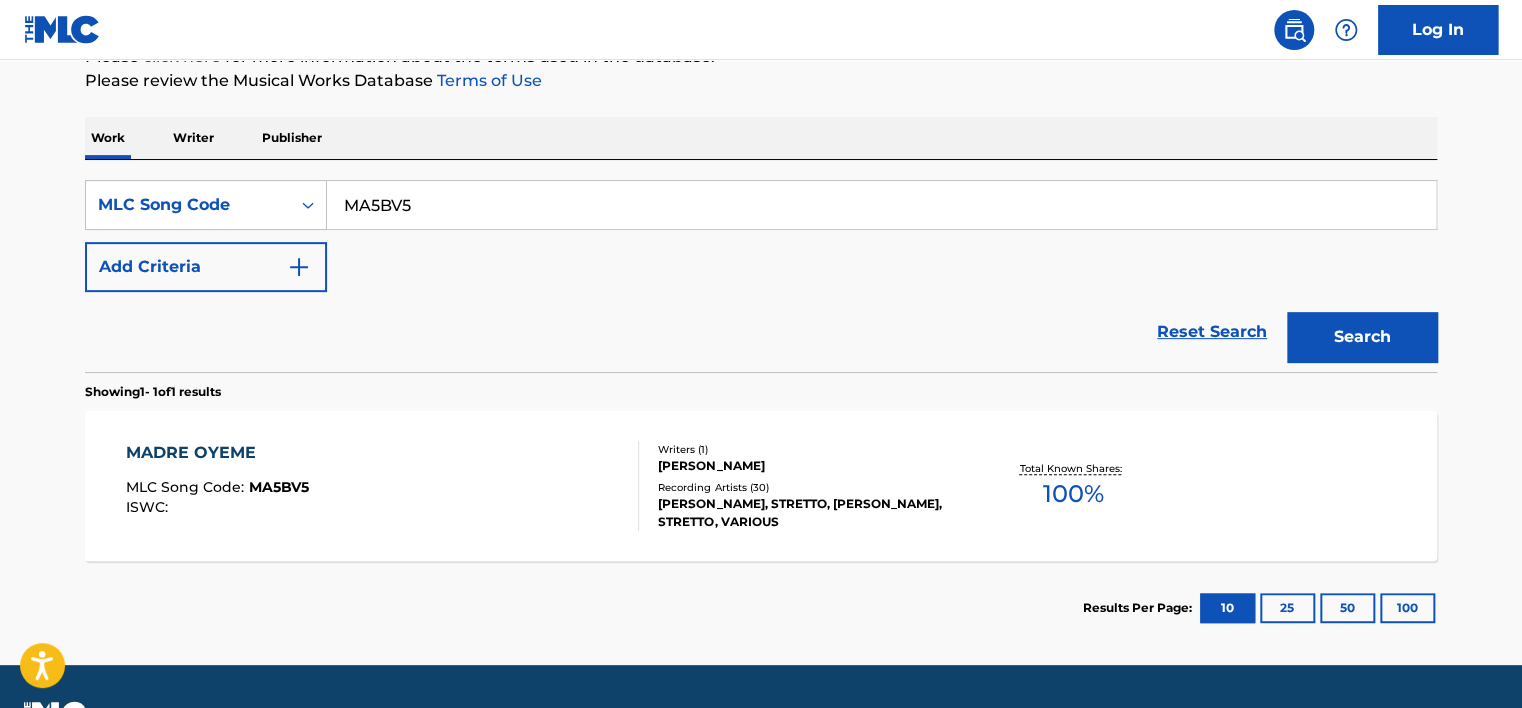 click on "MADRE OYEME" at bounding box center (217, 453) 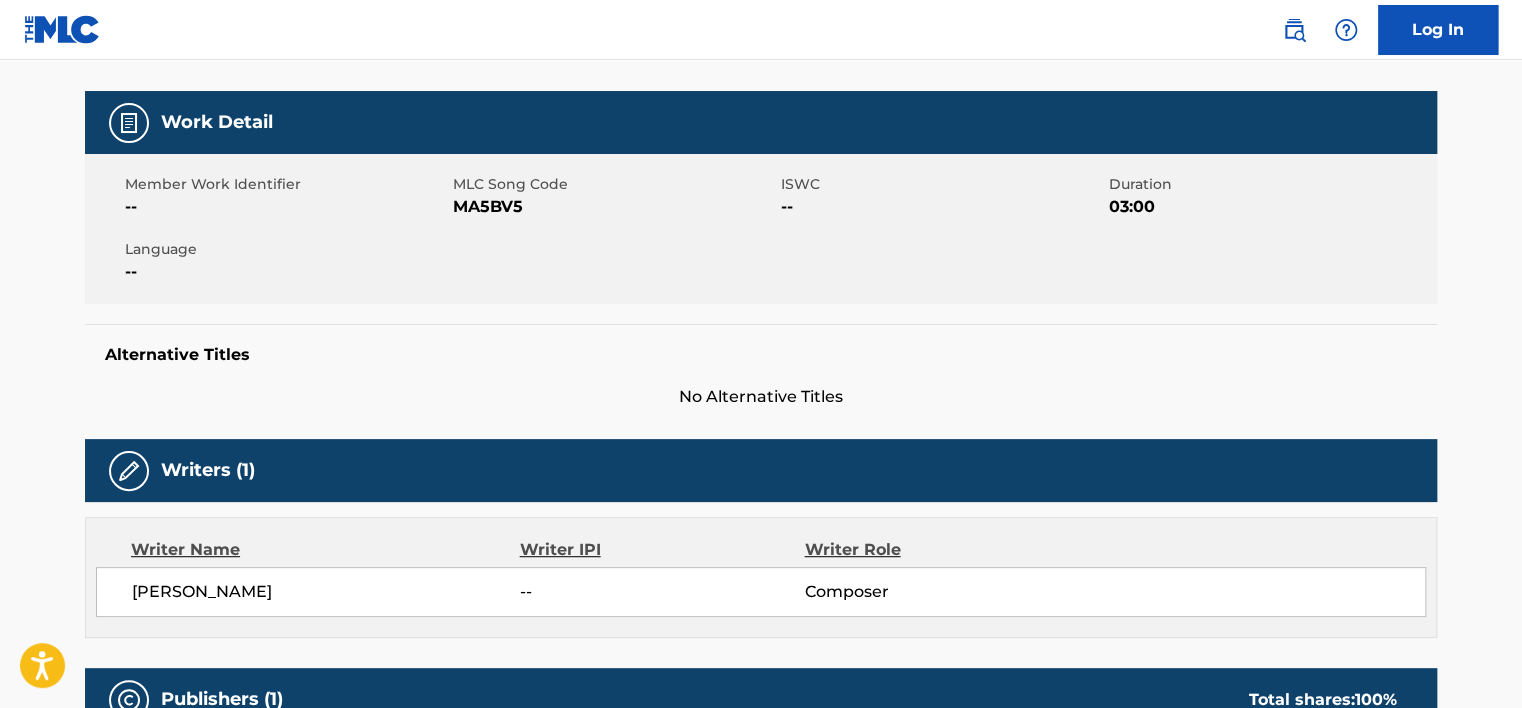 scroll, scrollTop: 0, scrollLeft: 0, axis: both 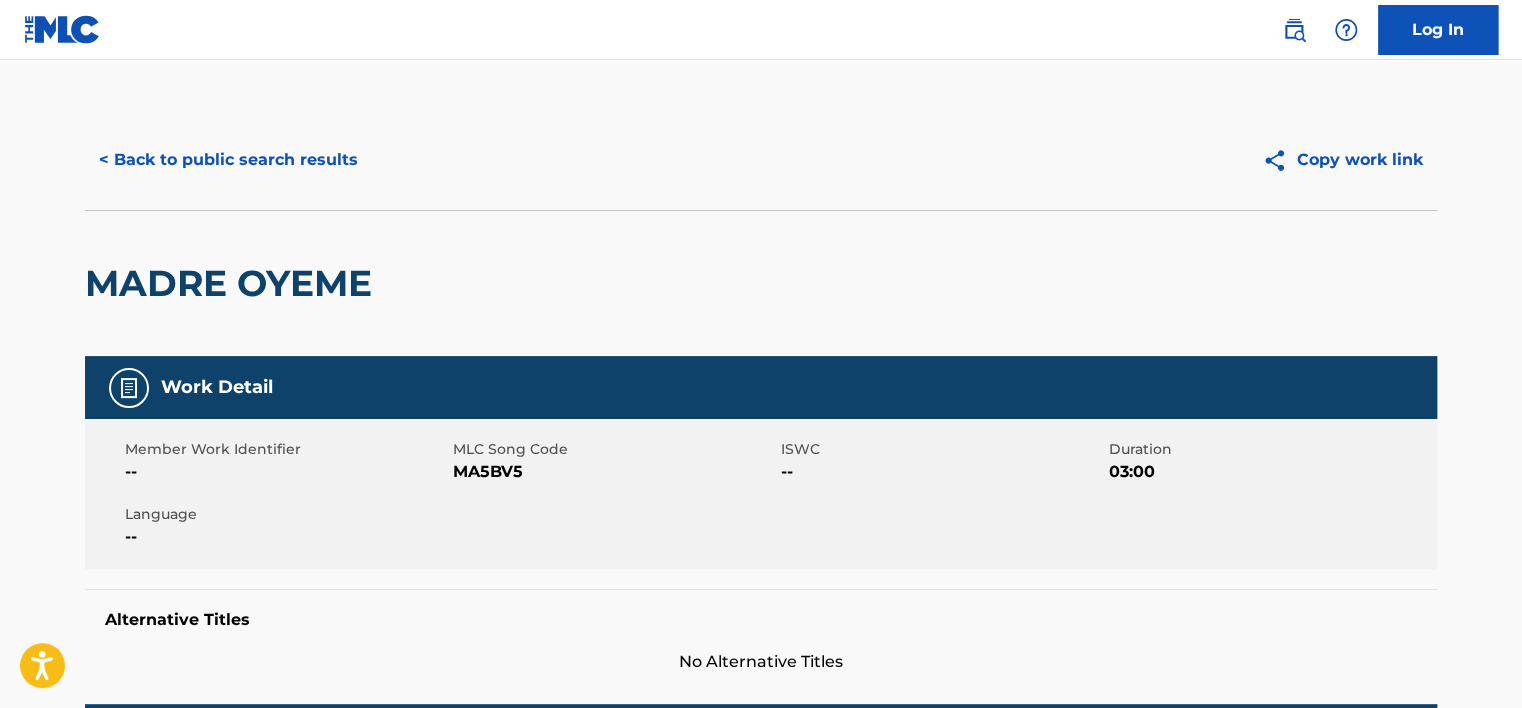 click on "MADRE OYEME" at bounding box center (233, 283) 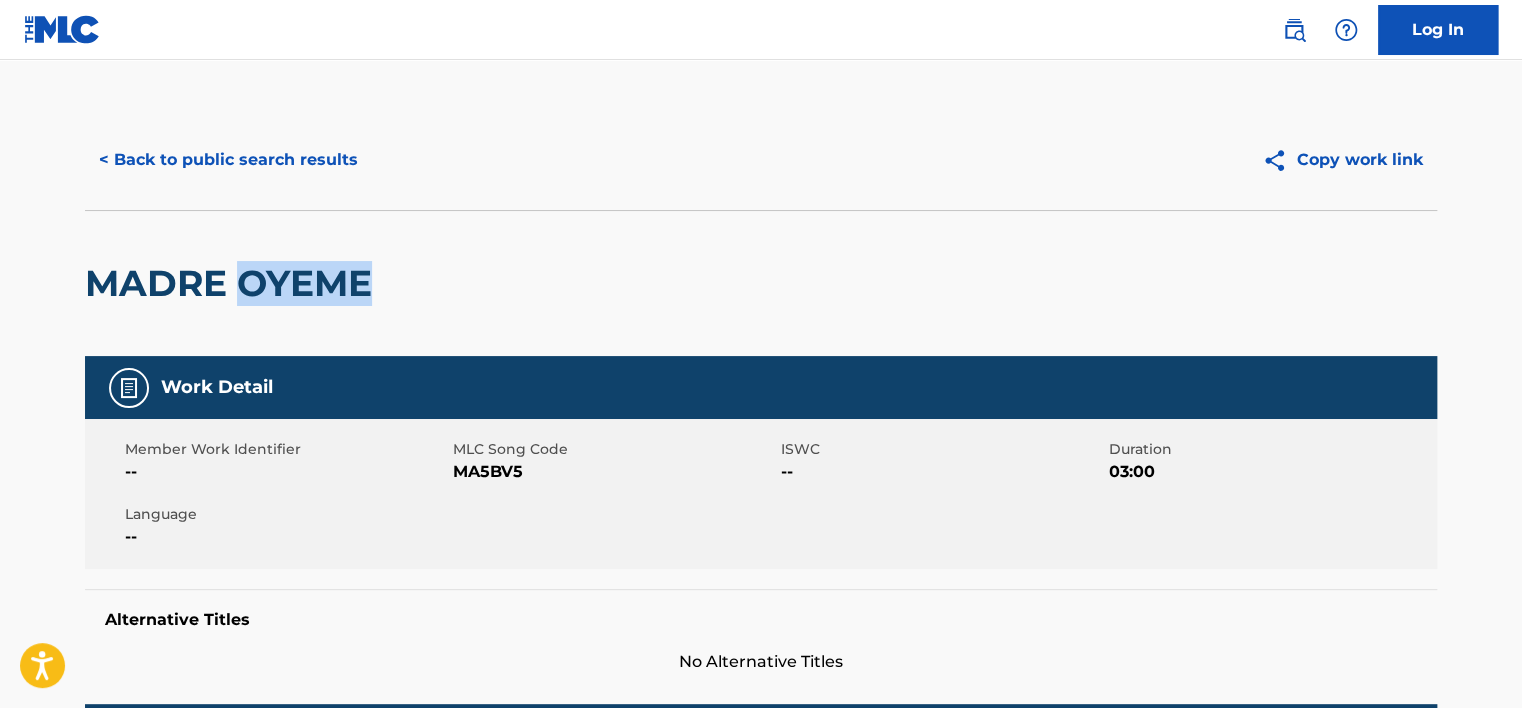 click on "MADRE OYEME" at bounding box center [233, 283] 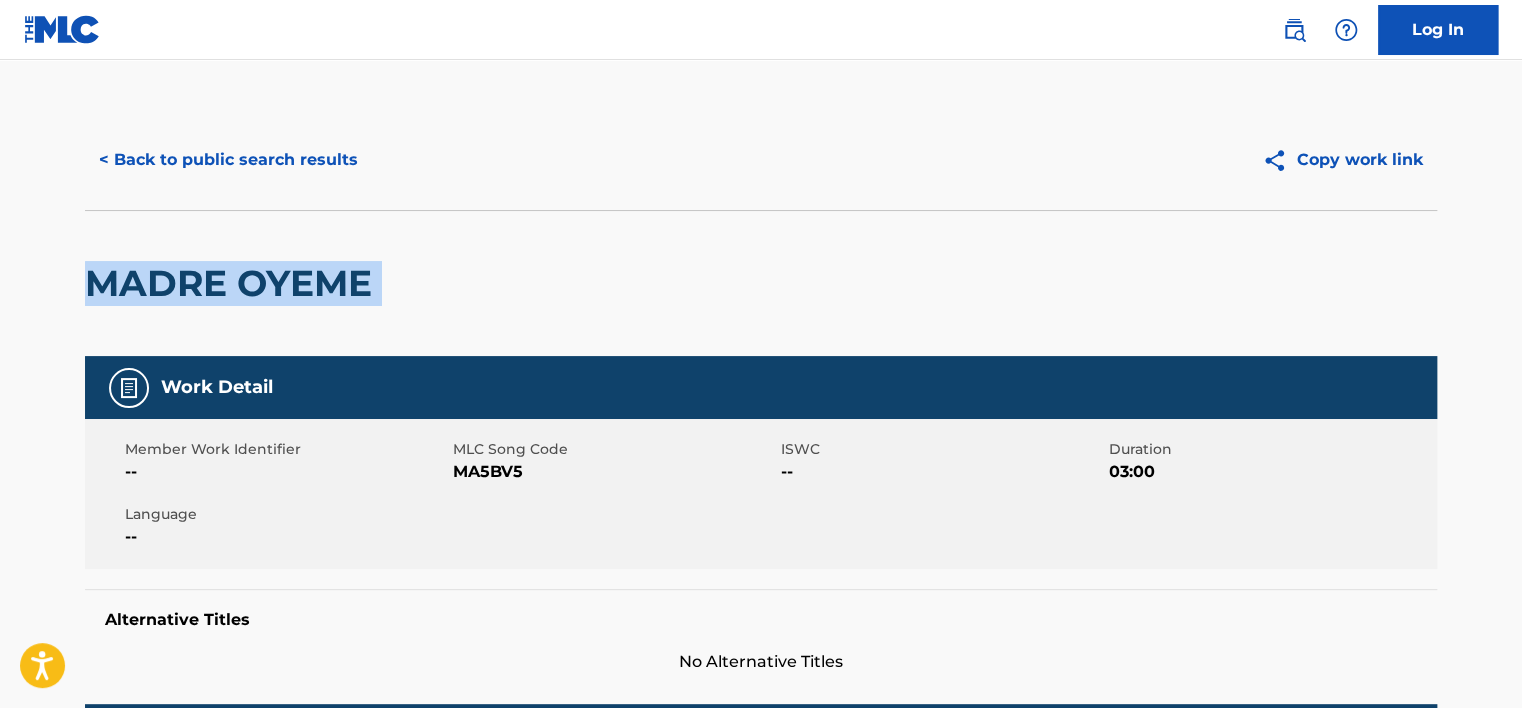 click on "MADRE OYEME" at bounding box center [233, 283] 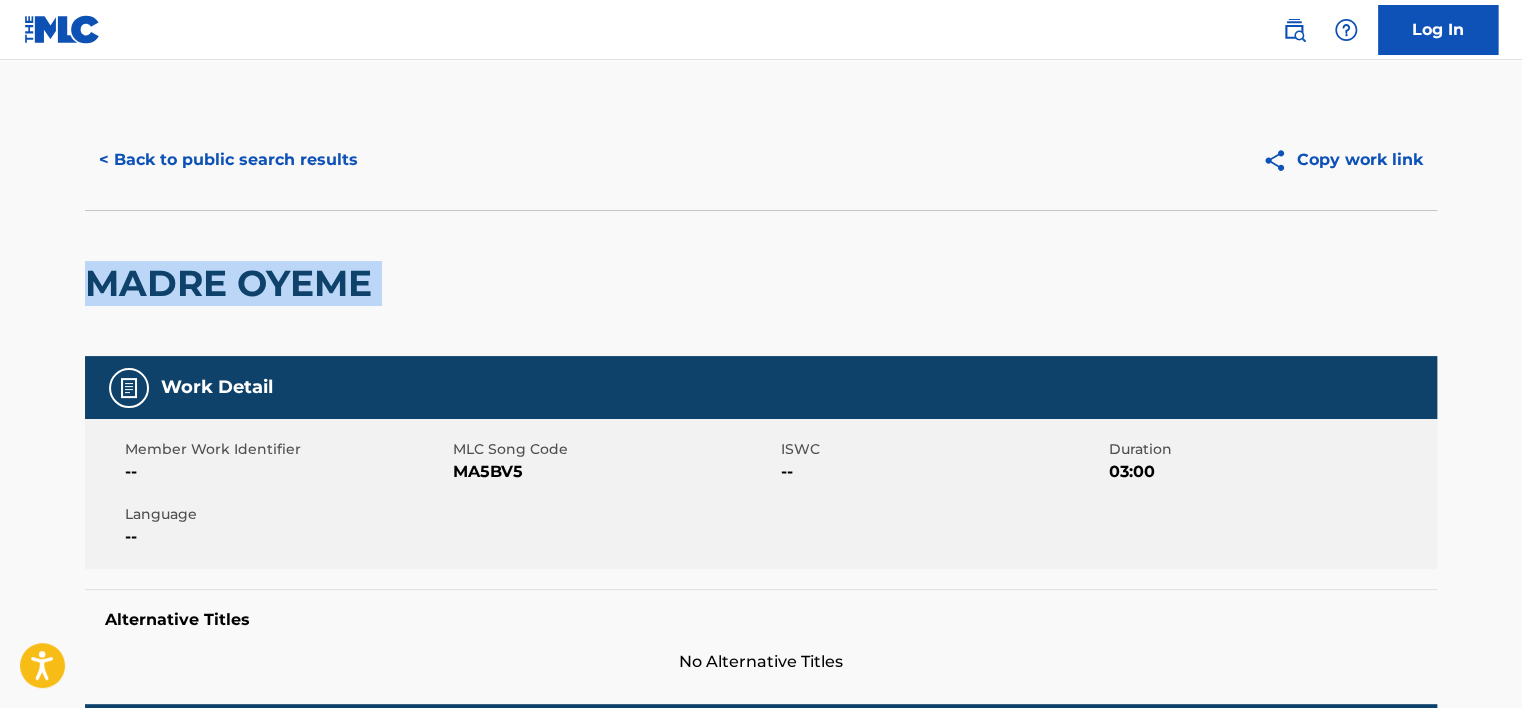 drag, startPoint x: 263, startPoint y: 284, endPoint x: 254, endPoint y: 165, distance: 119.33985 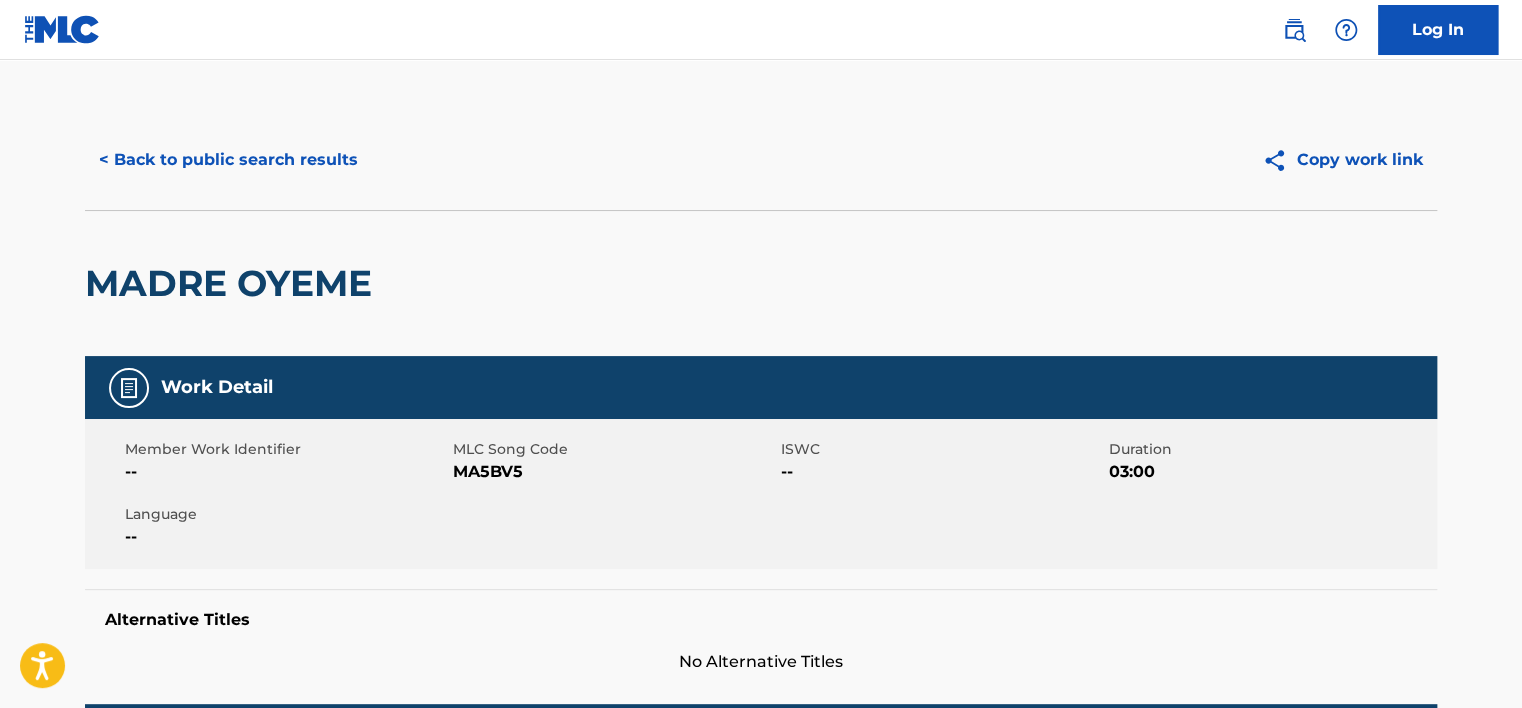 scroll, scrollTop: 265, scrollLeft: 0, axis: vertical 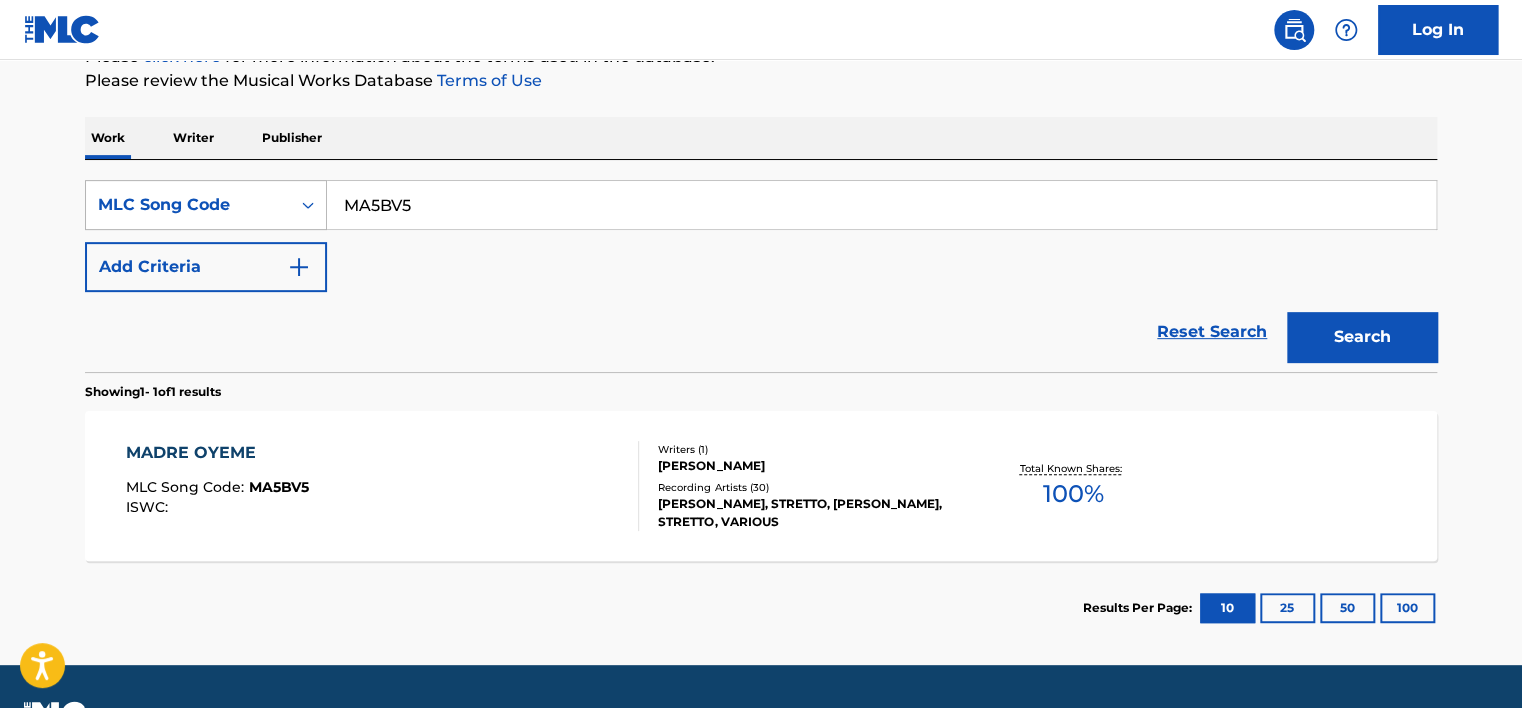 click on "MLC Song Code" at bounding box center [188, 205] 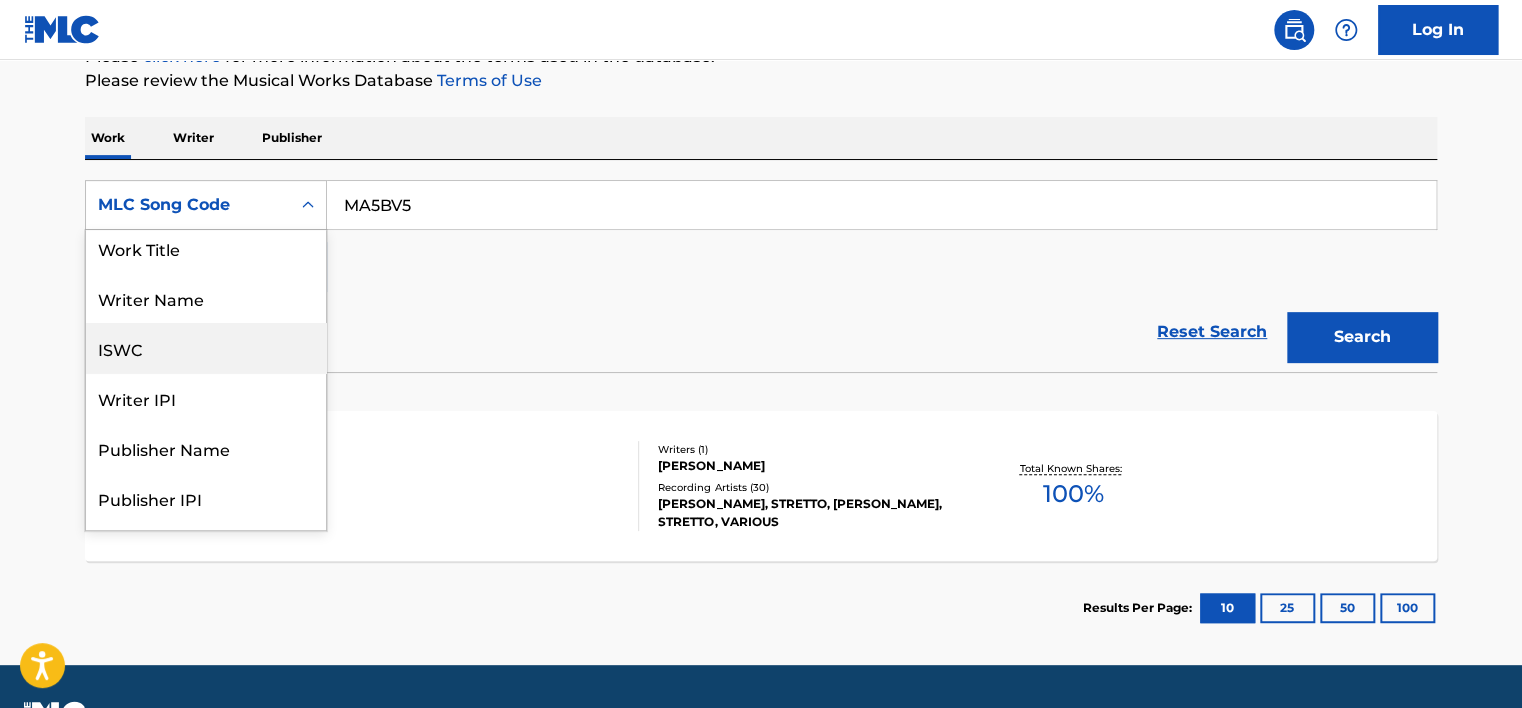 scroll, scrollTop: 0, scrollLeft: 0, axis: both 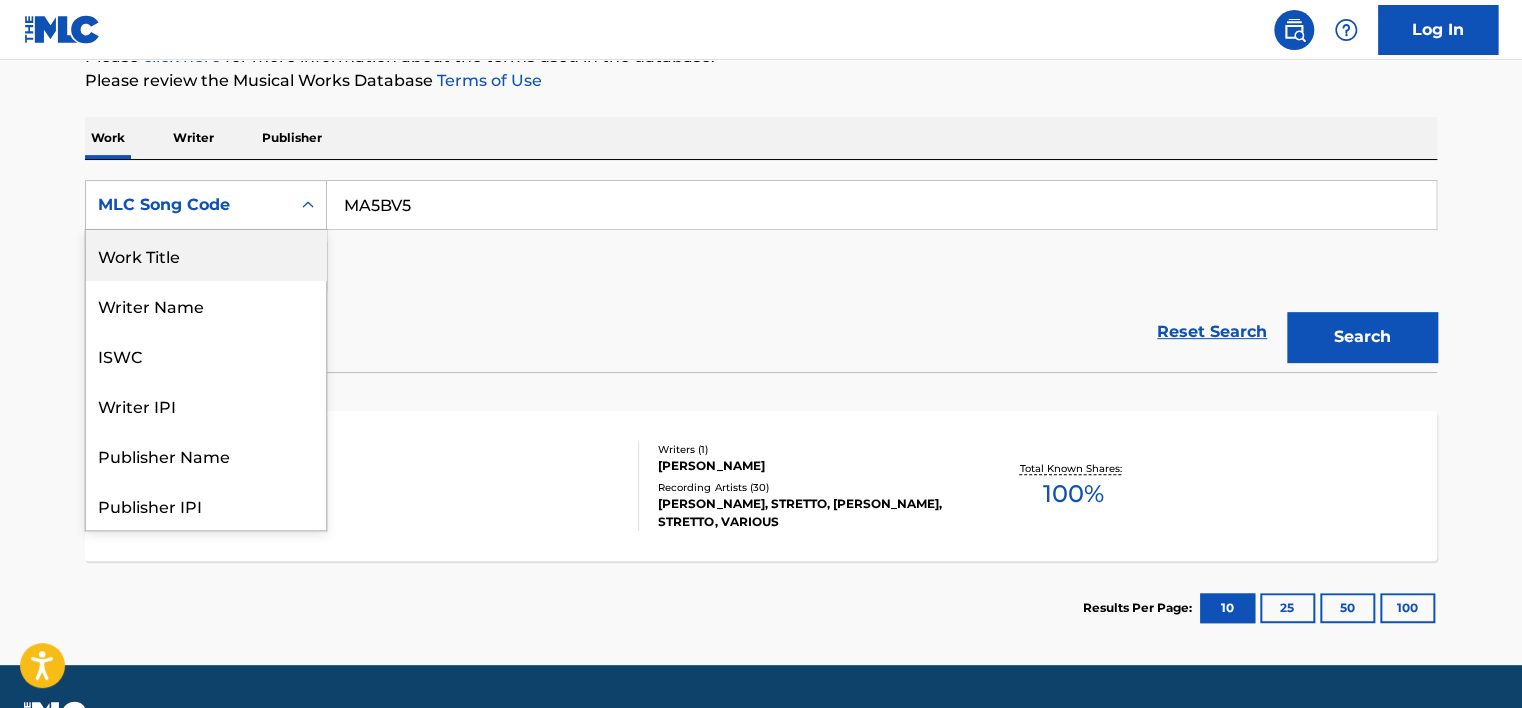 click on "Work Title" at bounding box center (206, 255) 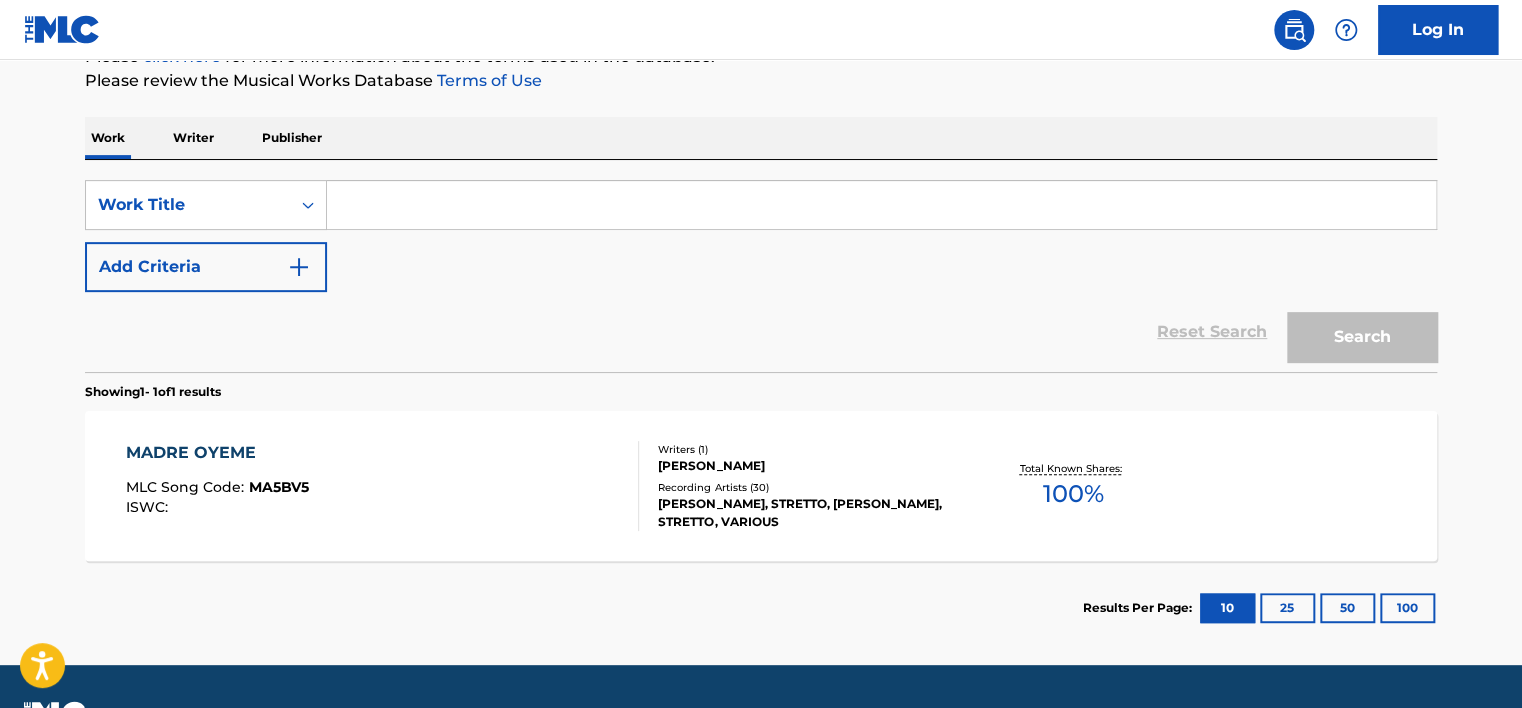 click at bounding box center [881, 205] 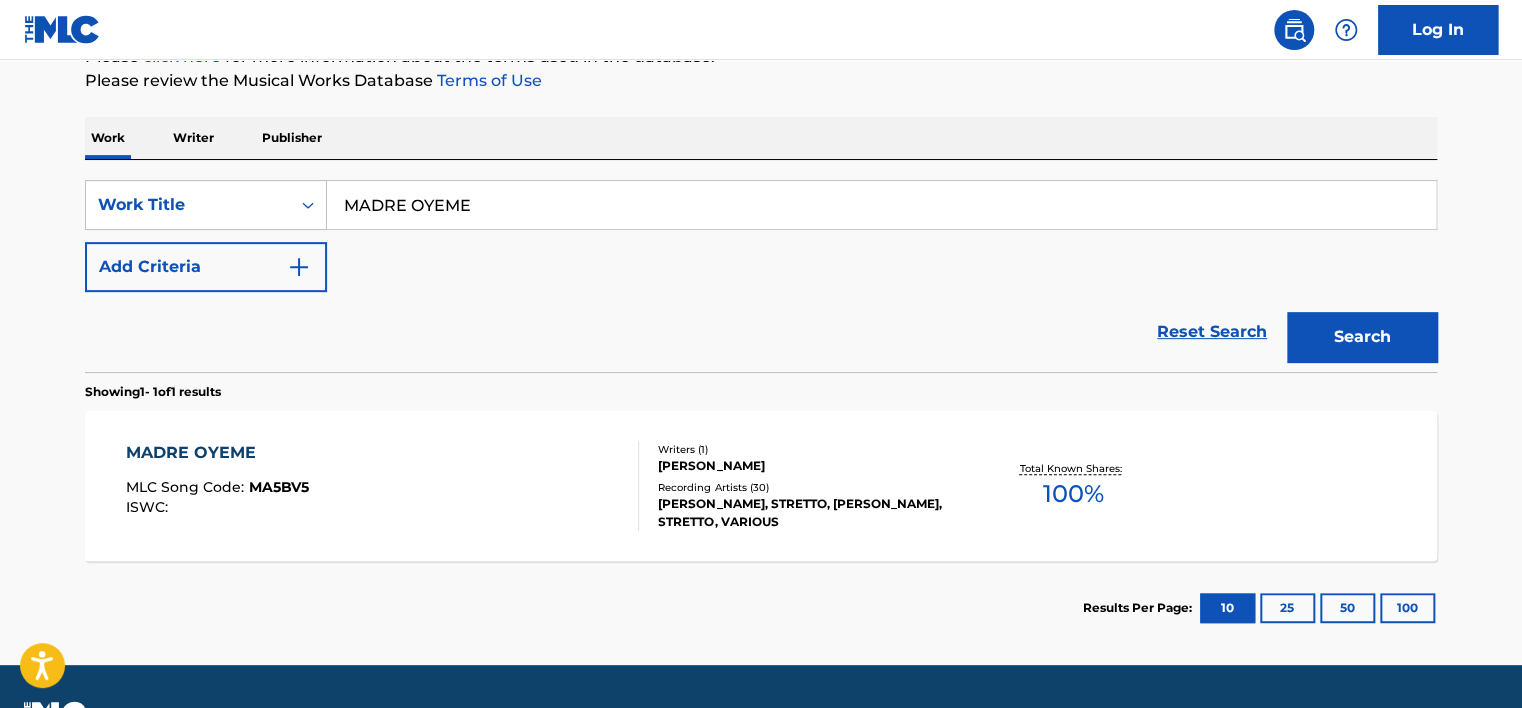 type on "MADRE OYEME" 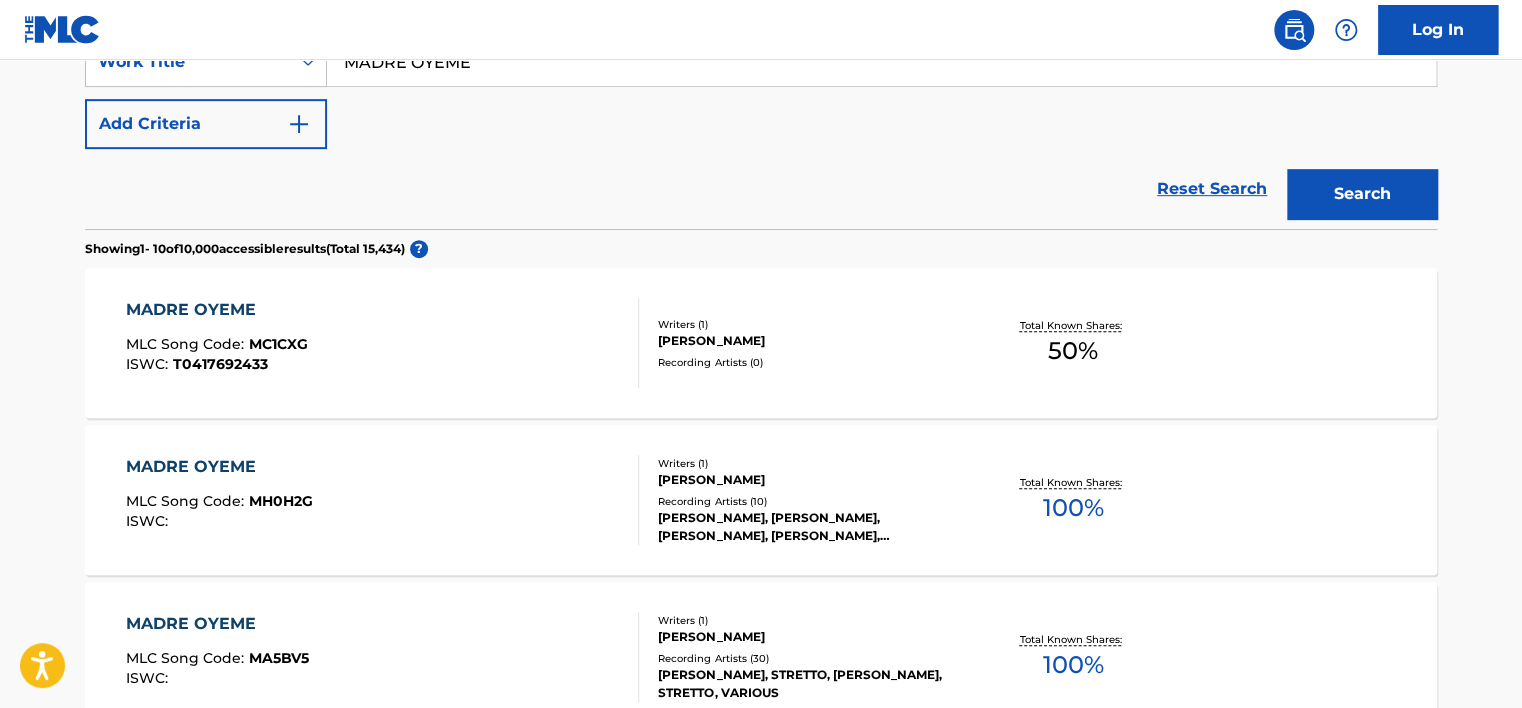 scroll, scrollTop: 465, scrollLeft: 0, axis: vertical 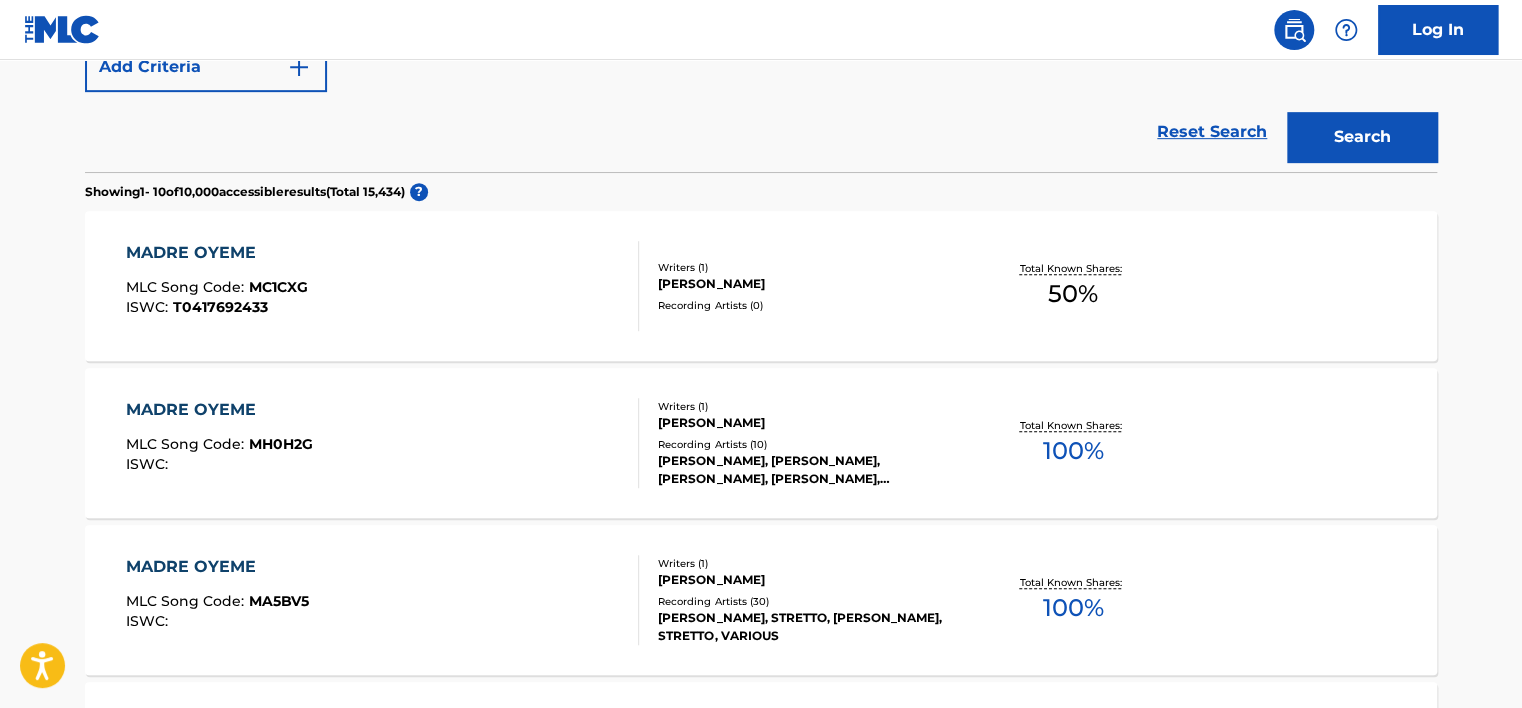 click on "MADRE OYEME MLC Song Code : MH0H2G ISWC :" at bounding box center [383, 443] 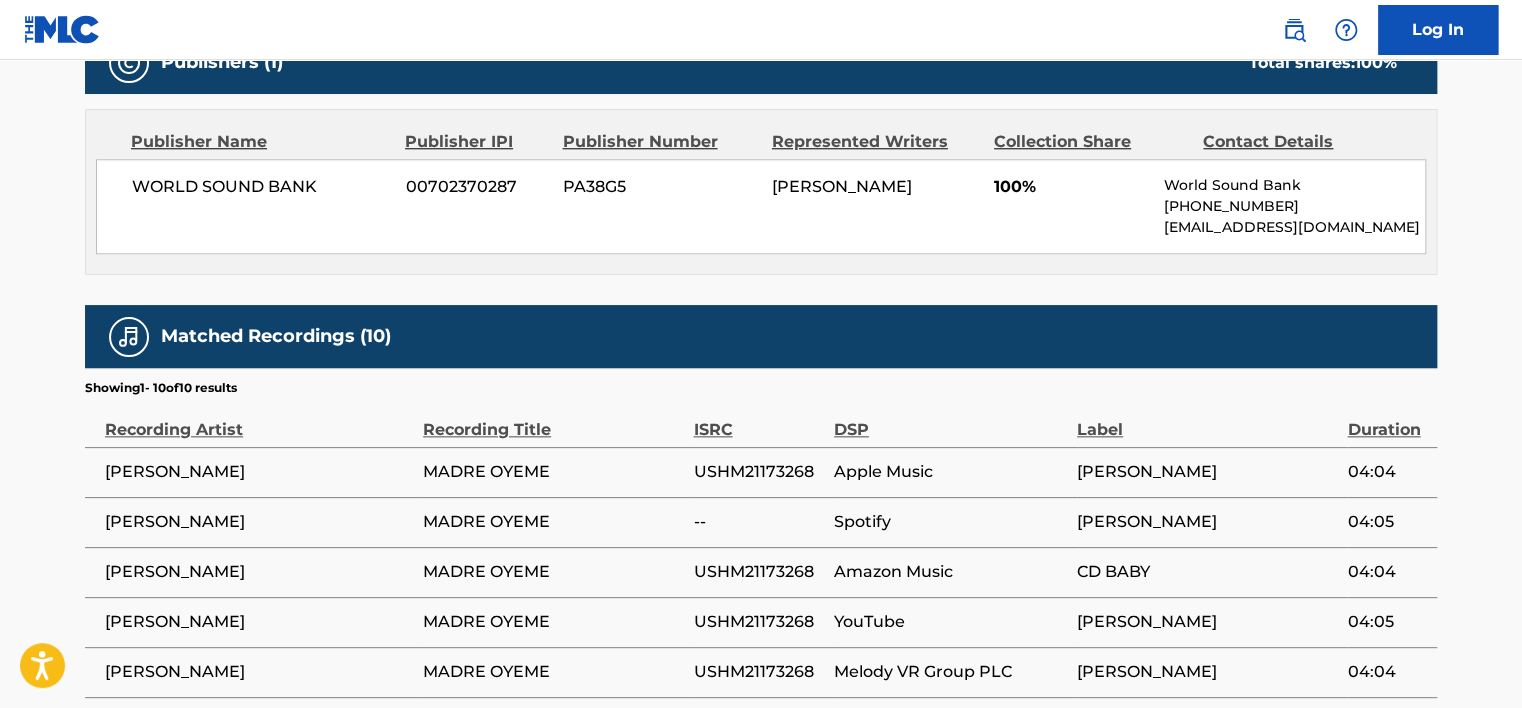 scroll, scrollTop: 1265, scrollLeft: 0, axis: vertical 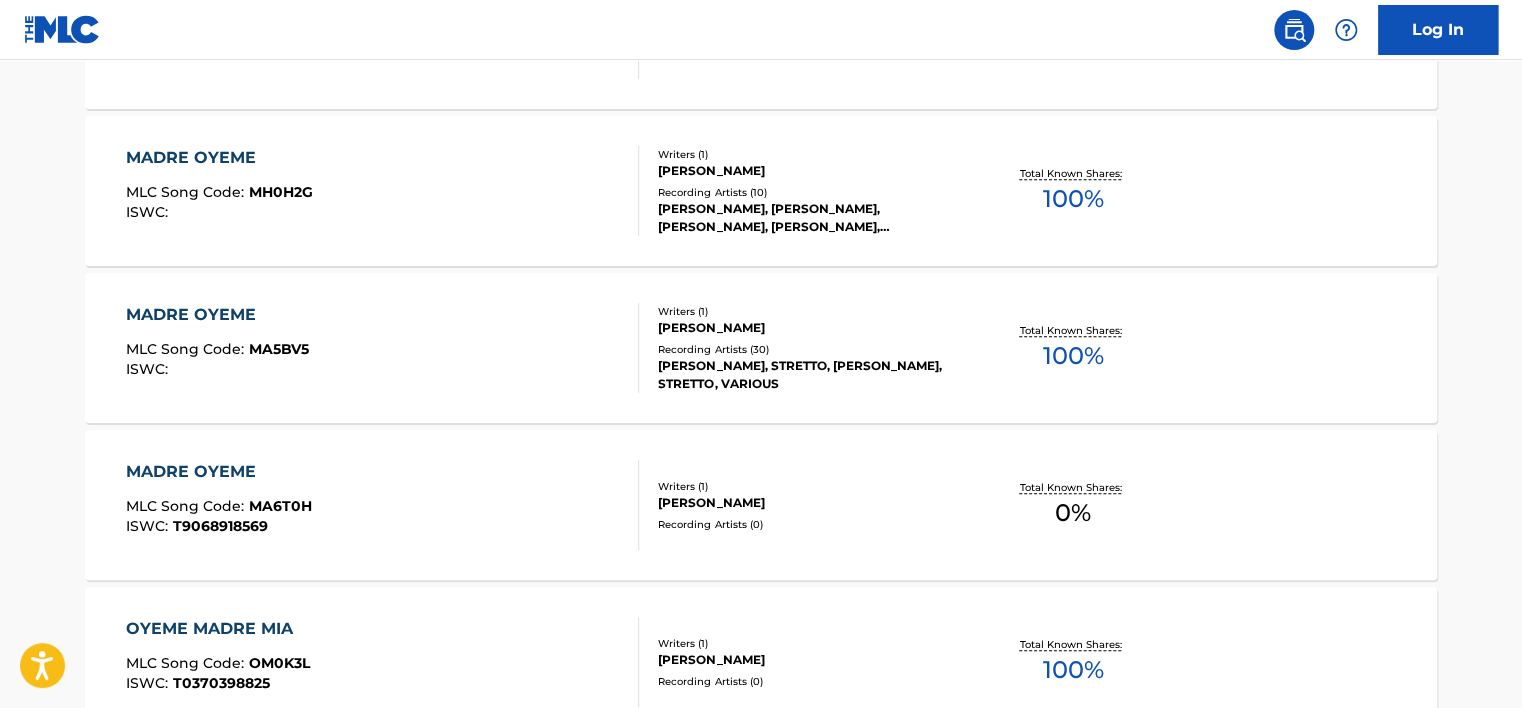 click on "MADRE OYEME MLC Song Code : MA5BV5 ISWC :" at bounding box center (383, 348) 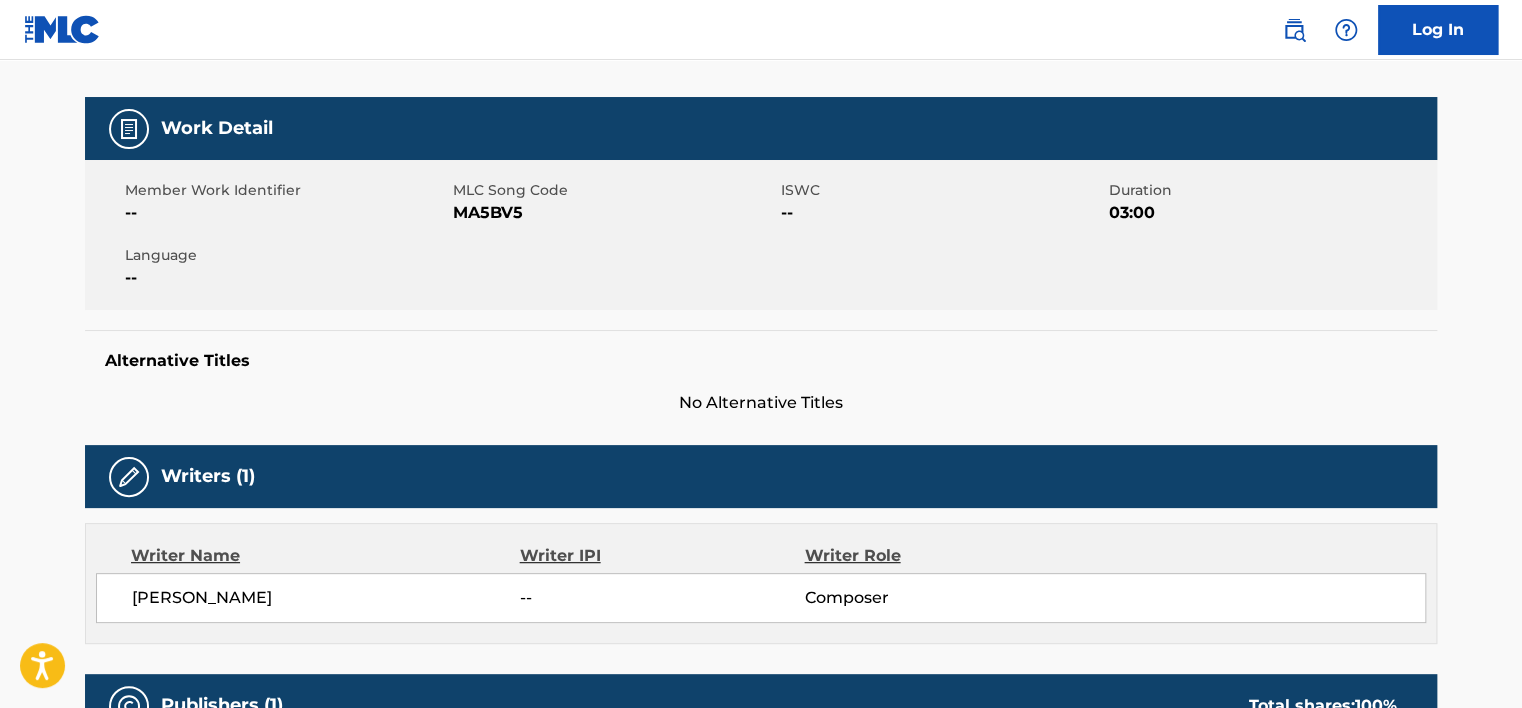 scroll, scrollTop: 0, scrollLeft: 0, axis: both 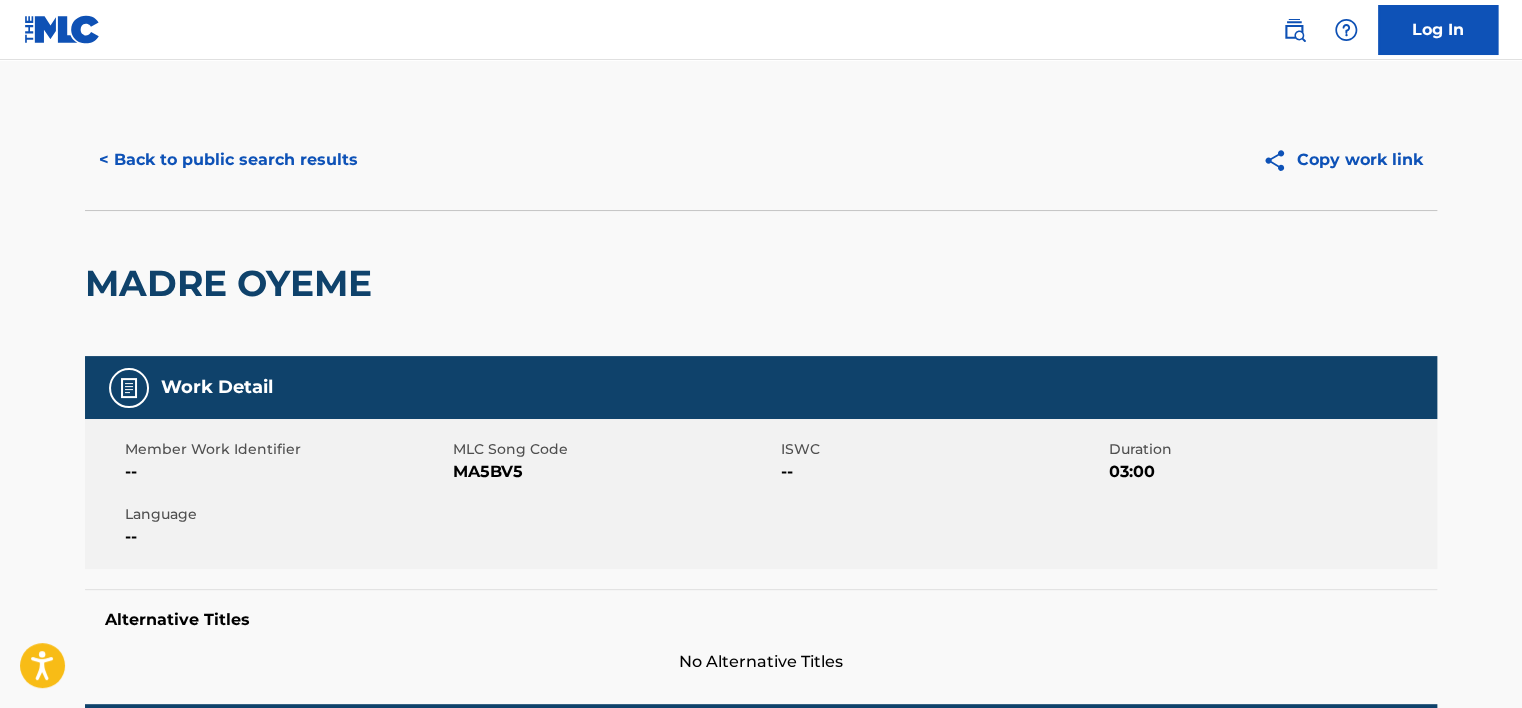click on "< Back to public search results" at bounding box center (228, 160) 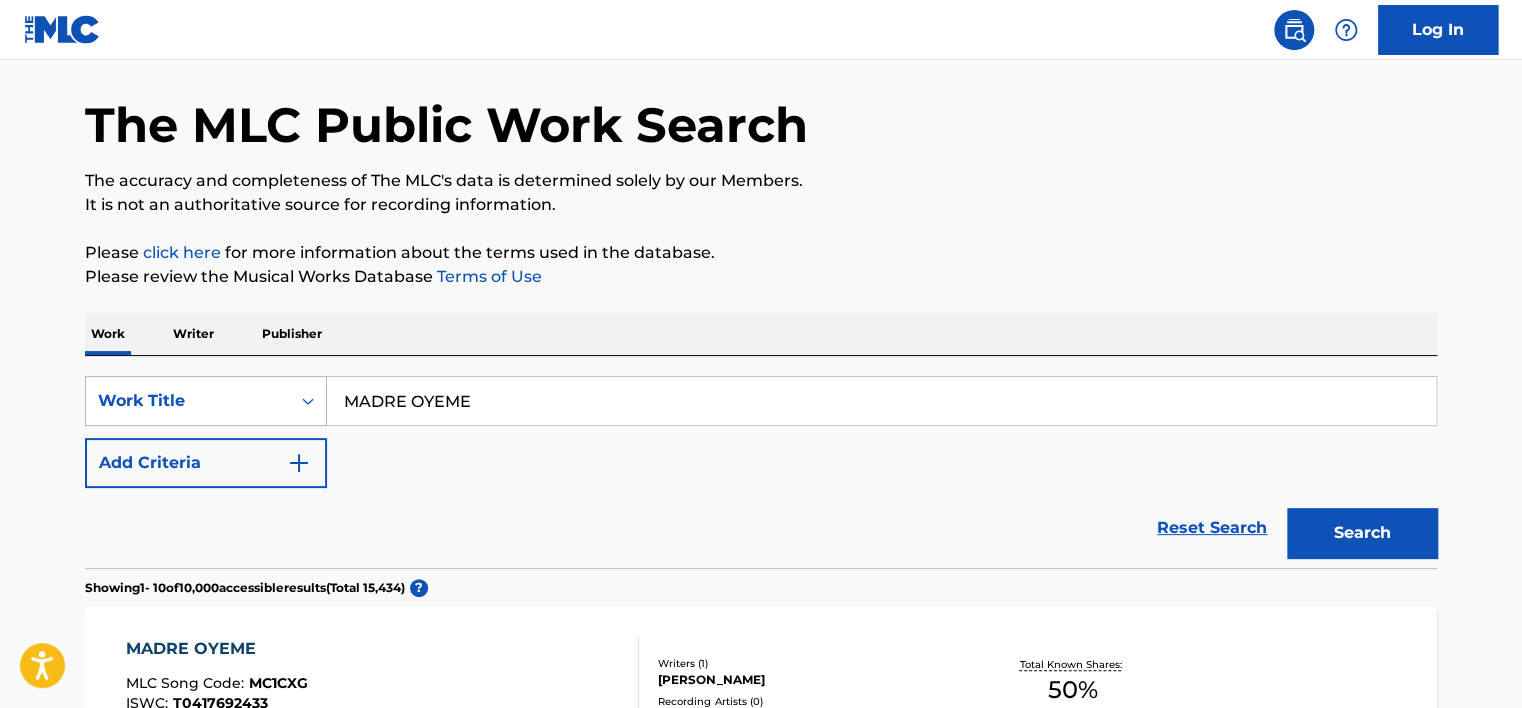 click at bounding box center (308, 401) 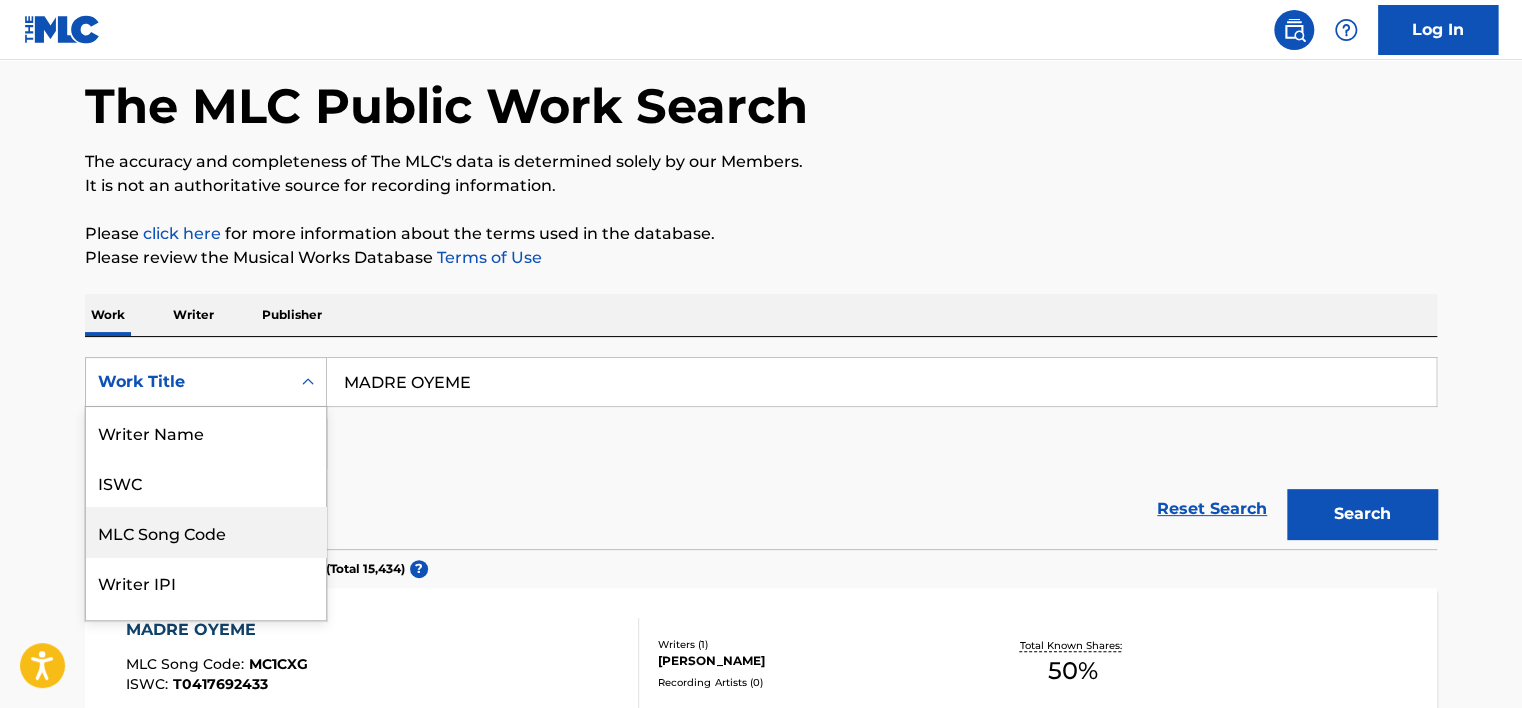 scroll, scrollTop: 100, scrollLeft: 0, axis: vertical 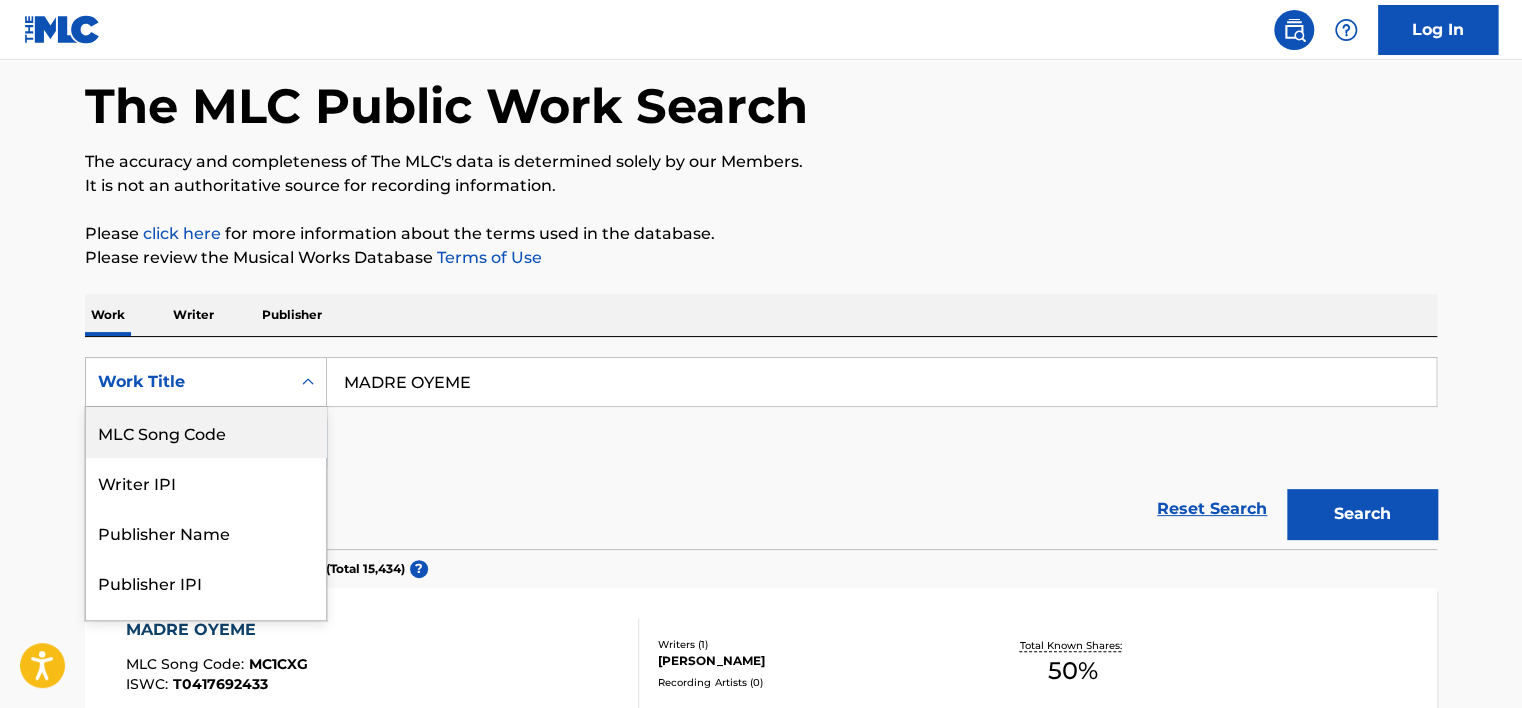 click on "MLC Song Code" at bounding box center [206, 432] 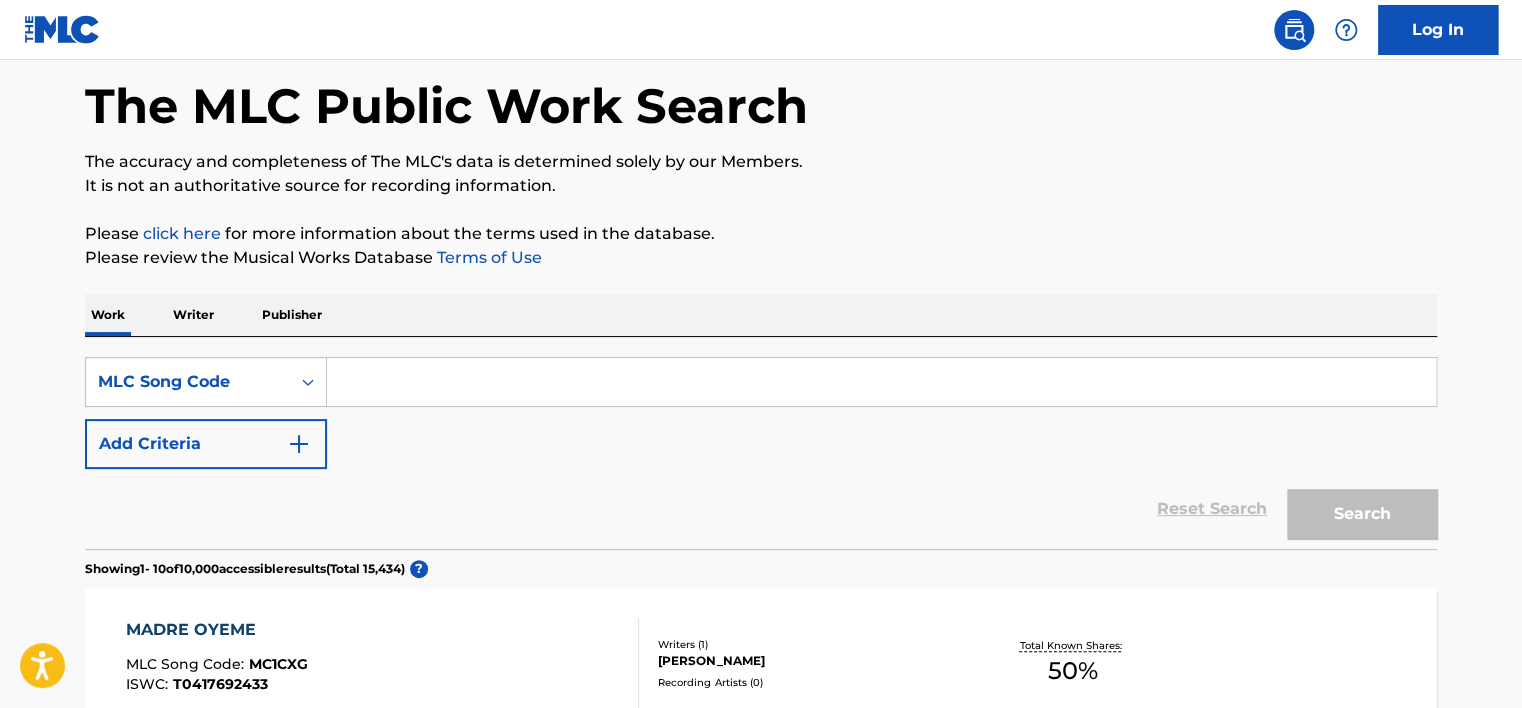click at bounding box center (881, 382) 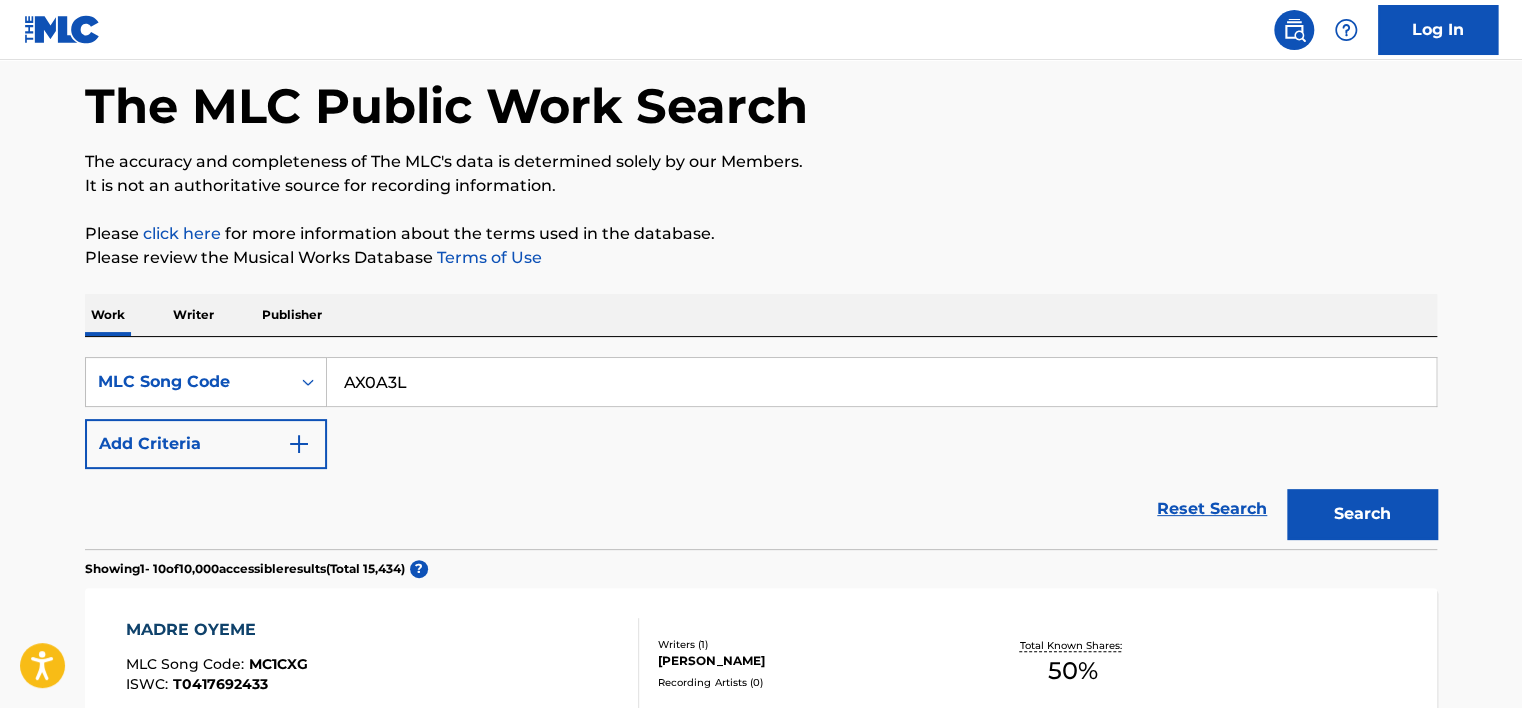 type on "AX0A3L" 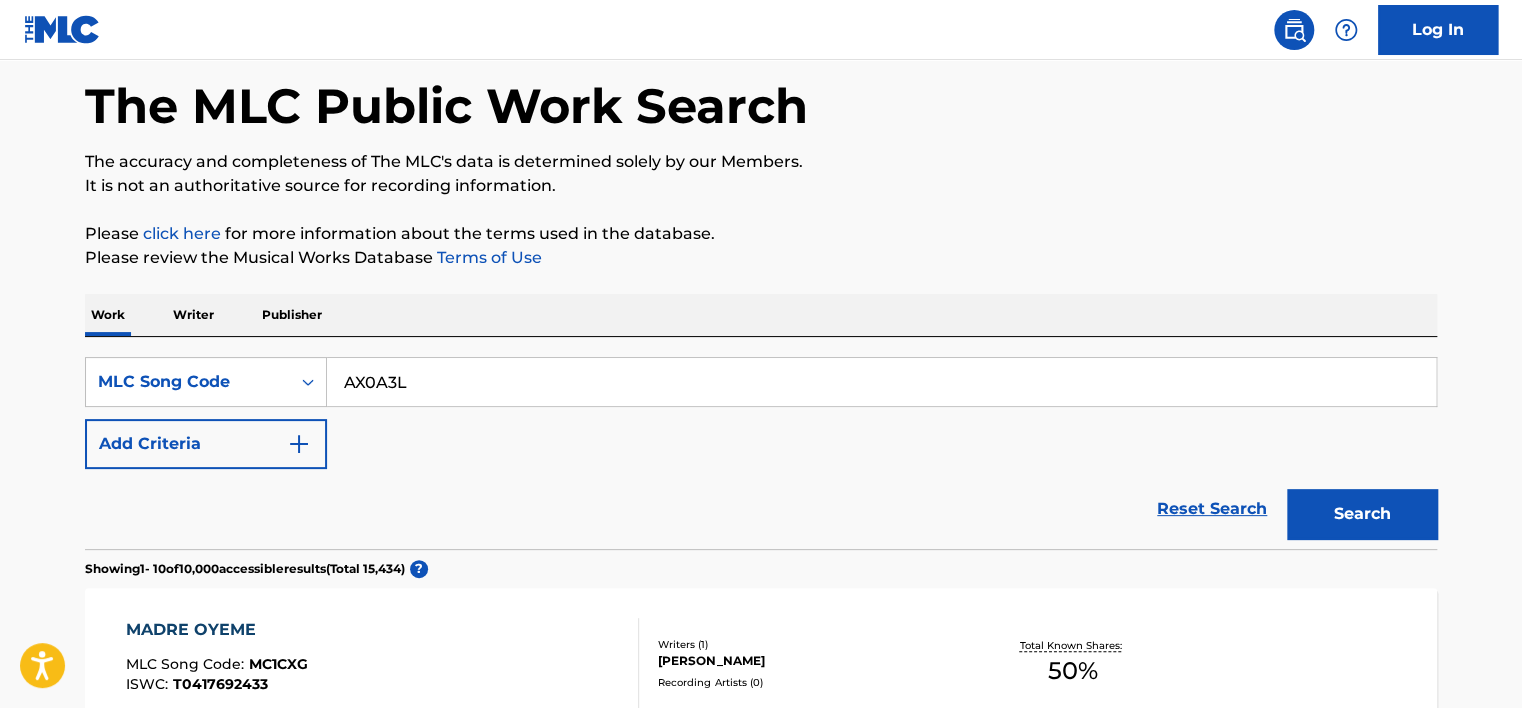 click on "Search" at bounding box center [1362, 514] 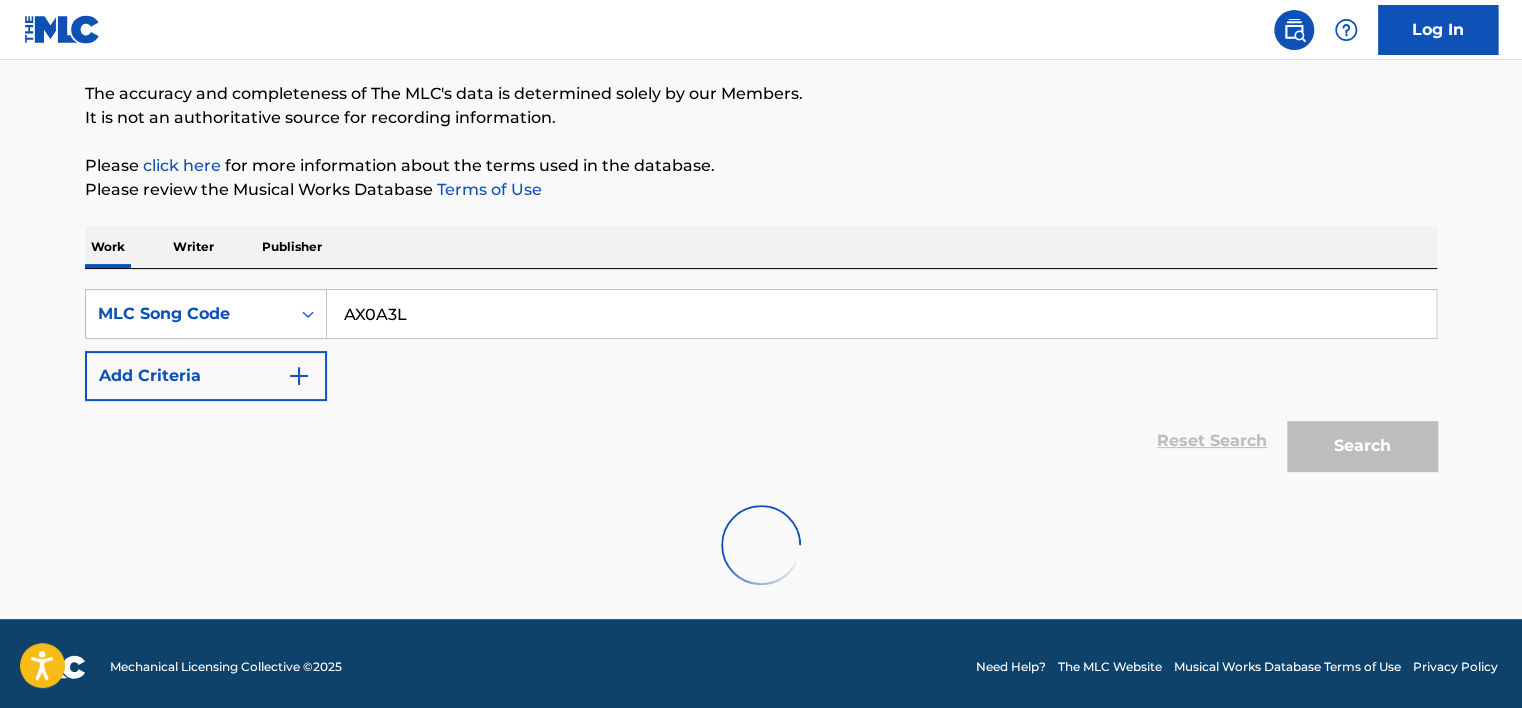 scroll, scrollTop: 163, scrollLeft: 0, axis: vertical 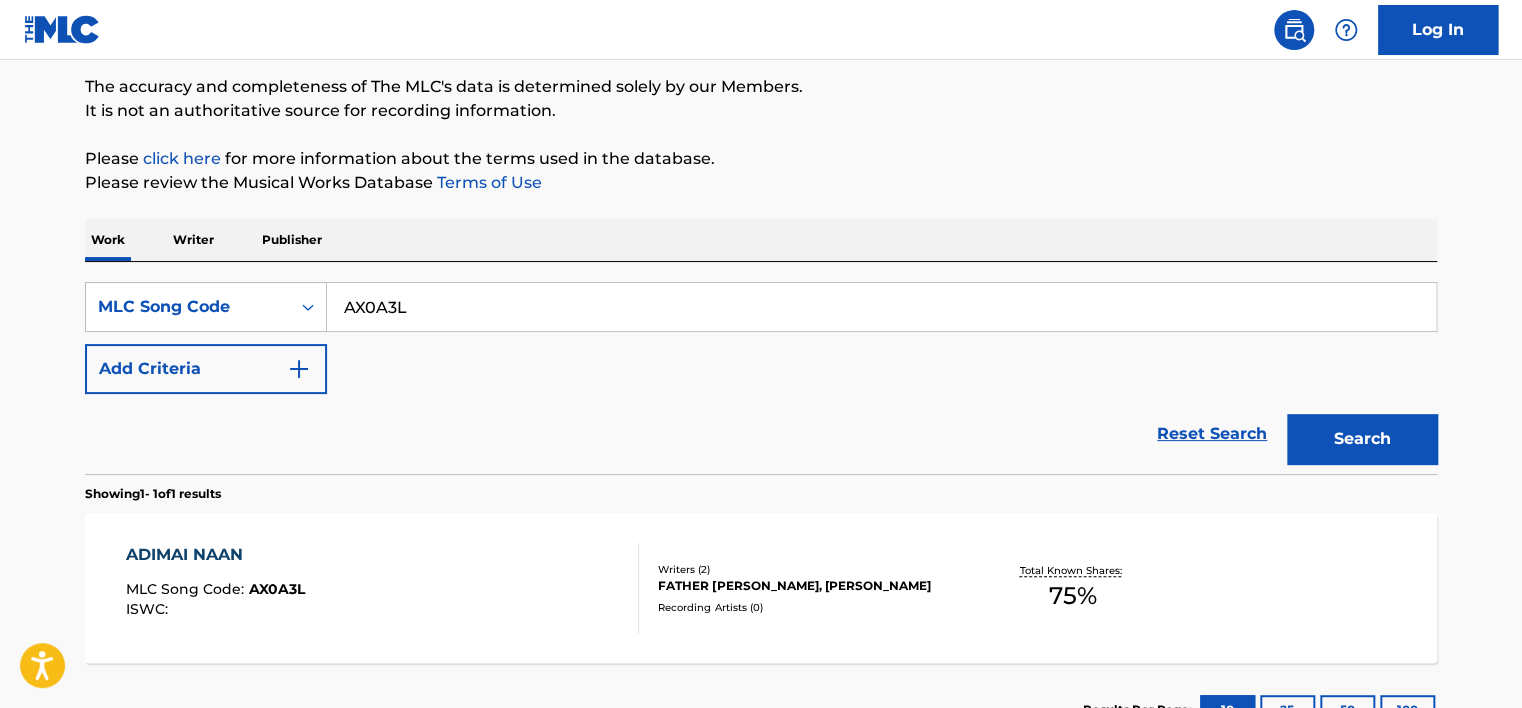 click on "ADIMAI NAAN MLC Song Code : AX0A3L ISWC :" at bounding box center (383, 588) 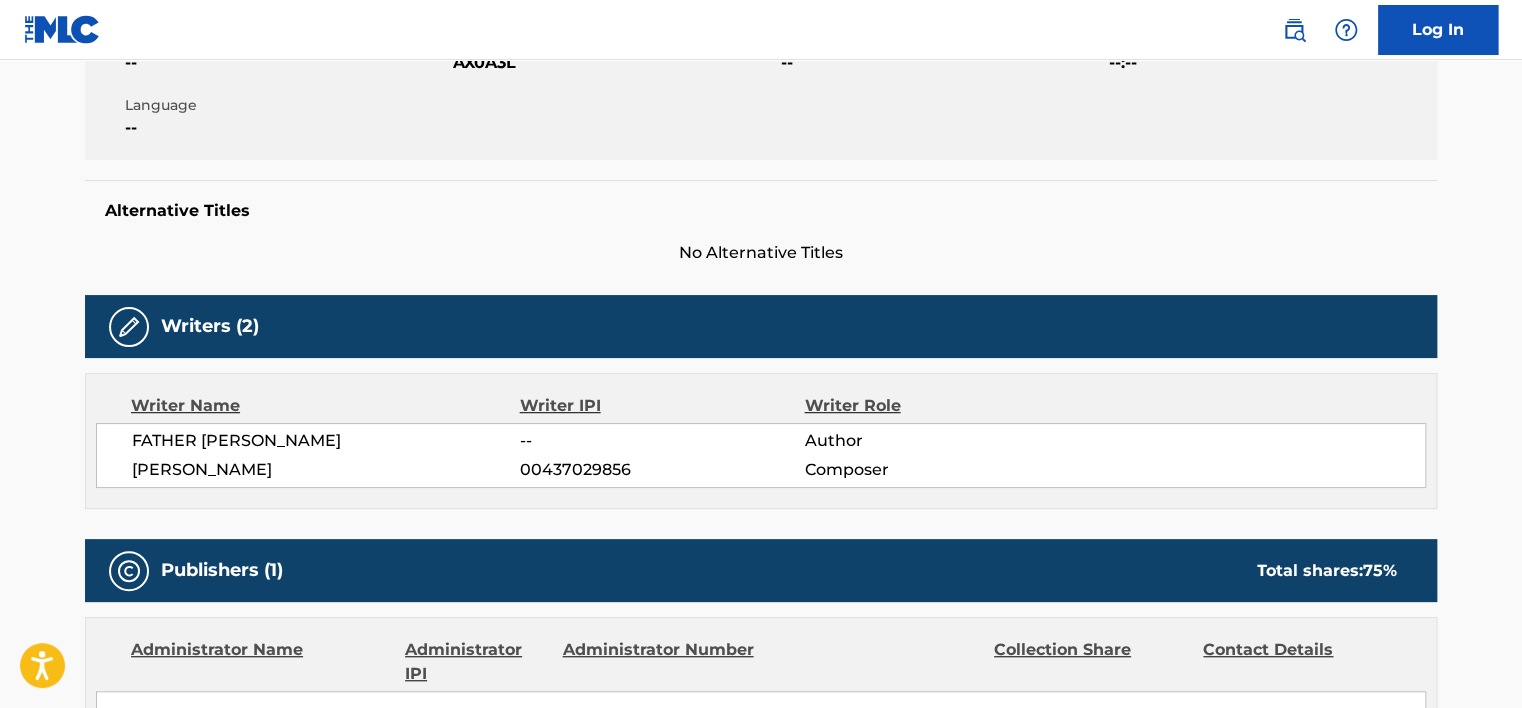 scroll, scrollTop: 100, scrollLeft: 0, axis: vertical 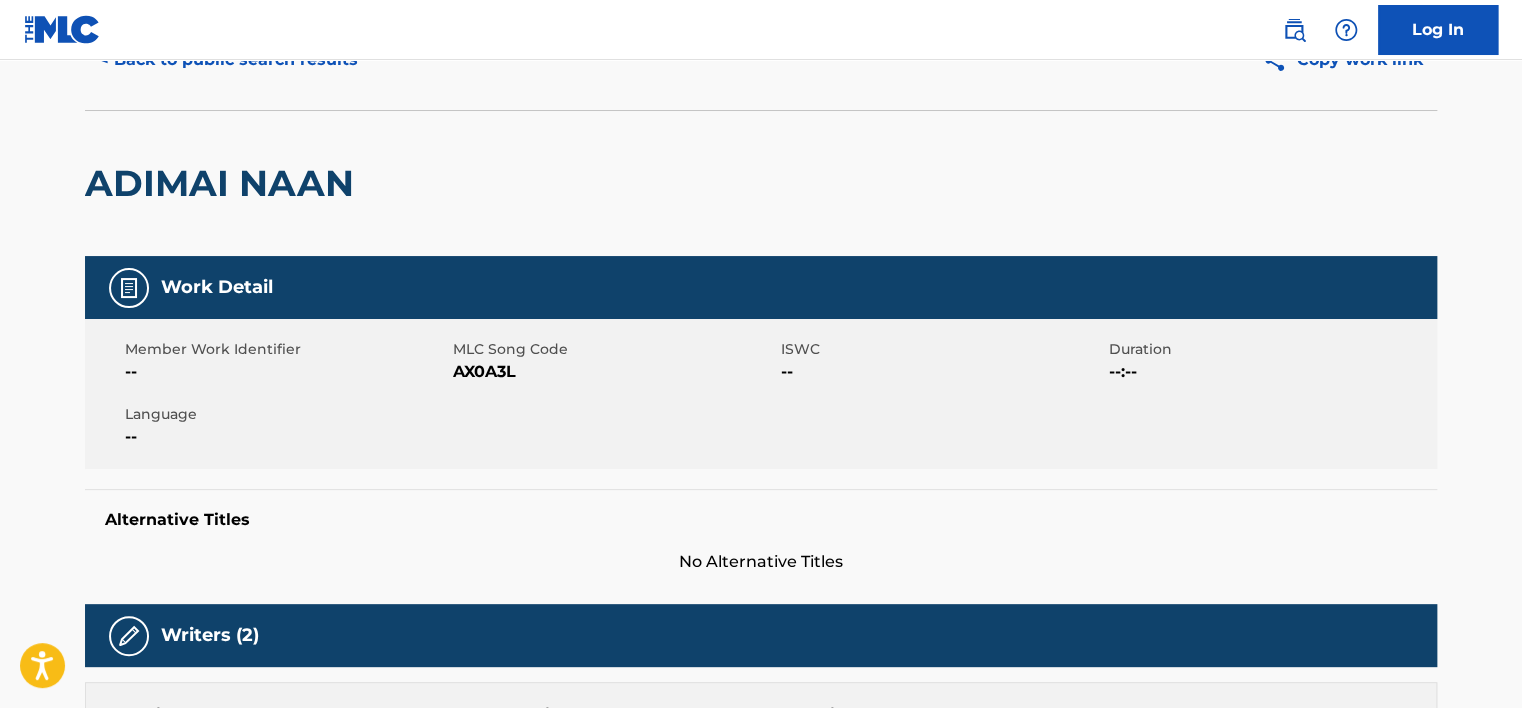 click on "< Back to public search results Copy work link" at bounding box center (761, 60) 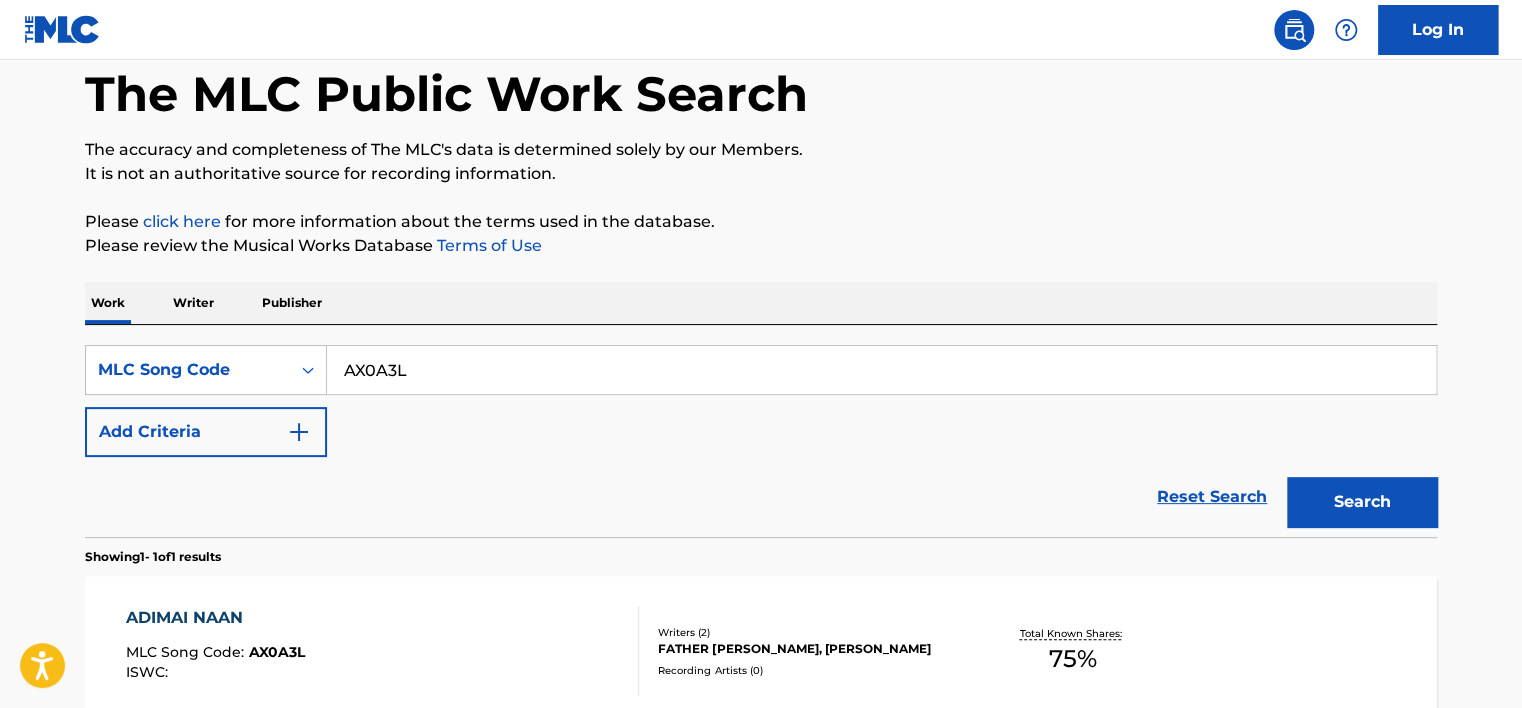 scroll, scrollTop: 163, scrollLeft: 0, axis: vertical 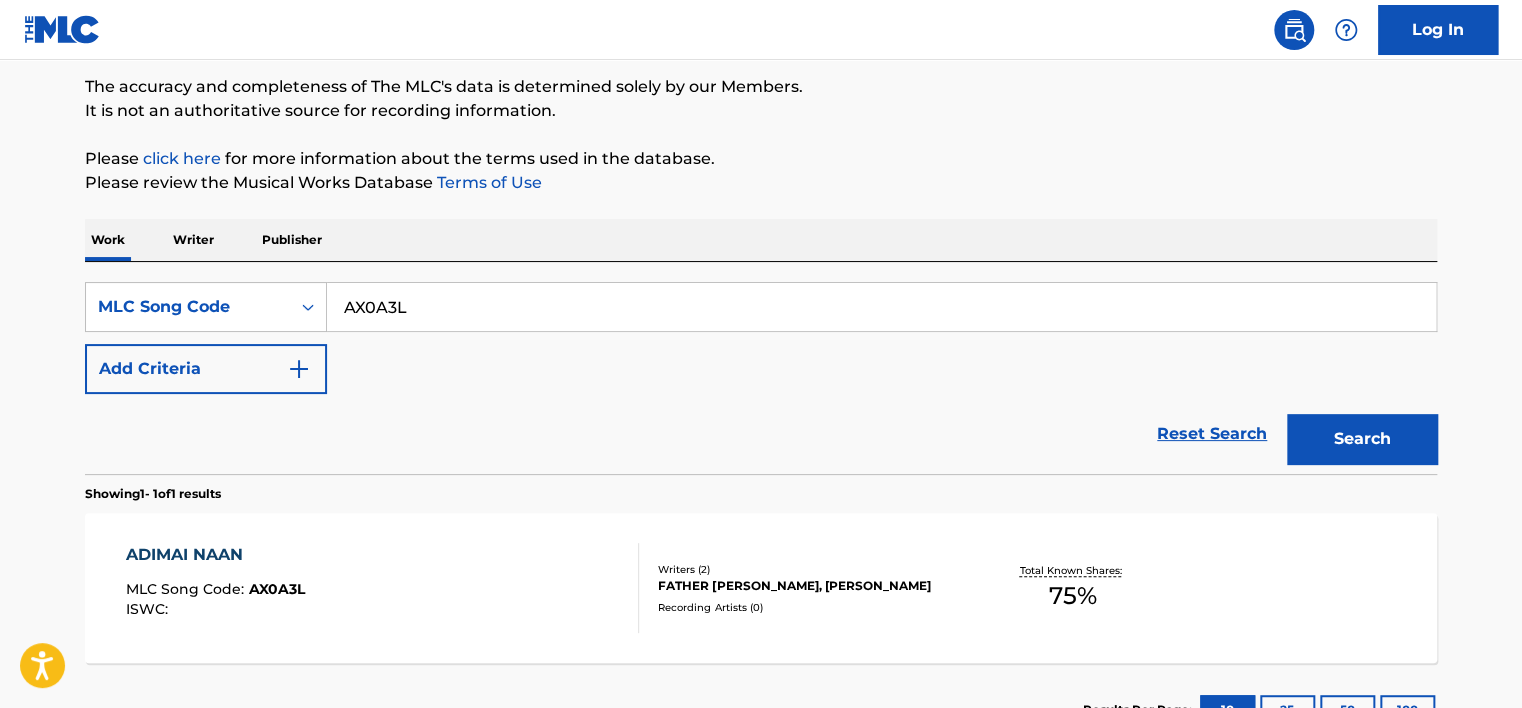 click on "AX0A3L" at bounding box center [881, 307] 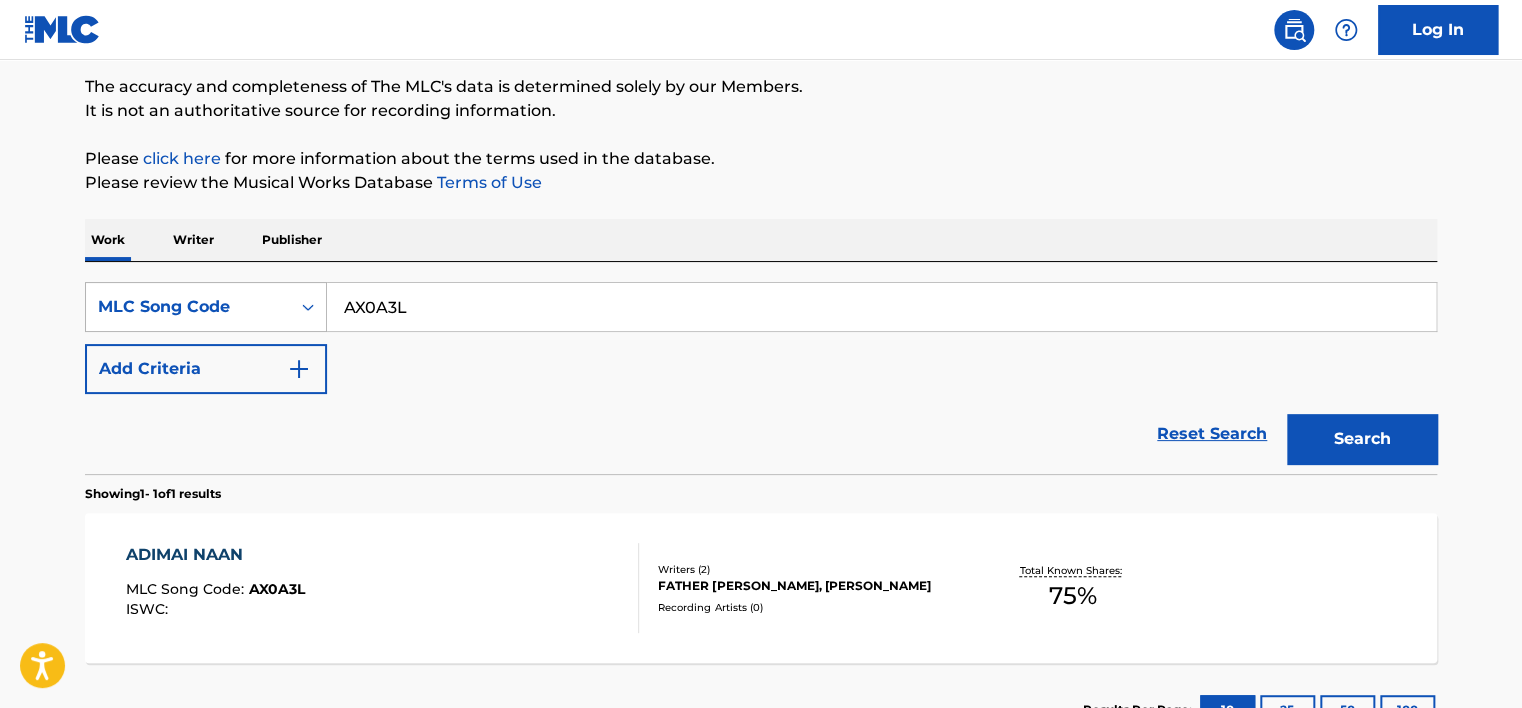 paste on "Nyanyi [PERSON_NAME]" 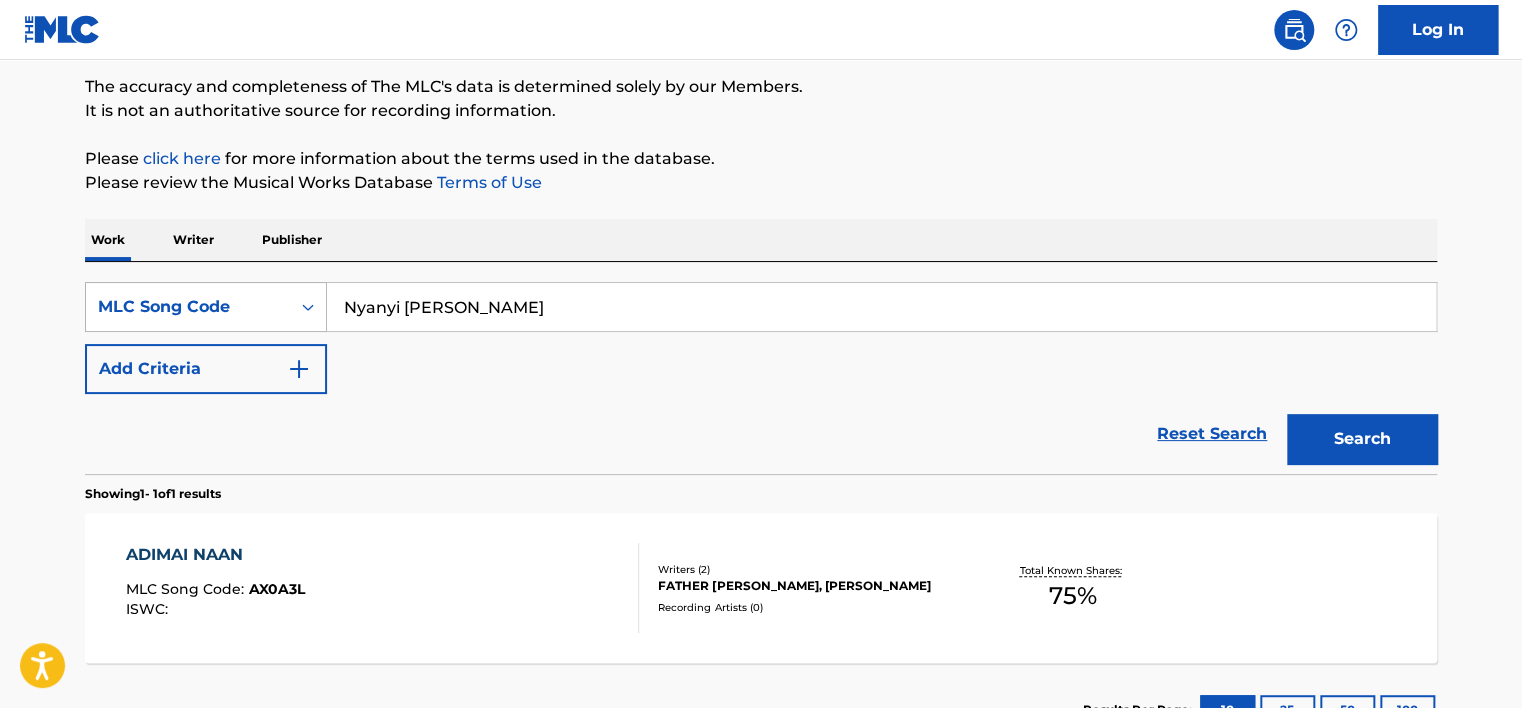 type on "Nyanyi [PERSON_NAME]" 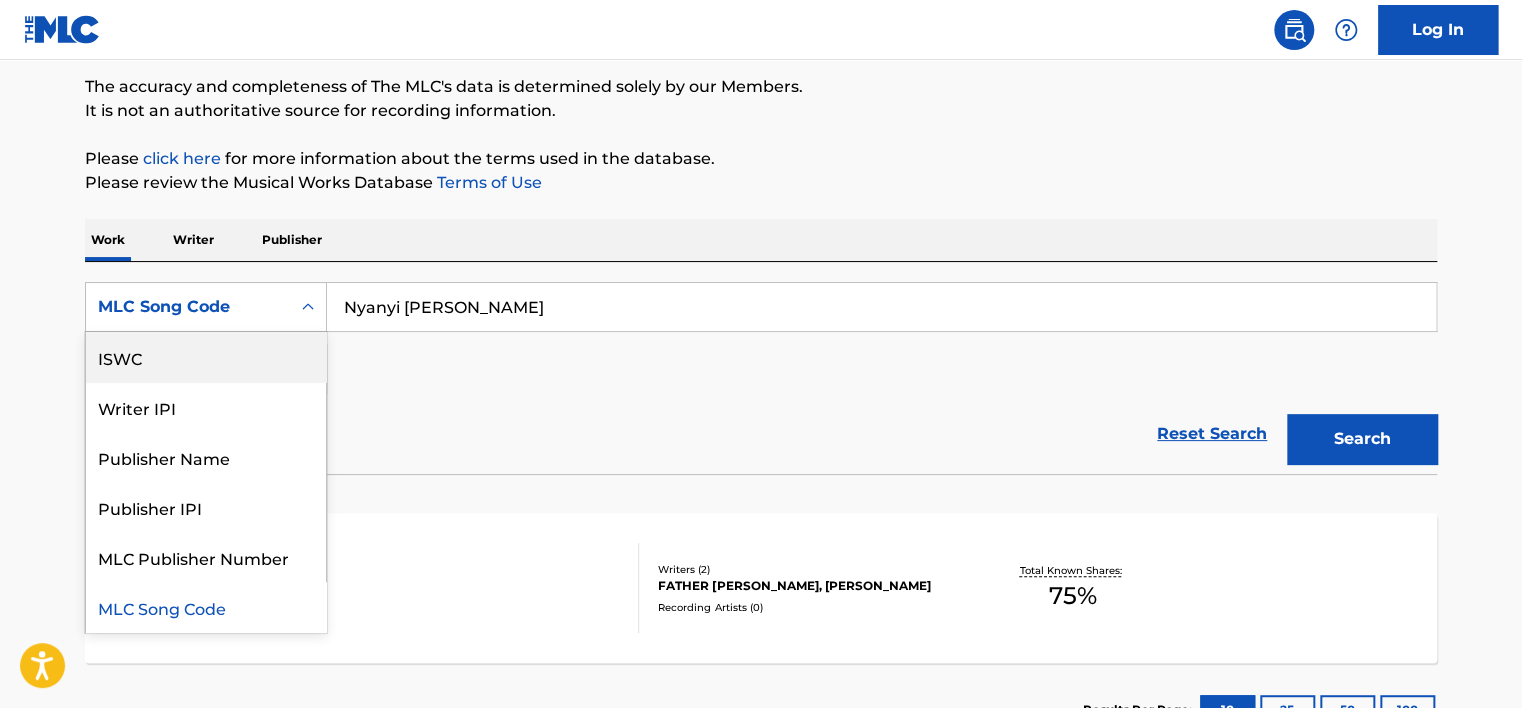 scroll, scrollTop: 0, scrollLeft: 0, axis: both 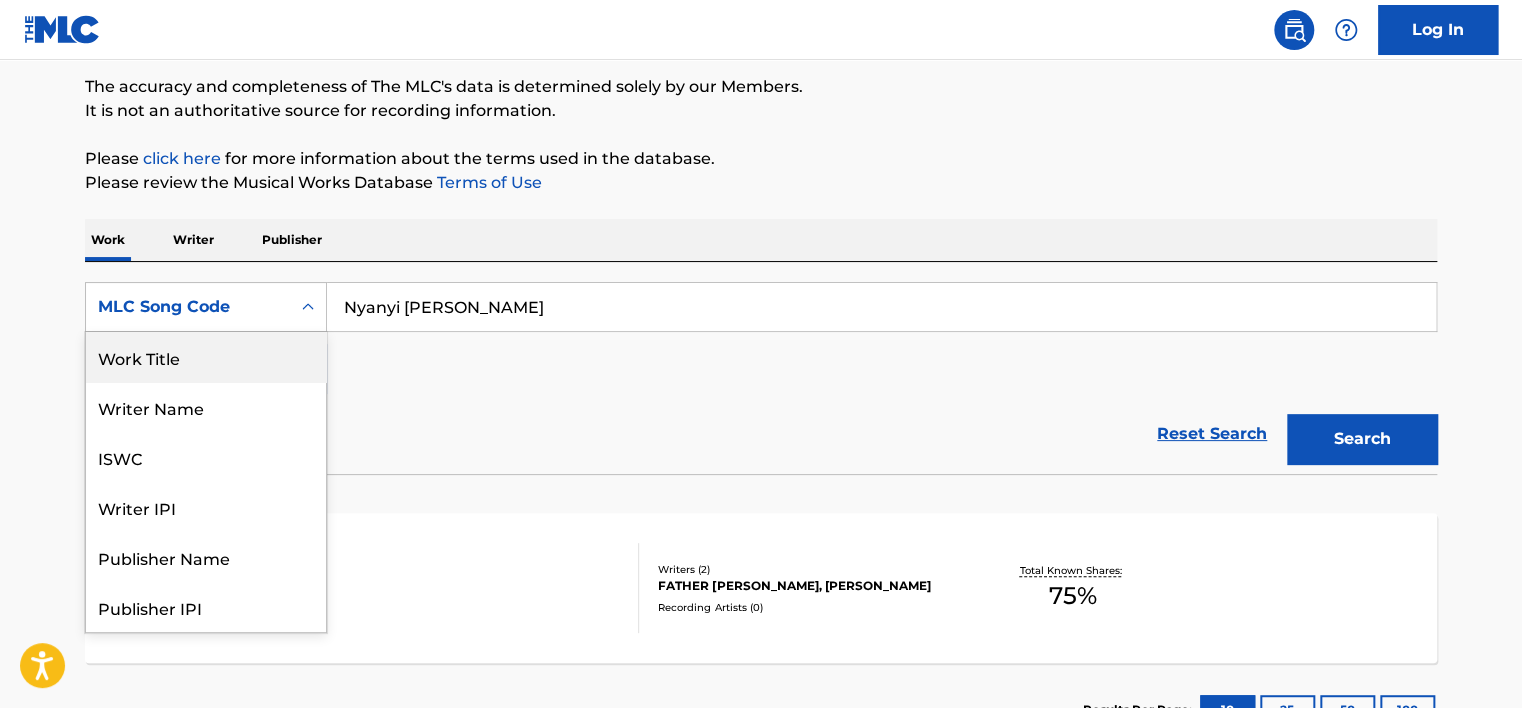 click on "Work Title" at bounding box center (206, 357) 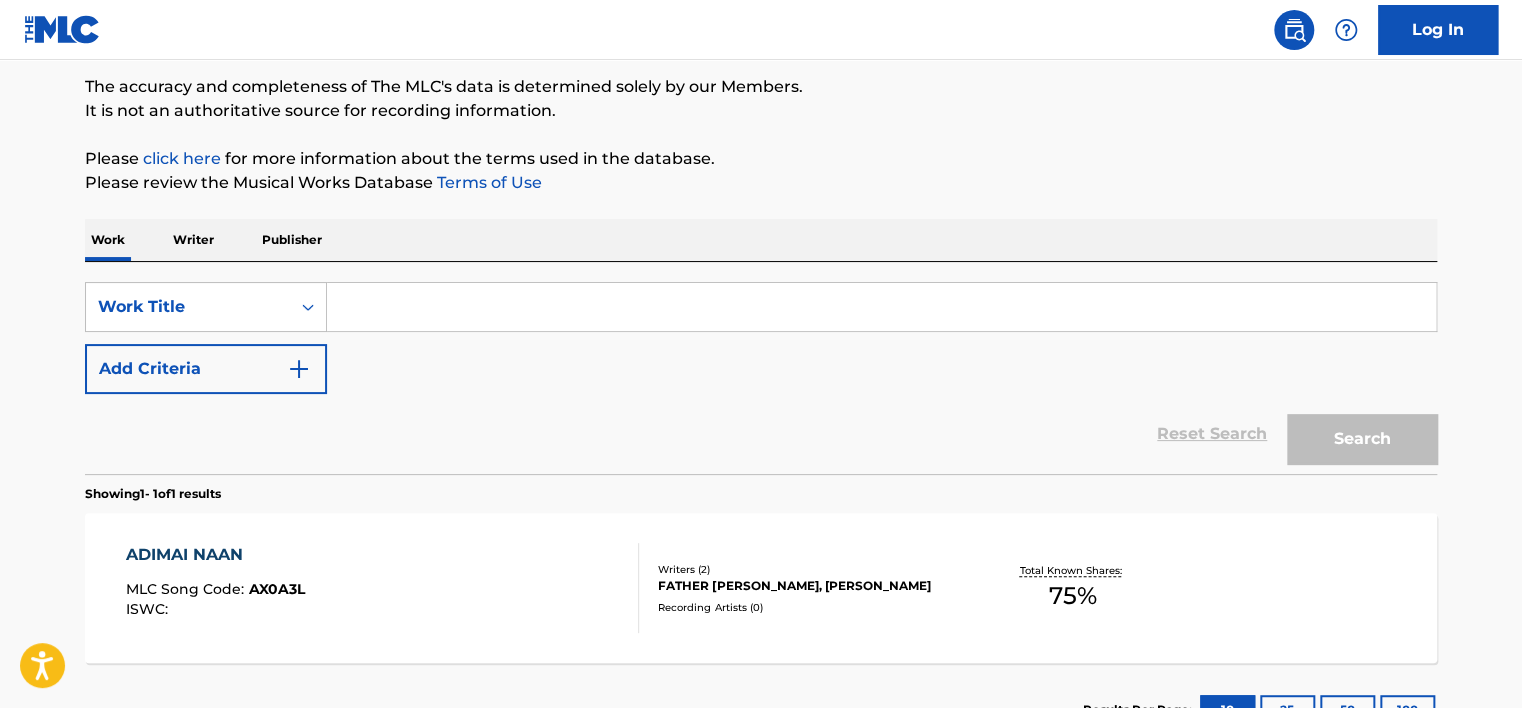 click at bounding box center [881, 307] 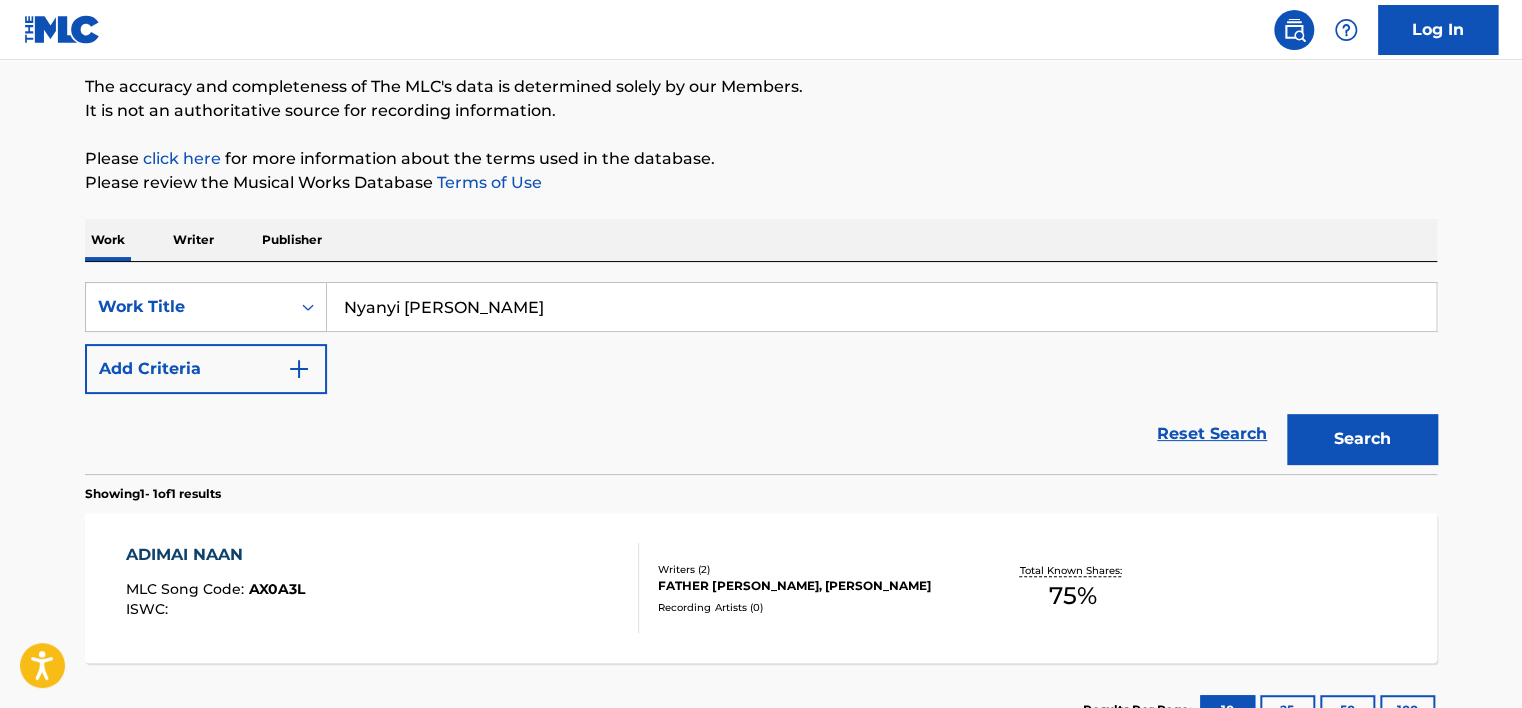 click on "Search" at bounding box center [1362, 439] 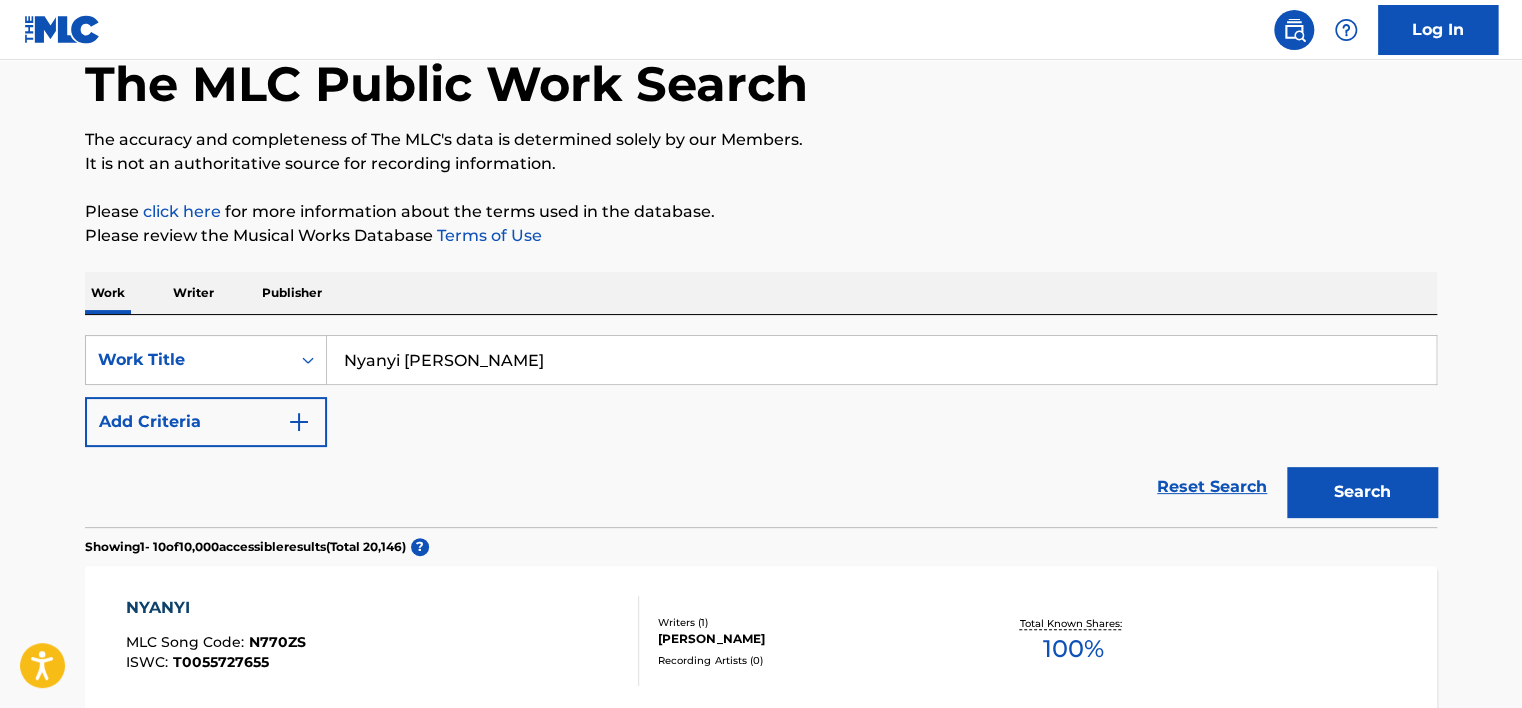 scroll, scrollTop: 63, scrollLeft: 0, axis: vertical 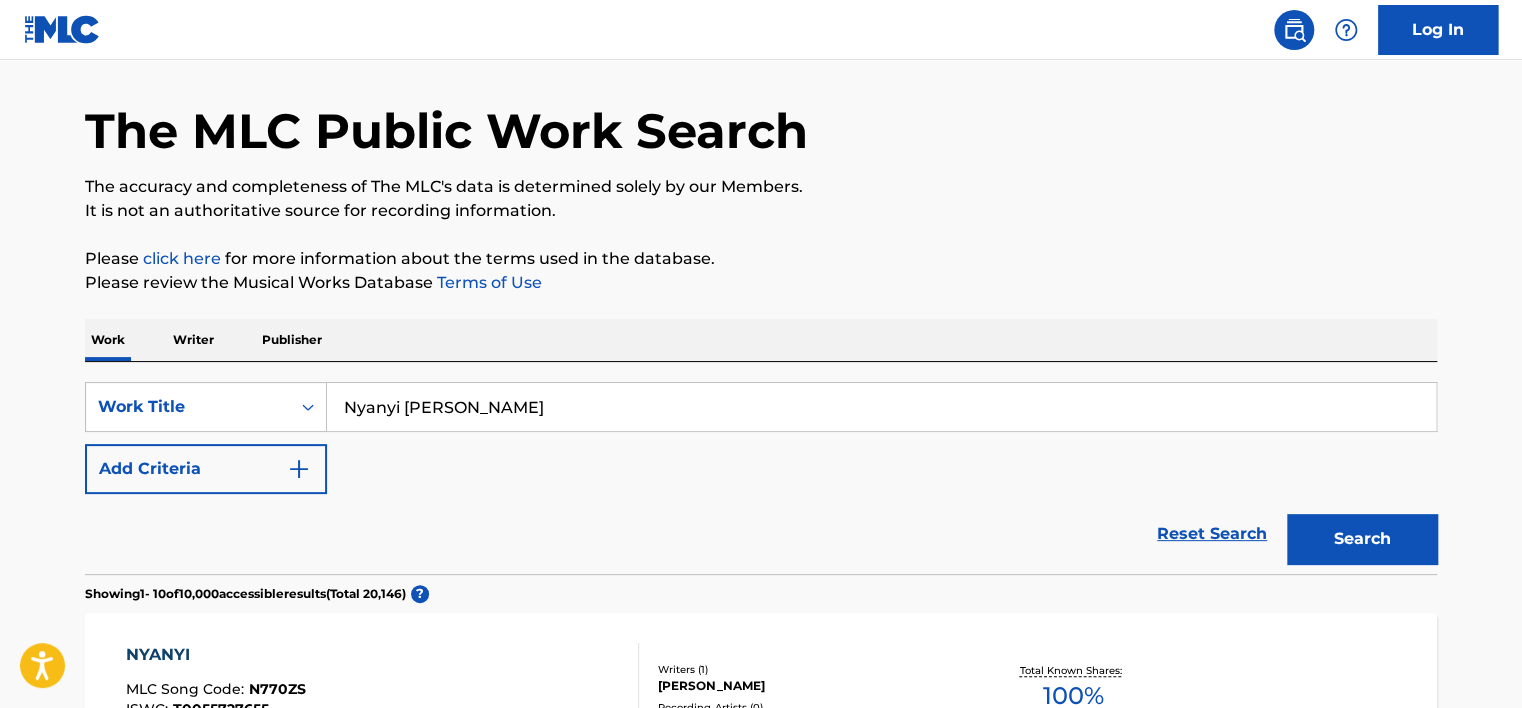 click on "Nyanyi [PERSON_NAME]" at bounding box center (881, 407) 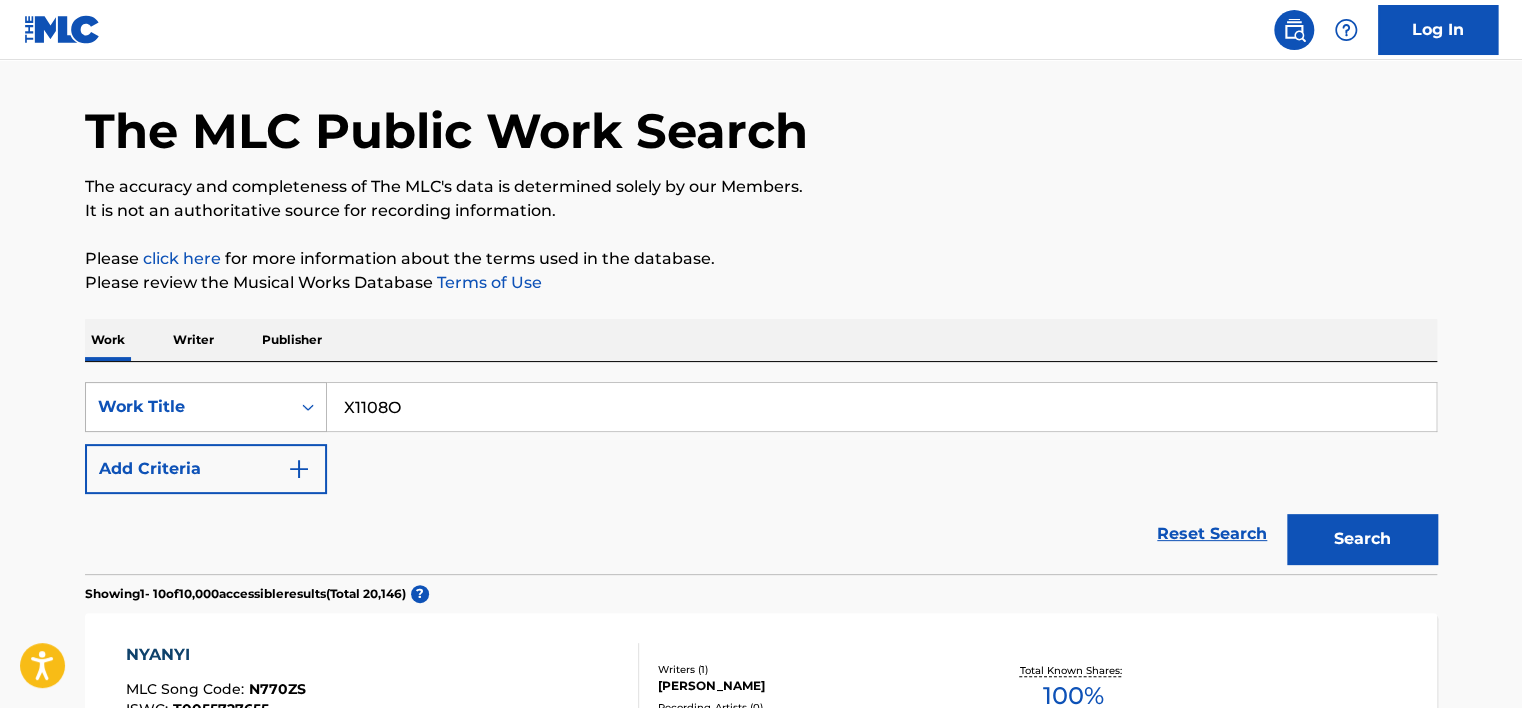 type on "X1108O" 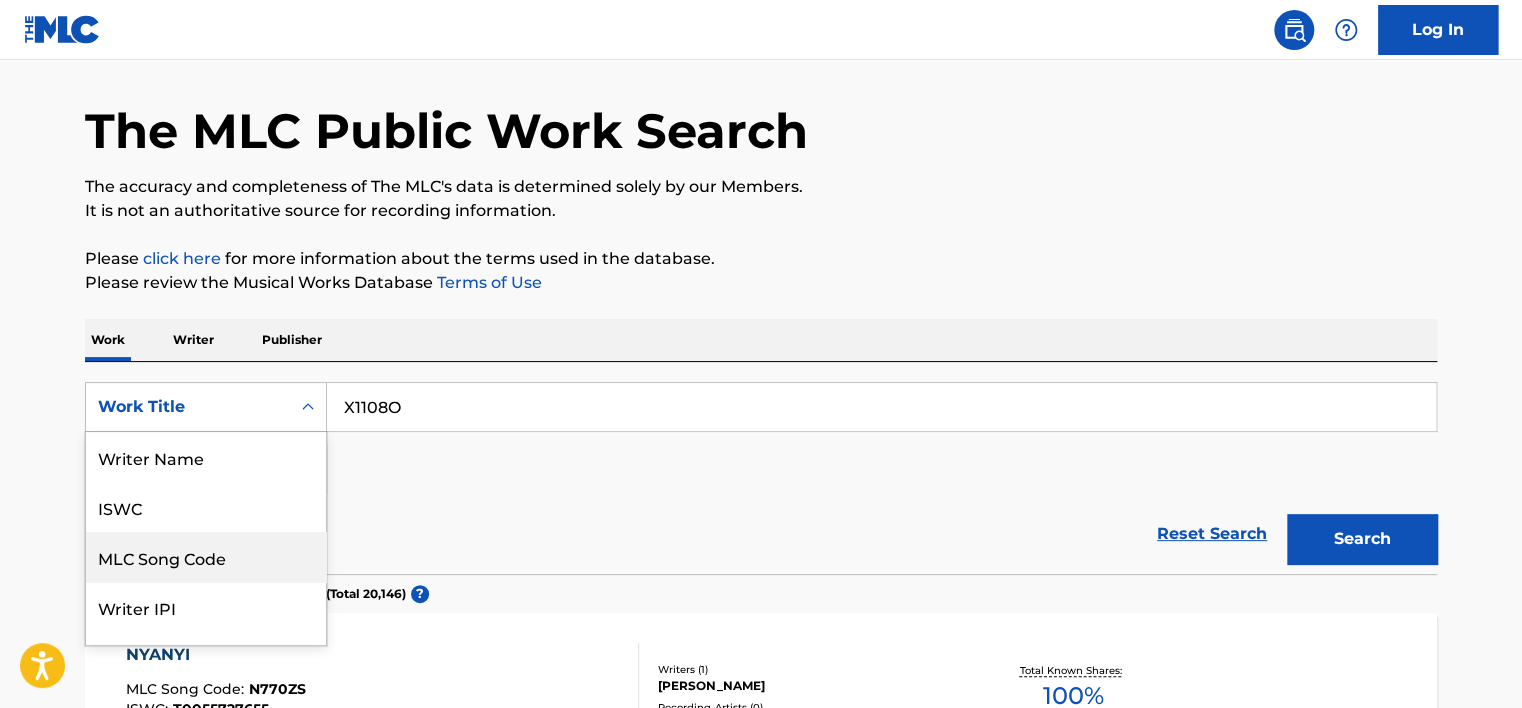 scroll, scrollTop: 88, scrollLeft: 0, axis: vertical 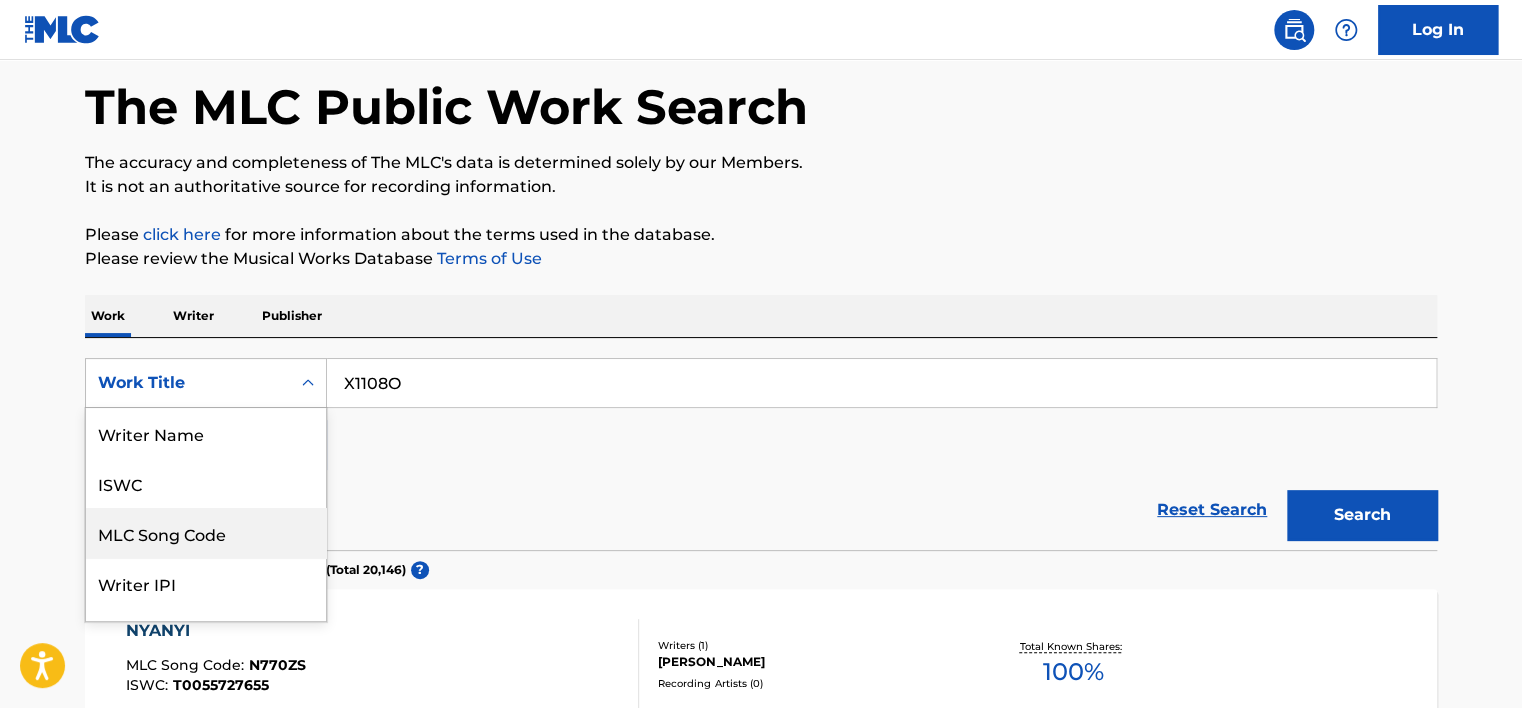 drag, startPoint x: 264, startPoint y: 414, endPoint x: 252, endPoint y: 443, distance: 31.38471 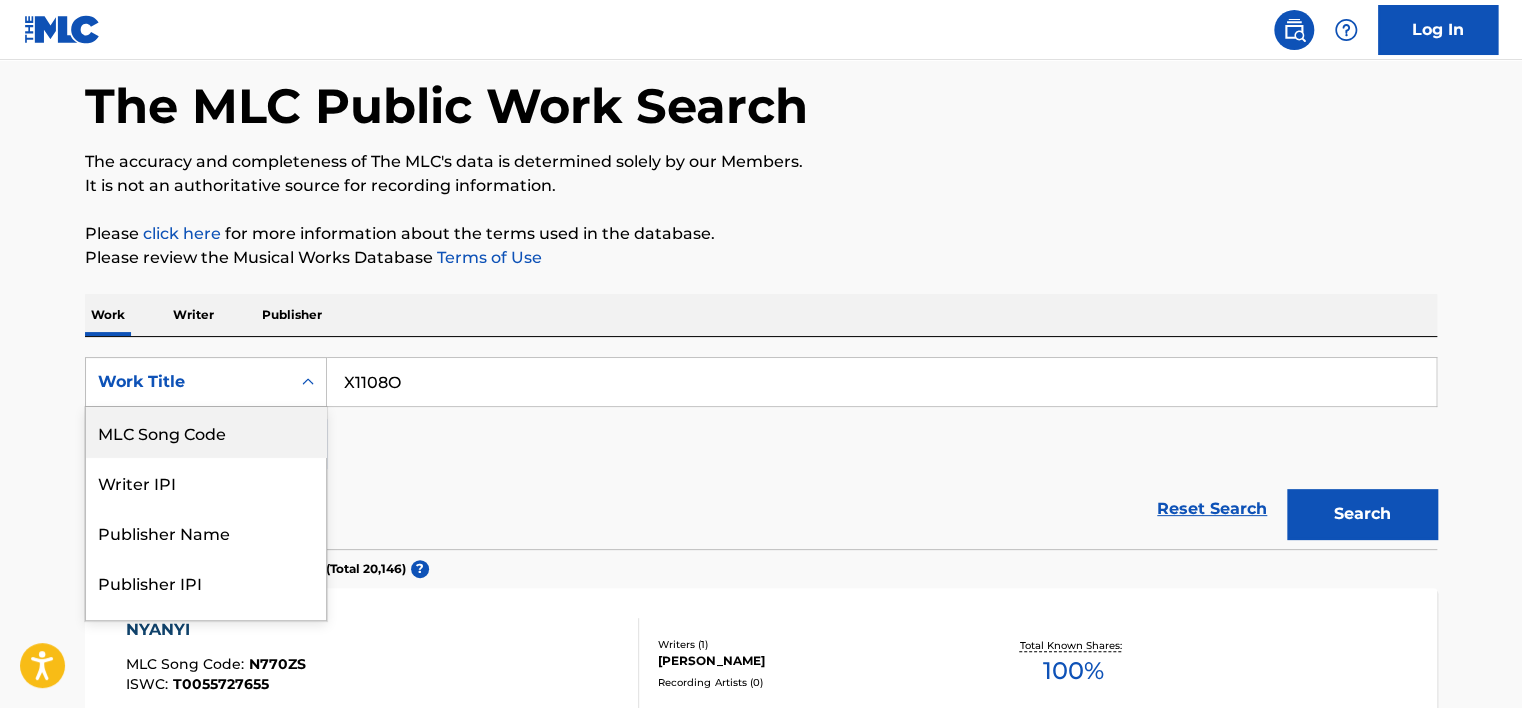 click on "MLC Song Code" at bounding box center [206, 432] 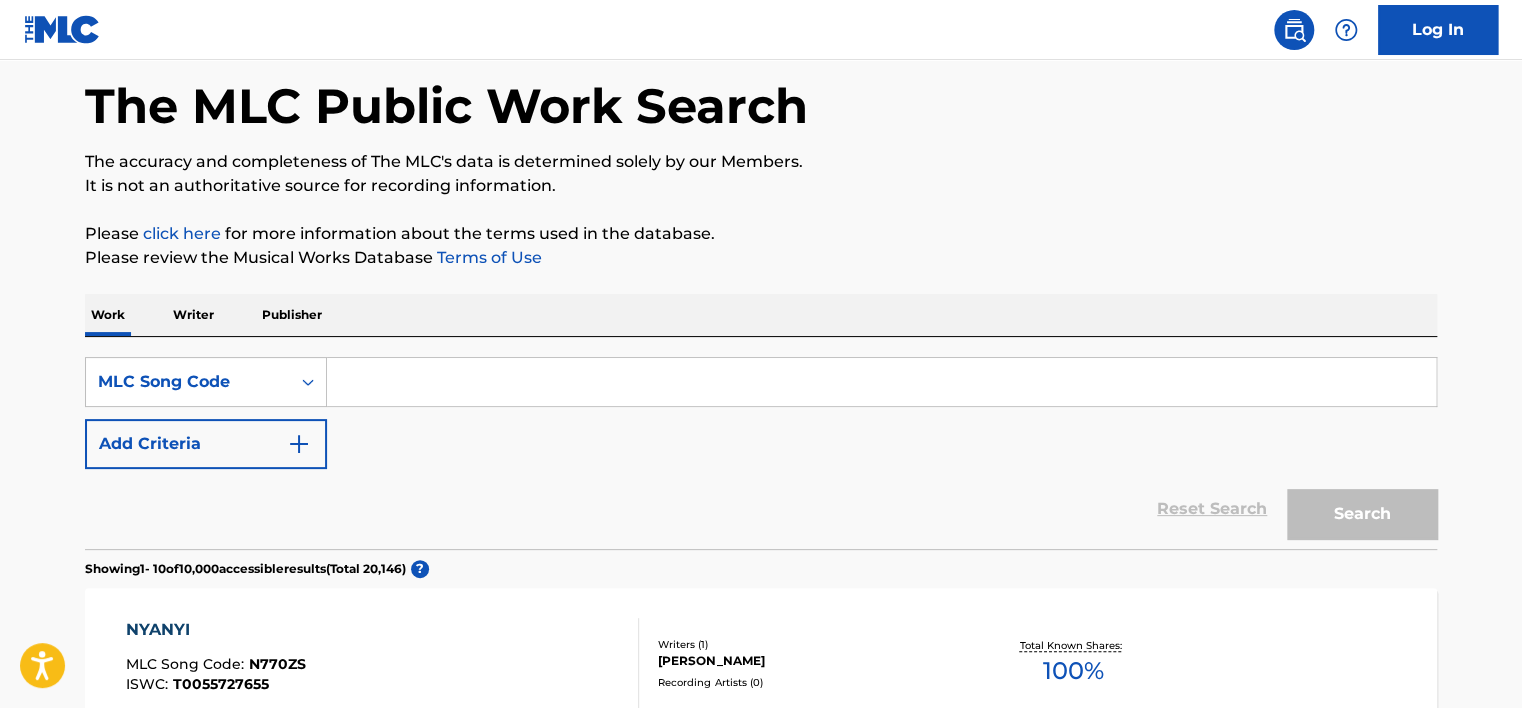 click at bounding box center [881, 382] 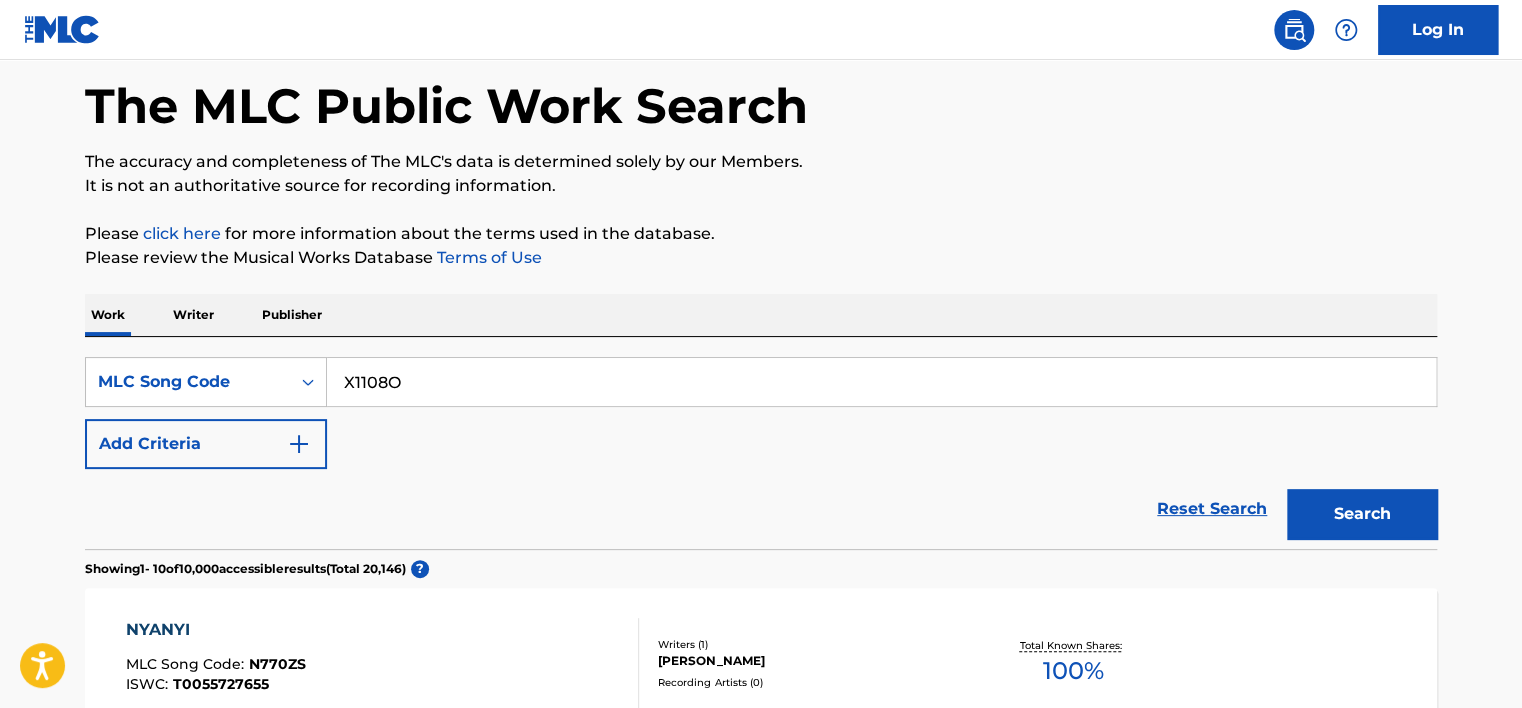 type on "X1108O" 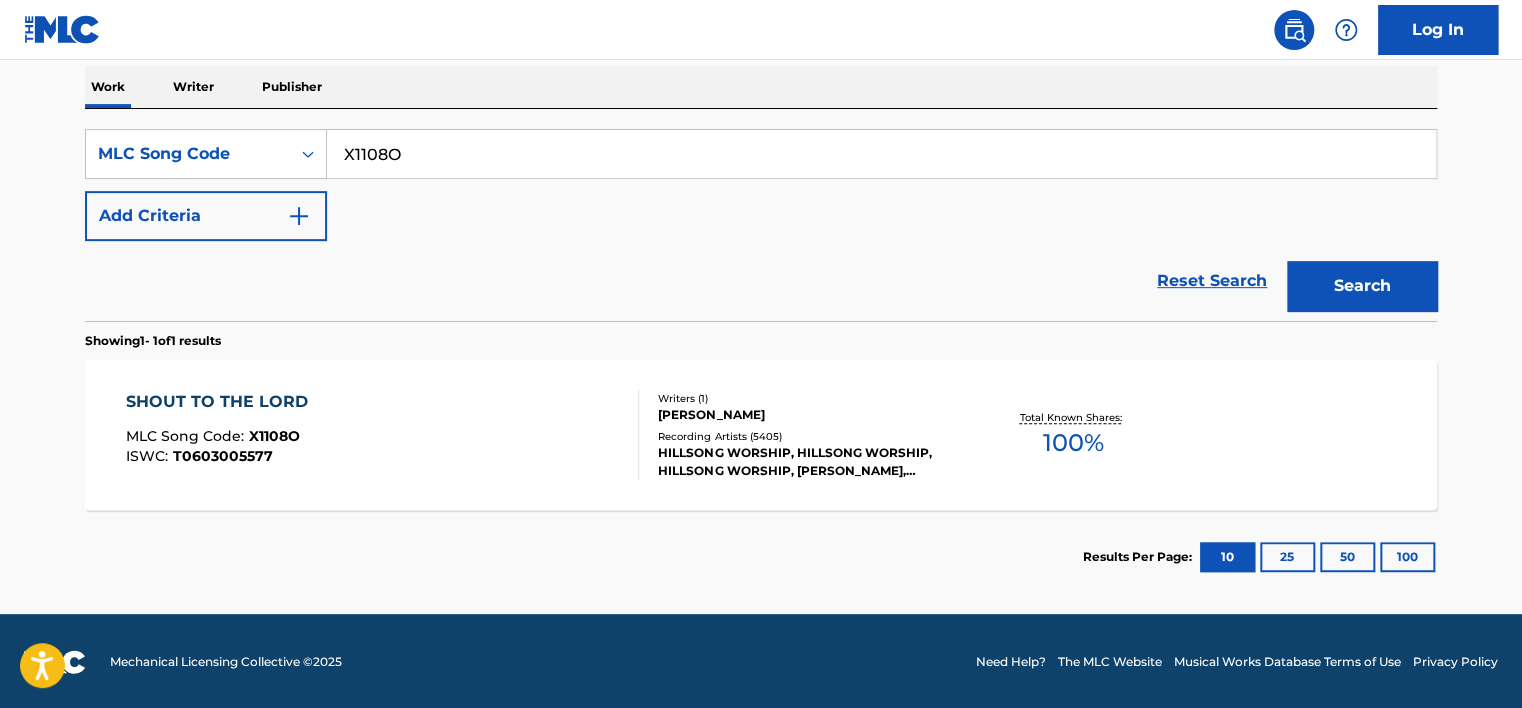 scroll, scrollTop: 317, scrollLeft: 0, axis: vertical 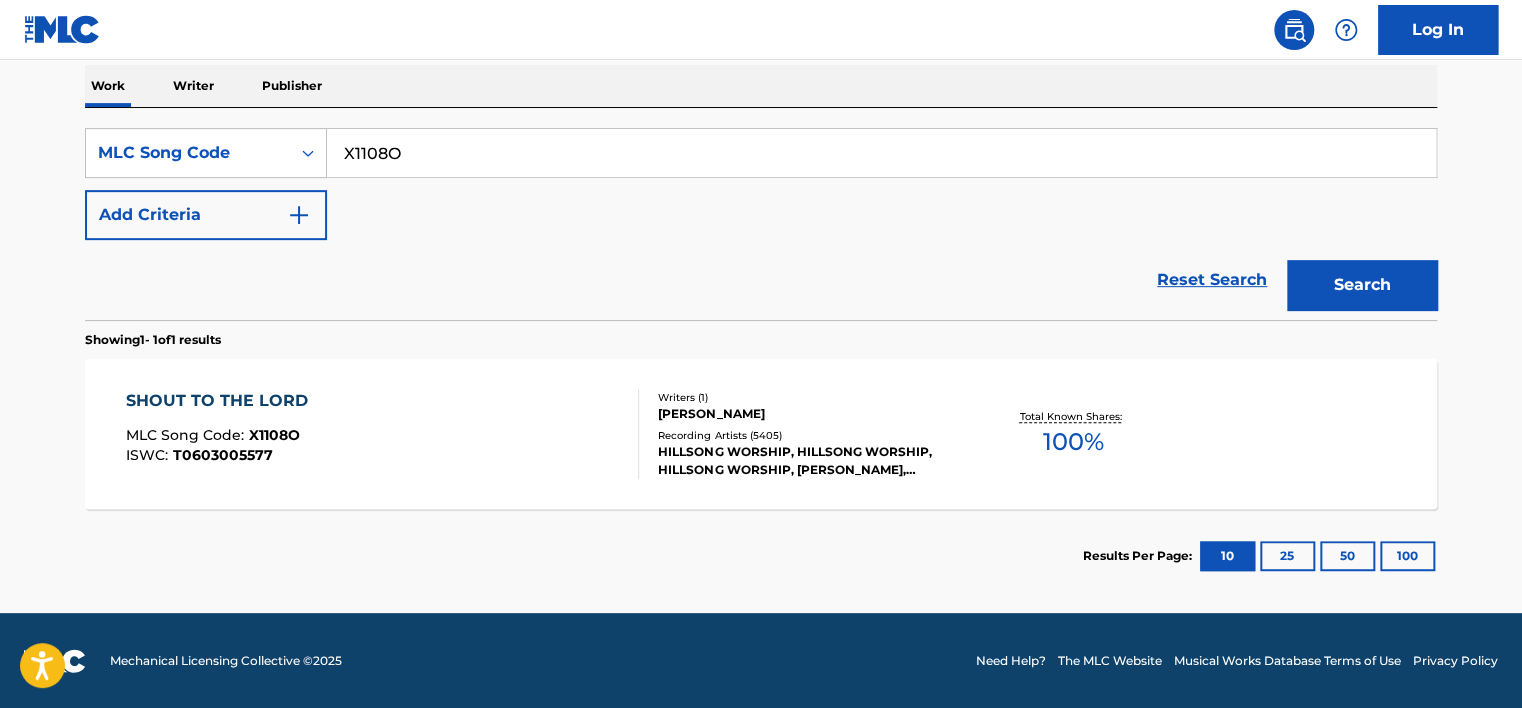 click on "SHOUT TO THE LORD MLC Song Code : X1108O ISWC : T0603005577" at bounding box center [383, 434] 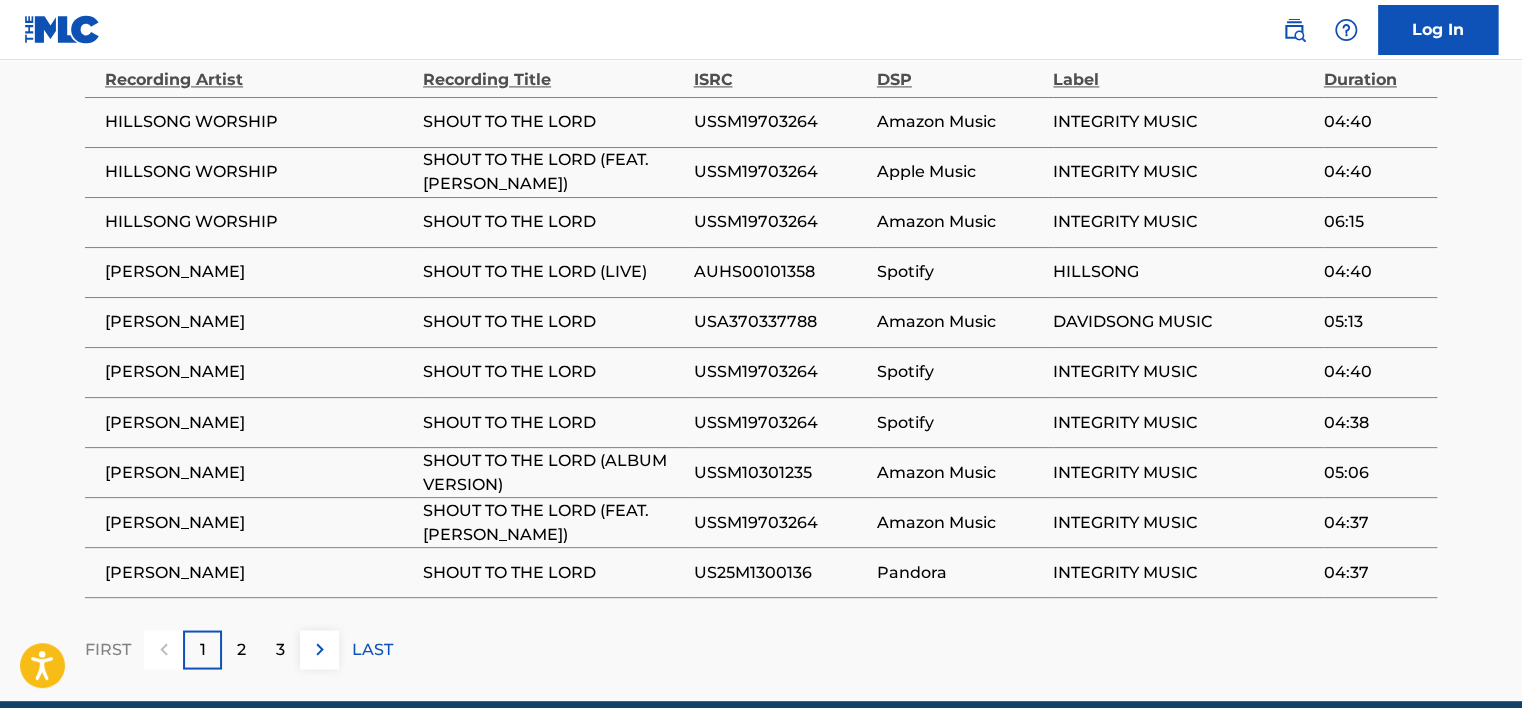 scroll, scrollTop: 1584, scrollLeft: 0, axis: vertical 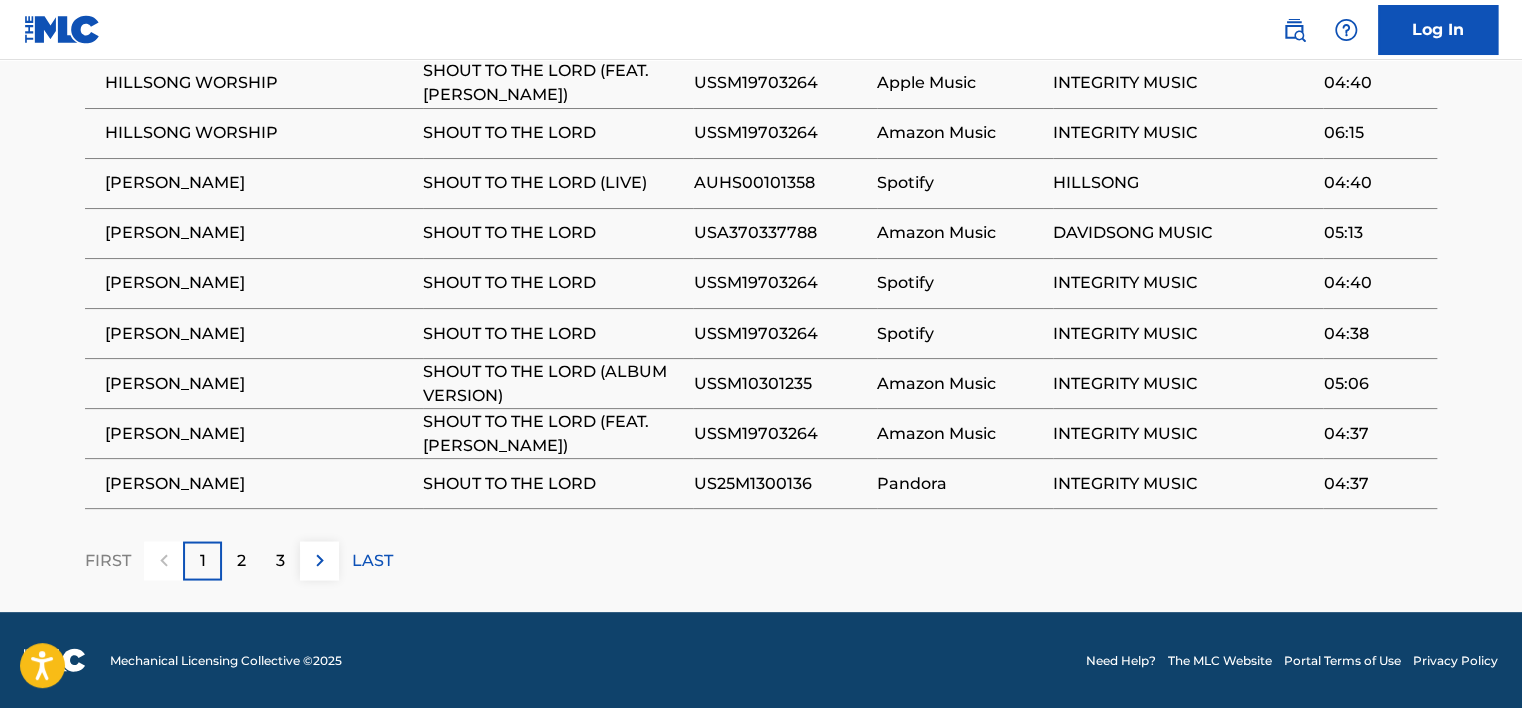 click on "LAST" at bounding box center (372, 560) 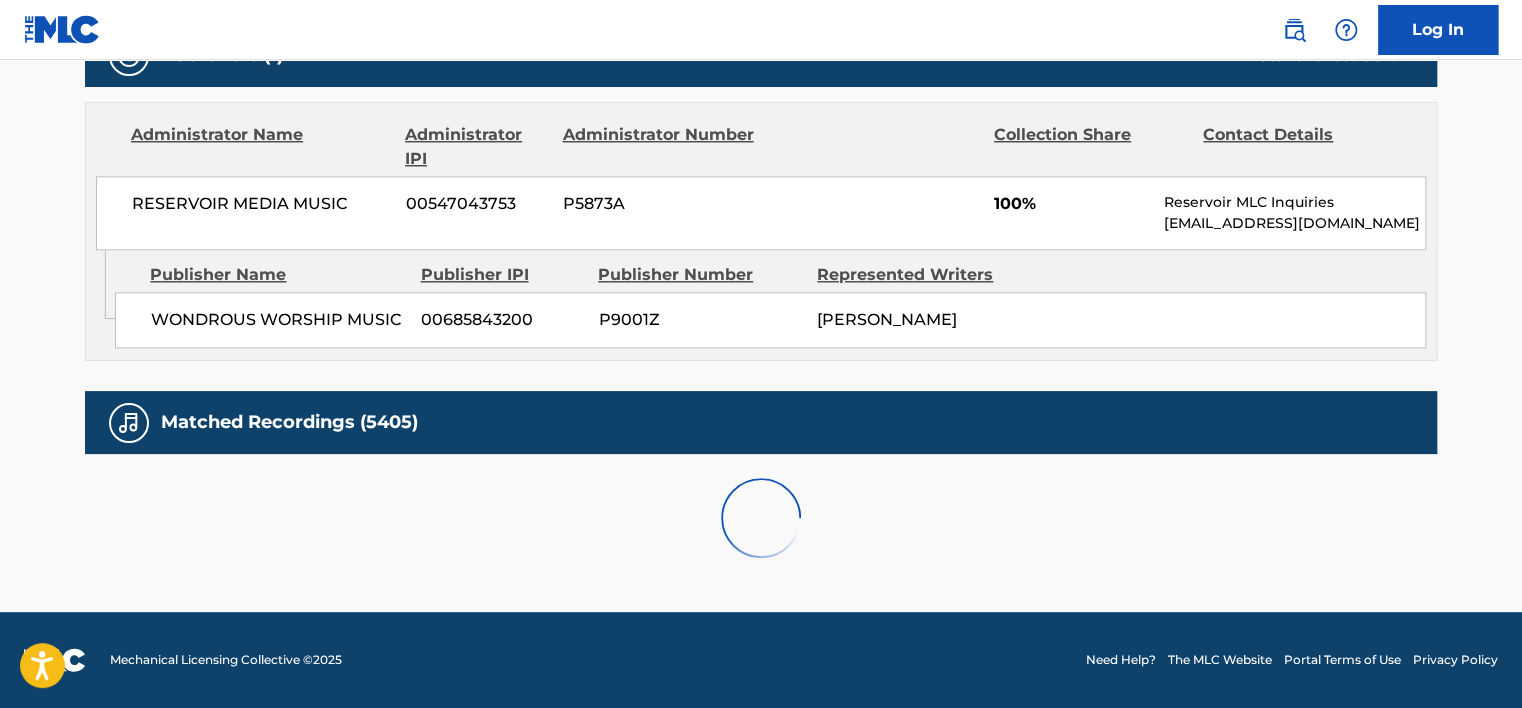 scroll, scrollTop: 1474, scrollLeft: 0, axis: vertical 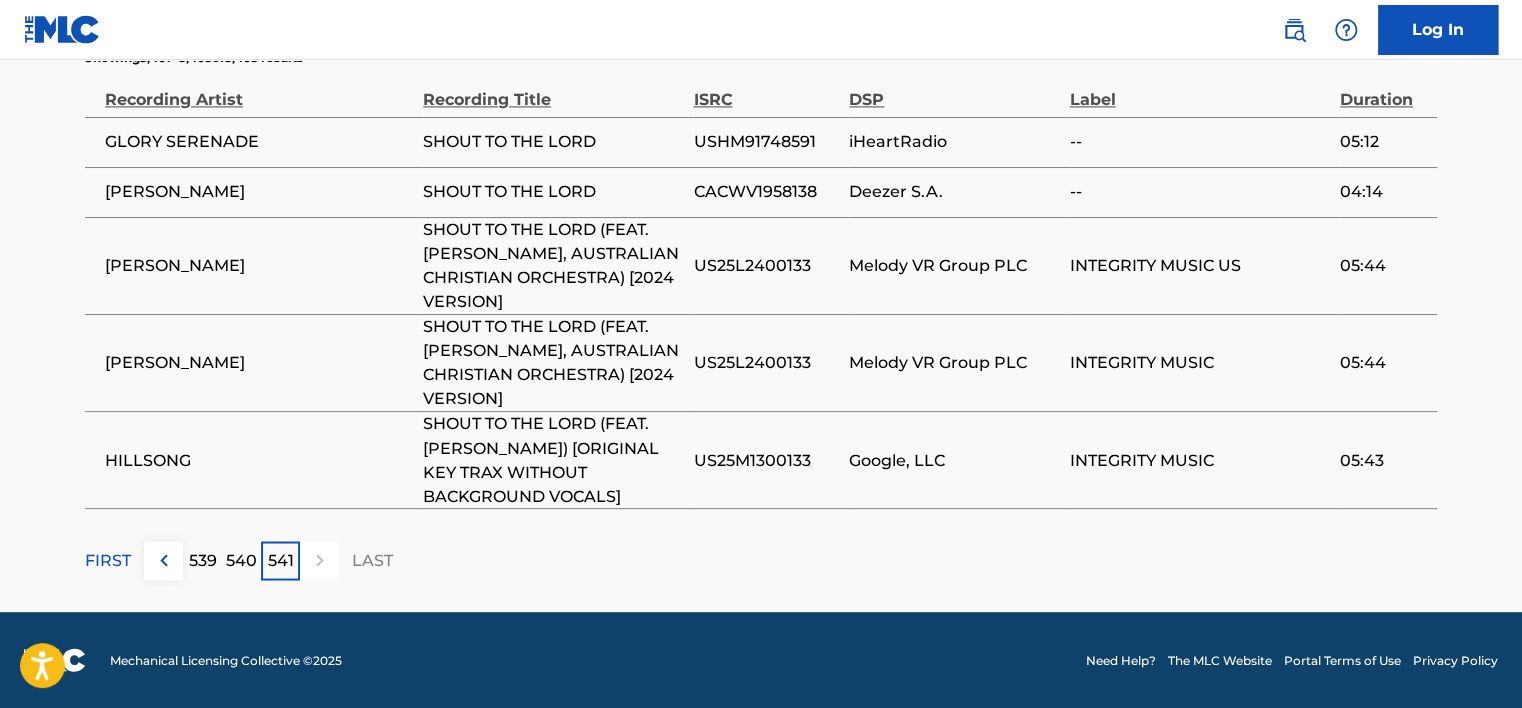 click on "FIRST" at bounding box center [108, 560] 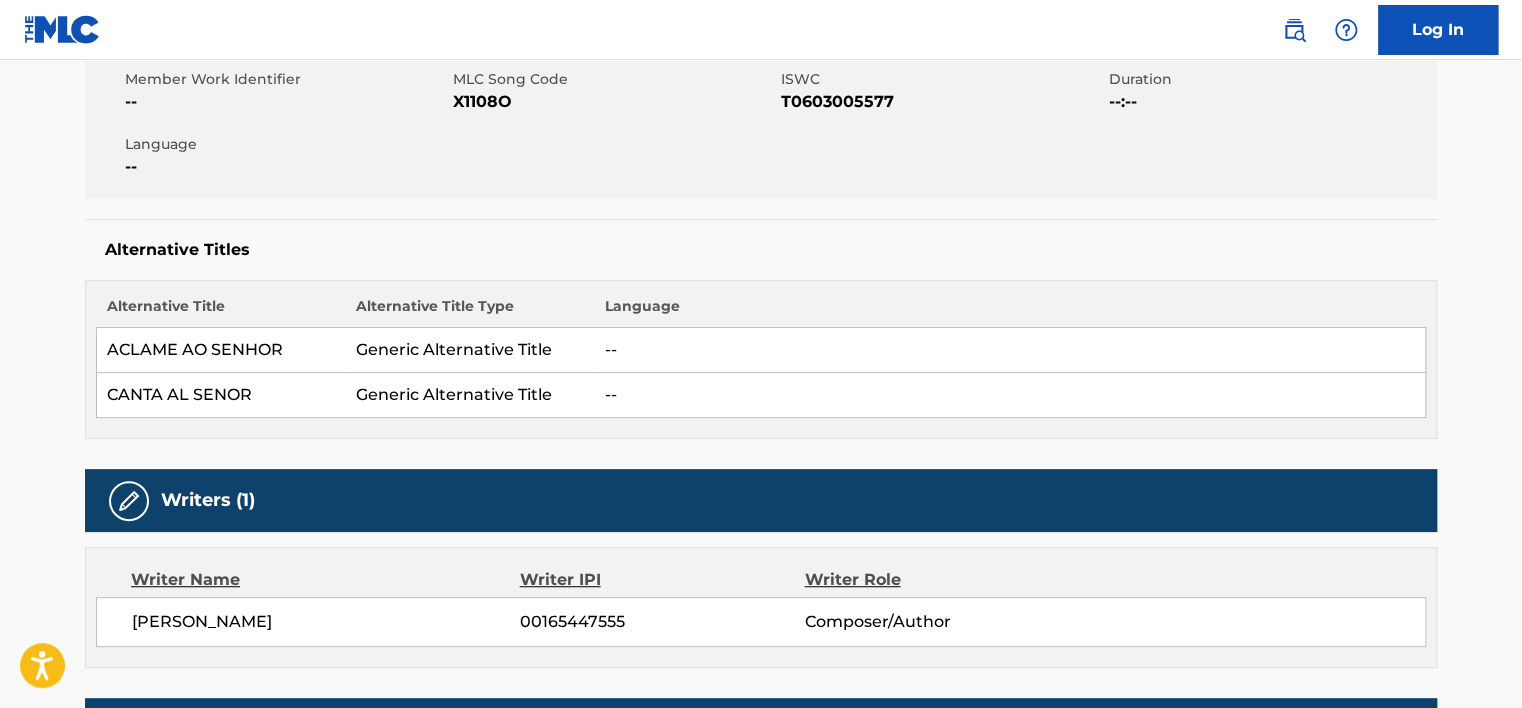 scroll, scrollTop: 400, scrollLeft: 0, axis: vertical 